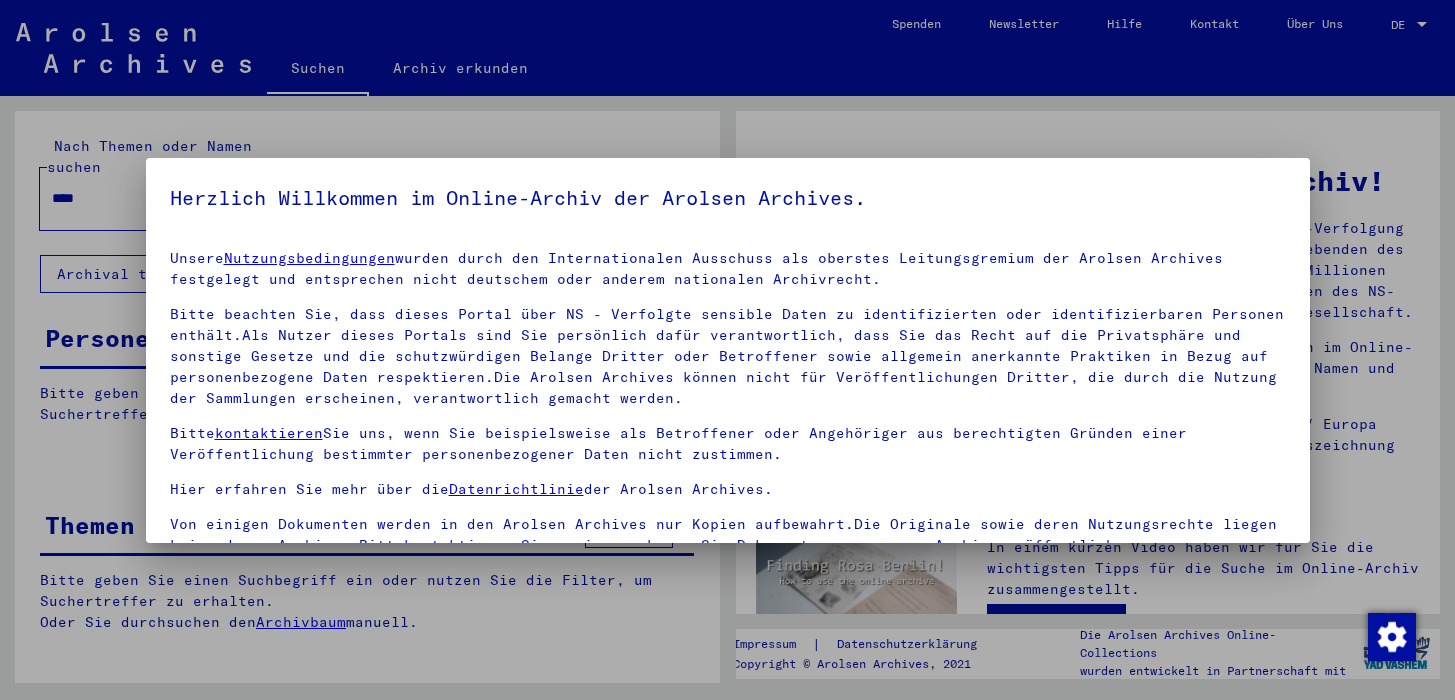 scroll, scrollTop: 0, scrollLeft: 0, axis: both 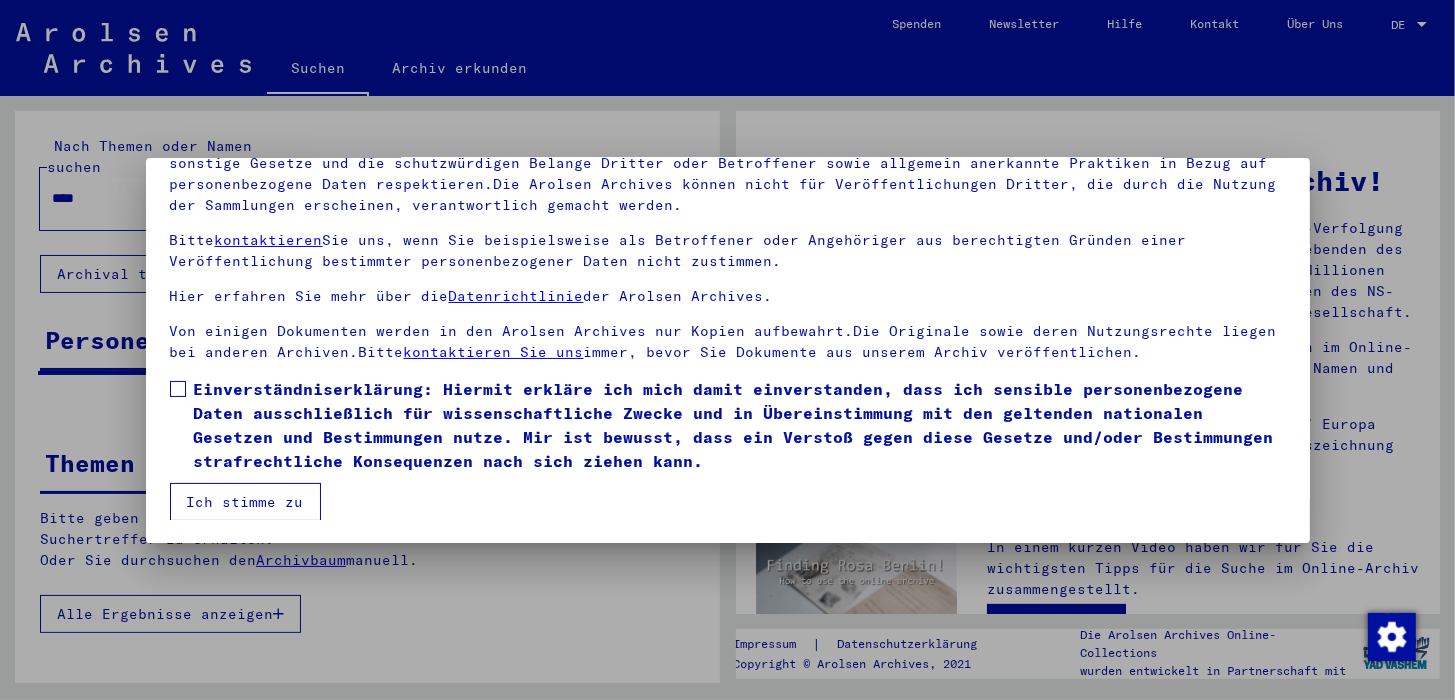 click at bounding box center (178, 389) 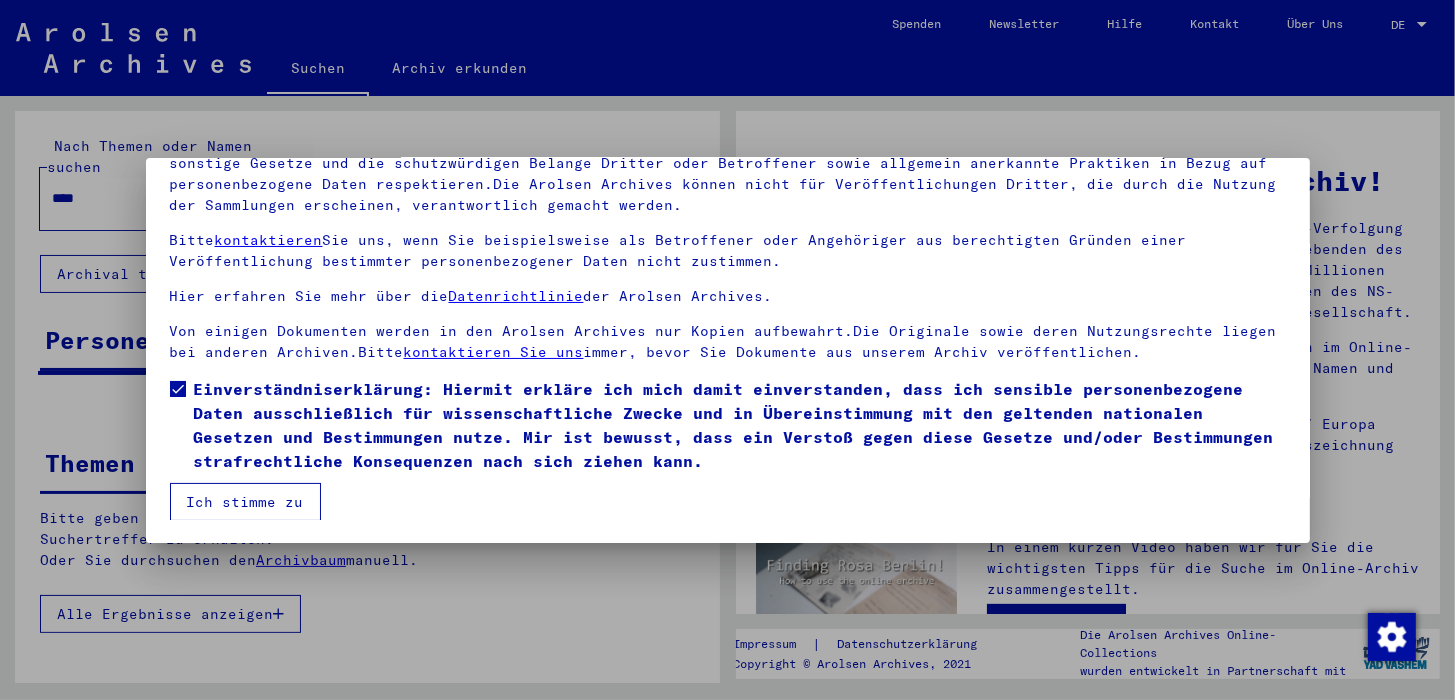 click on "Ich stimme zu" at bounding box center (245, 502) 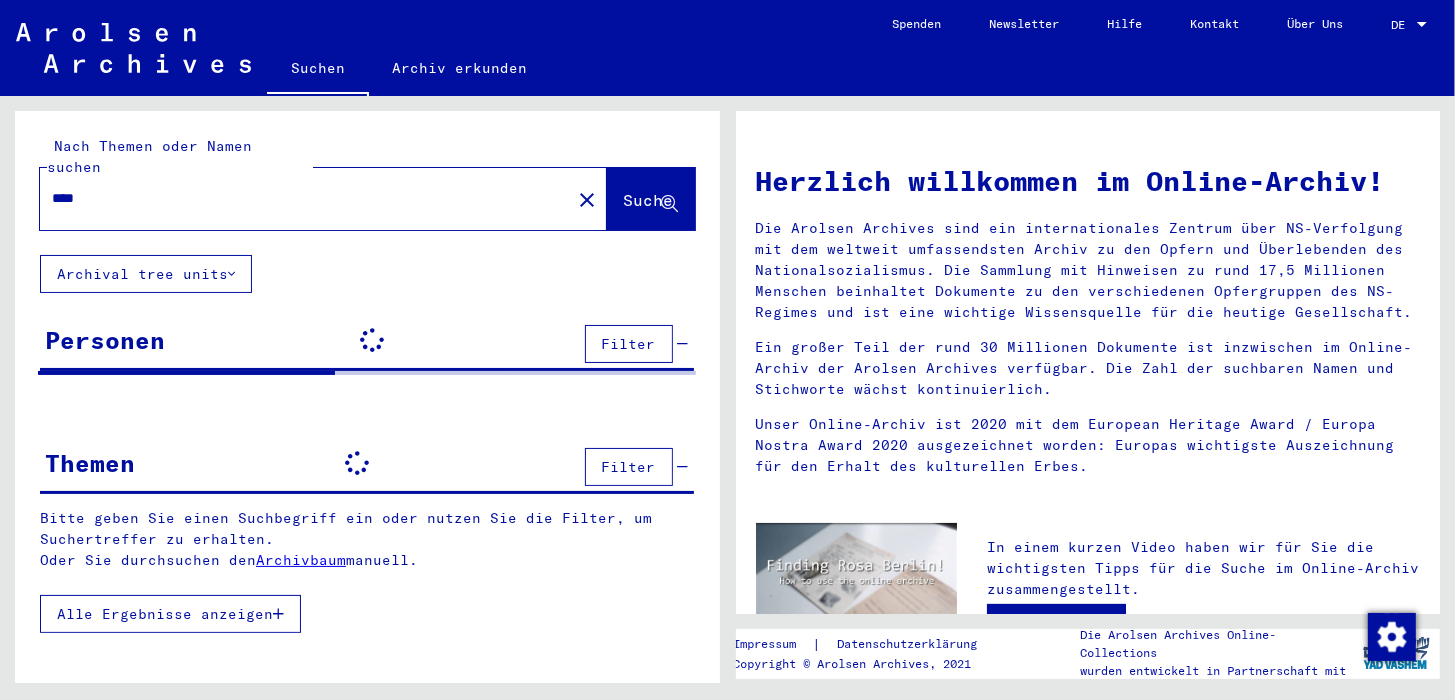 click on "DE" at bounding box center (1402, 25) 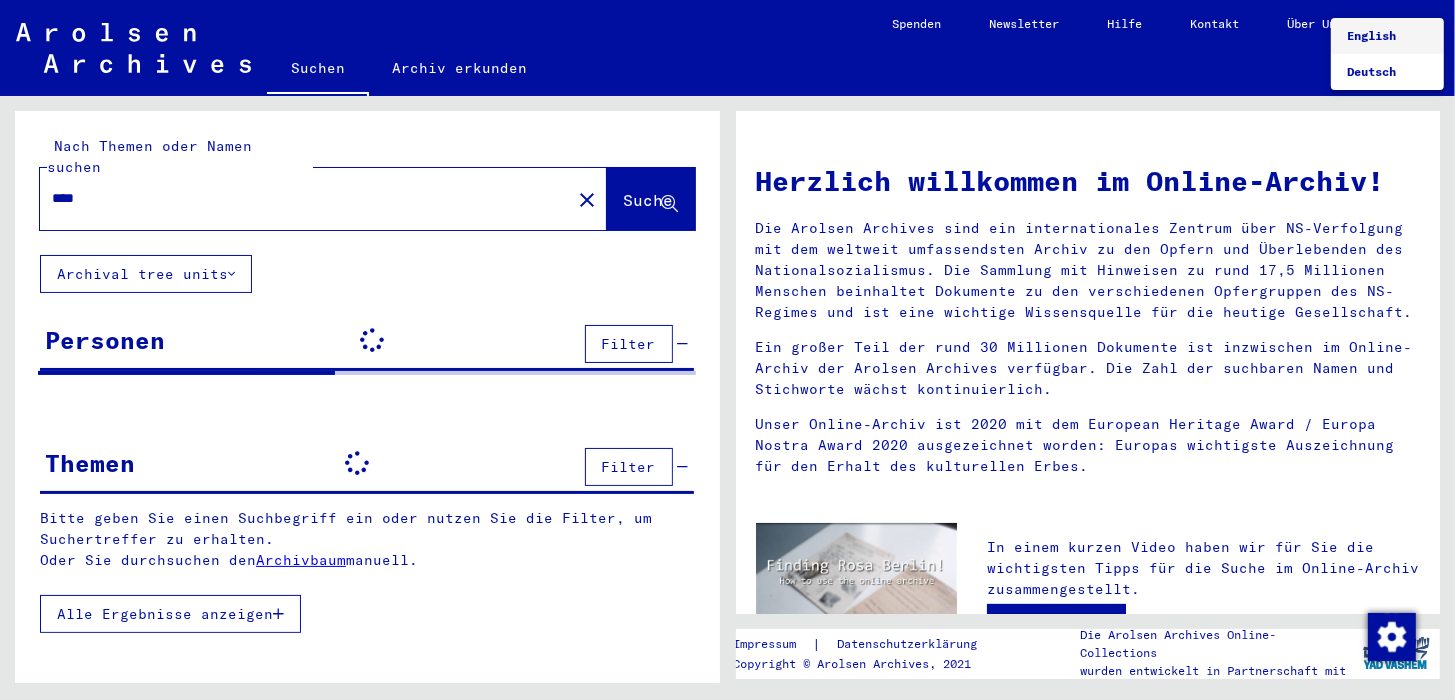 click on "English" at bounding box center (1371, 35) 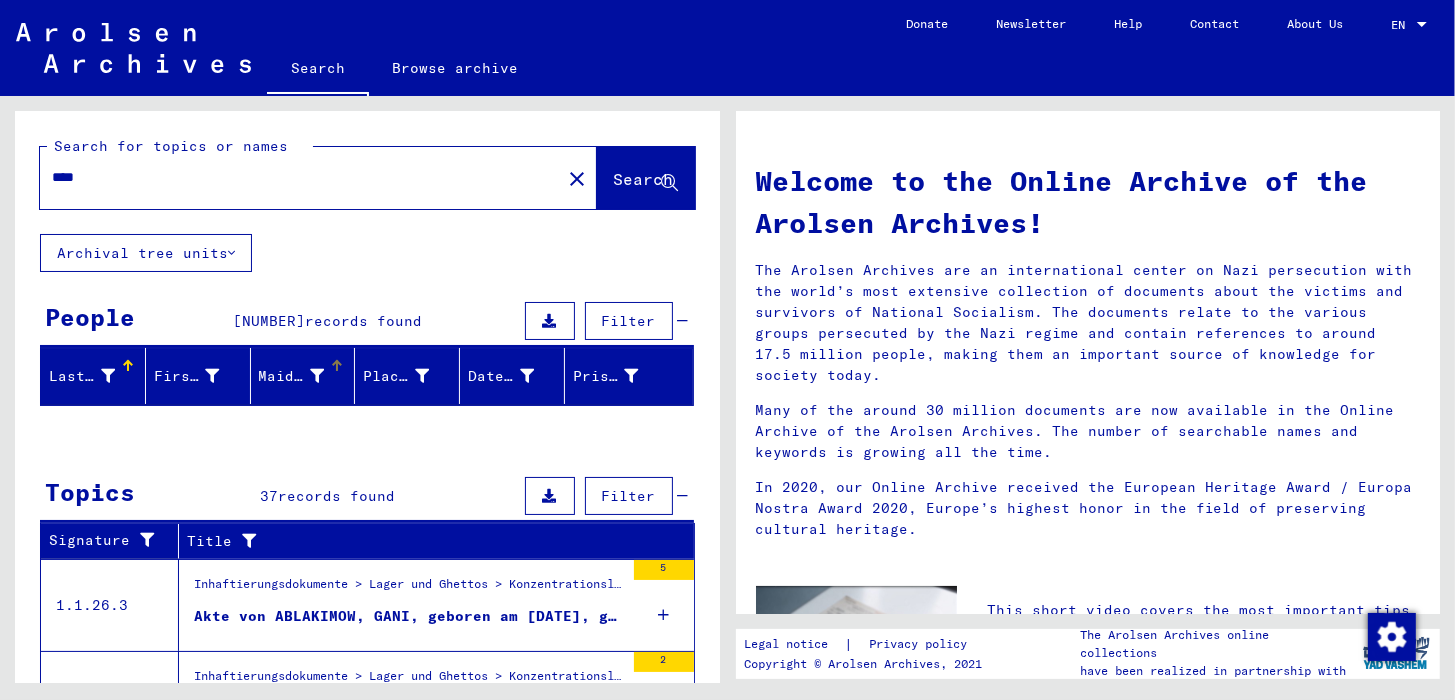 click on "Maiden Name" at bounding box center (303, 376) 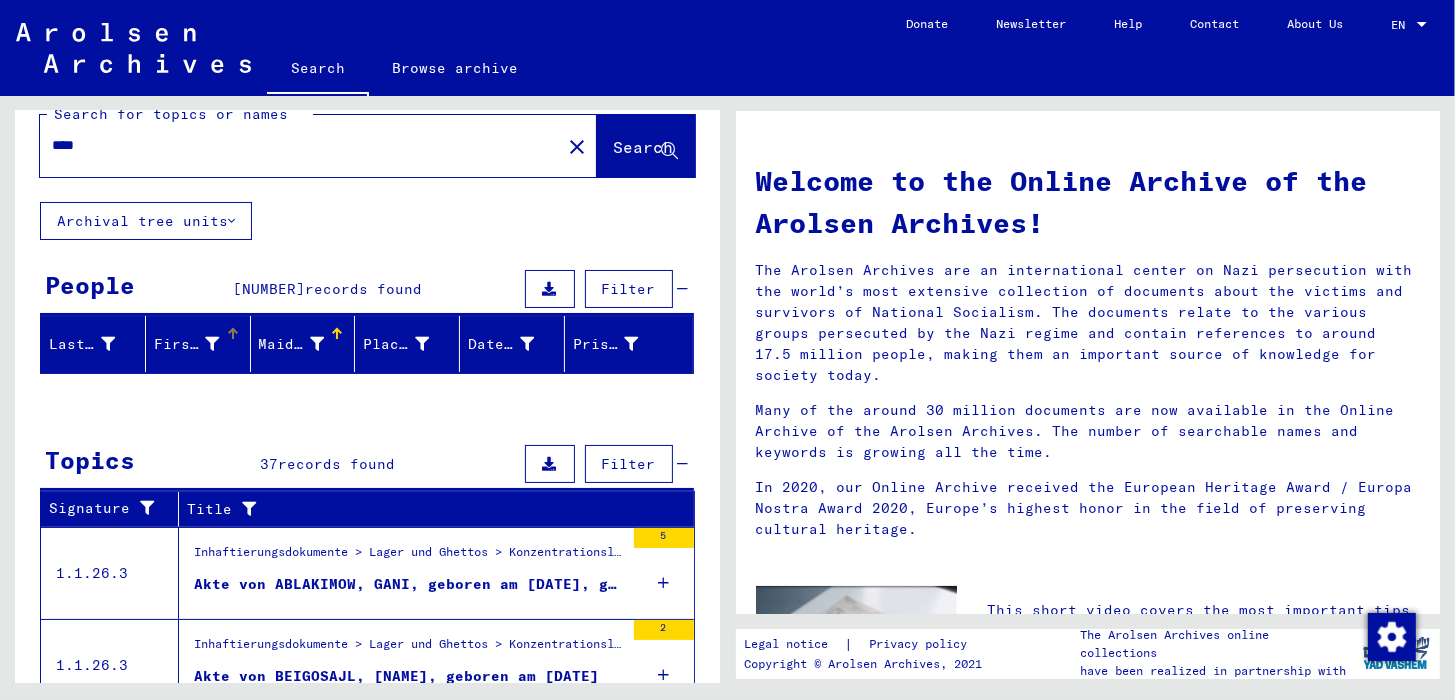 scroll, scrollTop: 0, scrollLeft: 0, axis: both 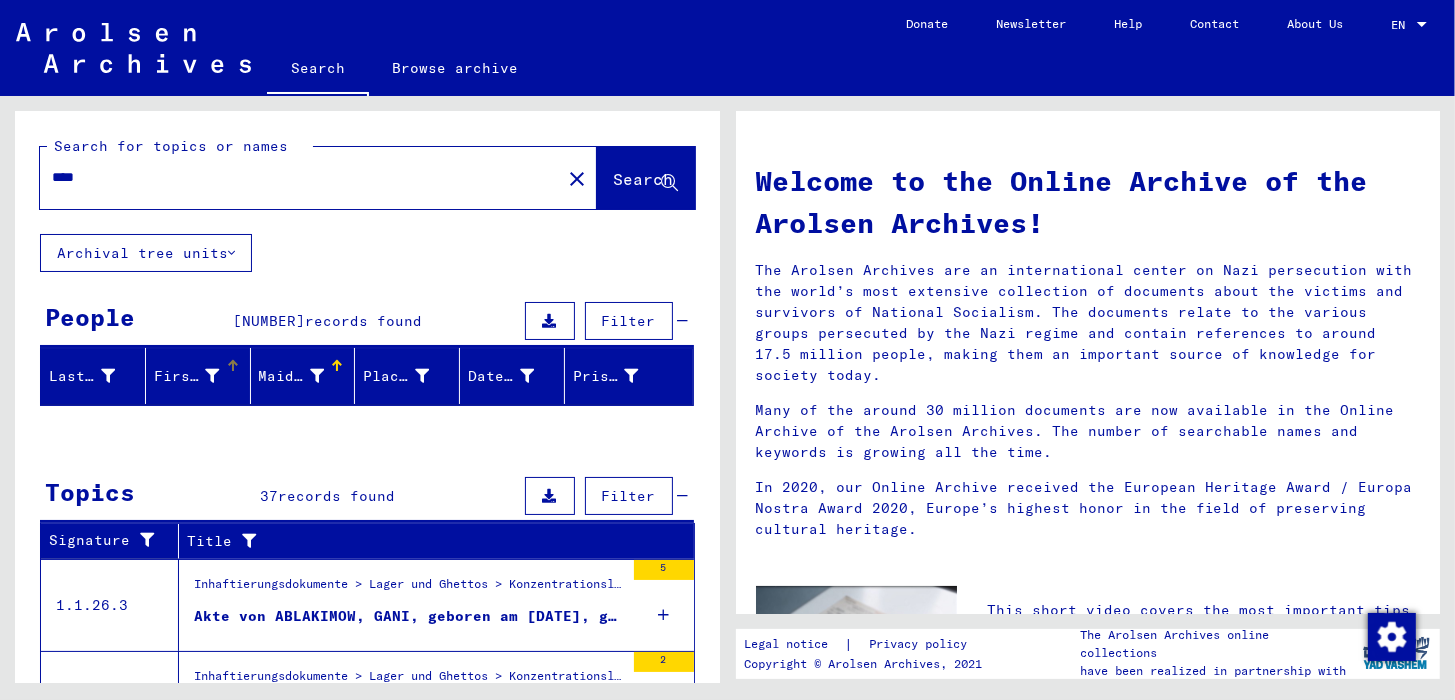 click at bounding box center [213, 376] 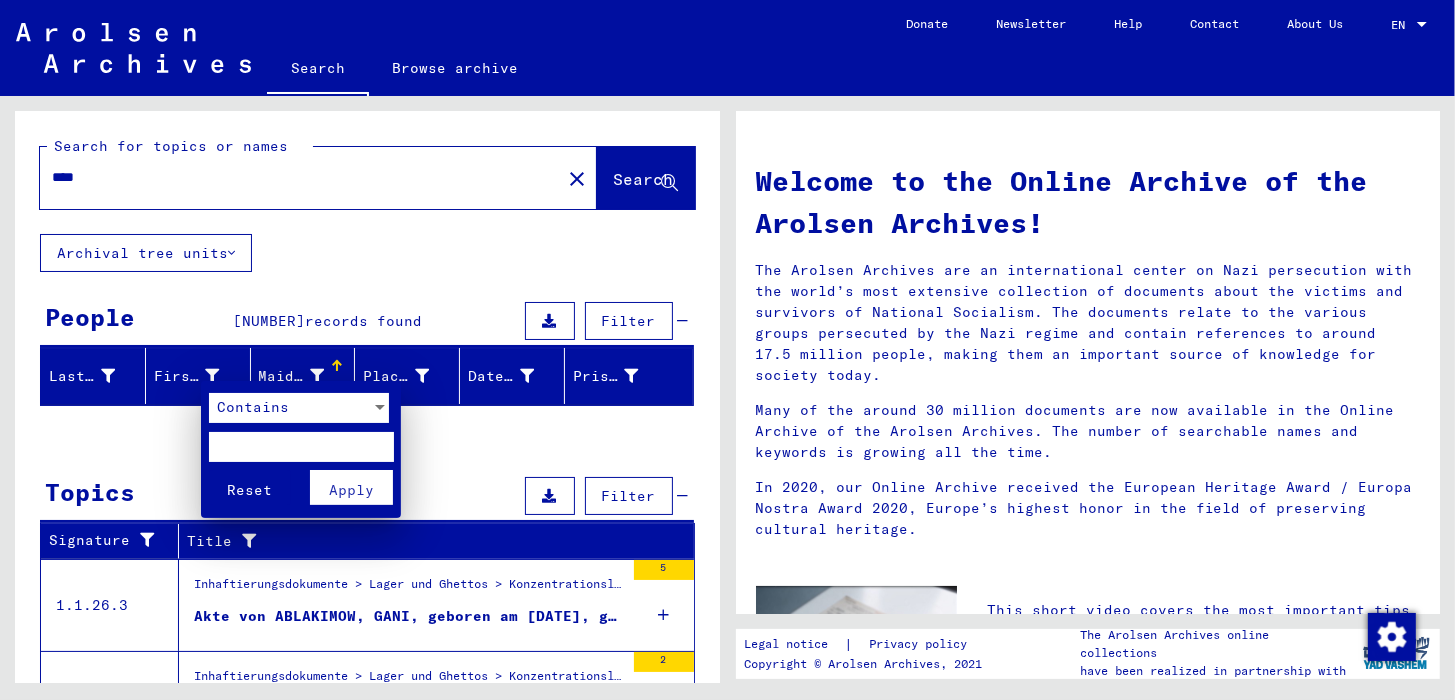 click on "Contains" at bounding box center [253, 407] 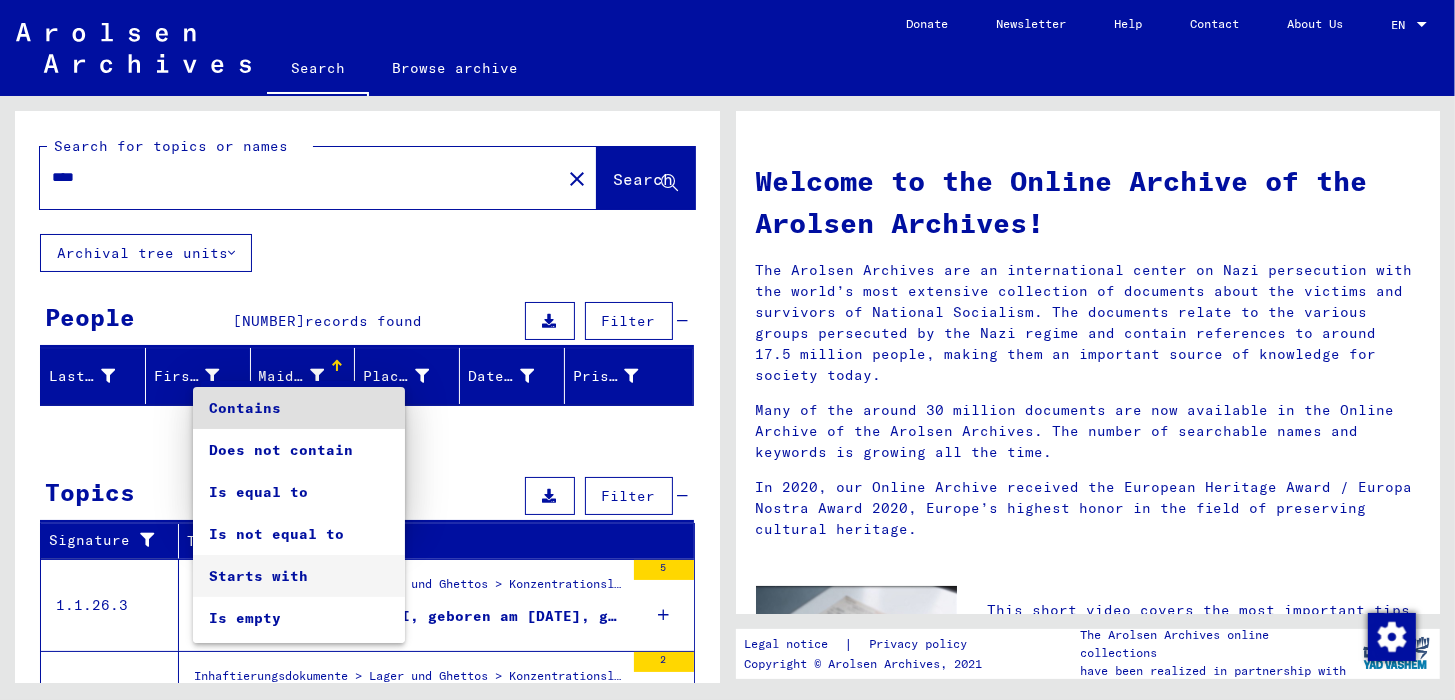 click on "Starts with" at bounding box center [299, 576] 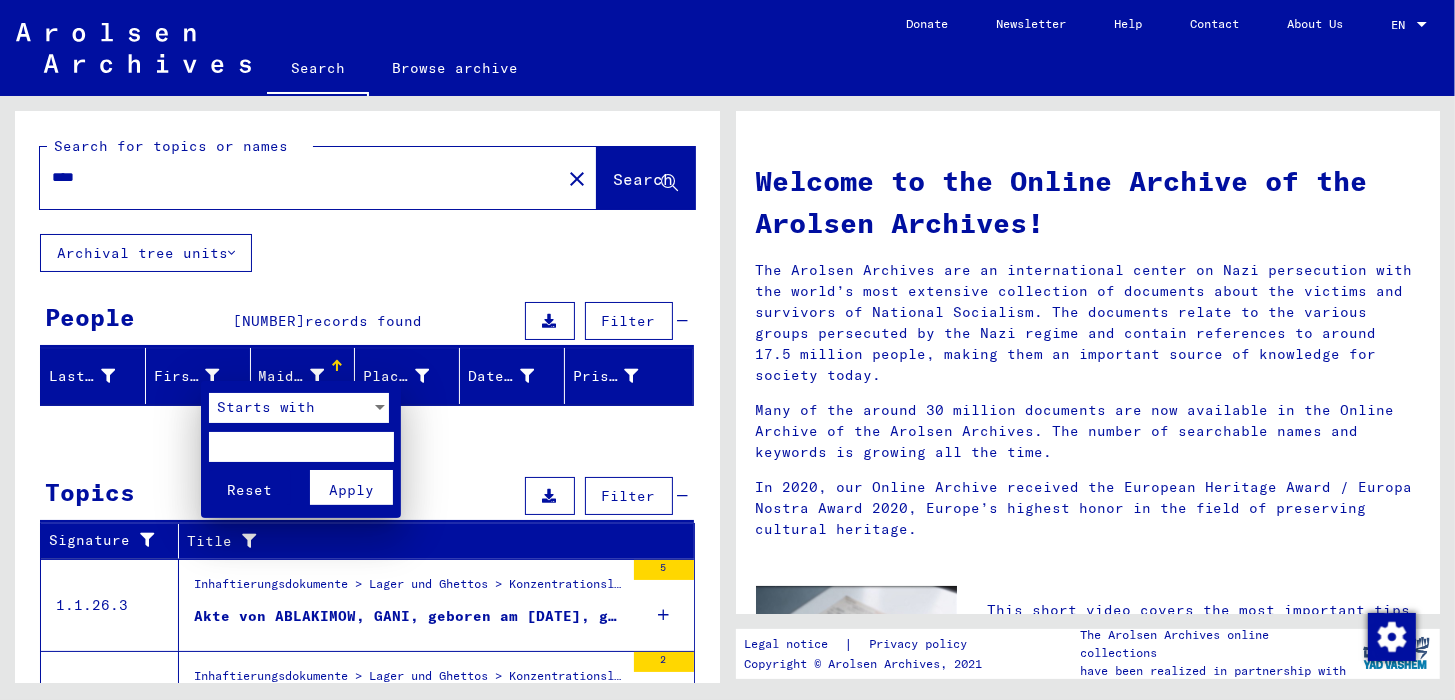 click at bounding box center [301, 447] 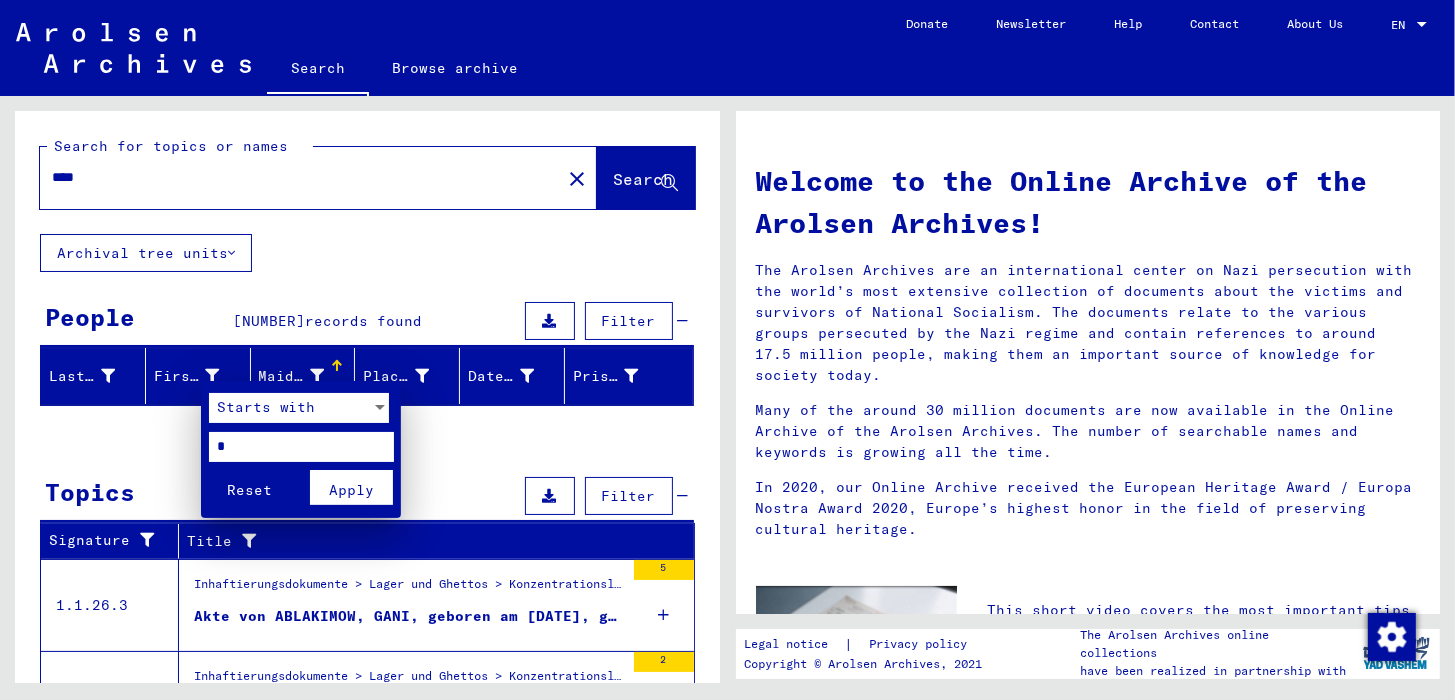 type on "*" 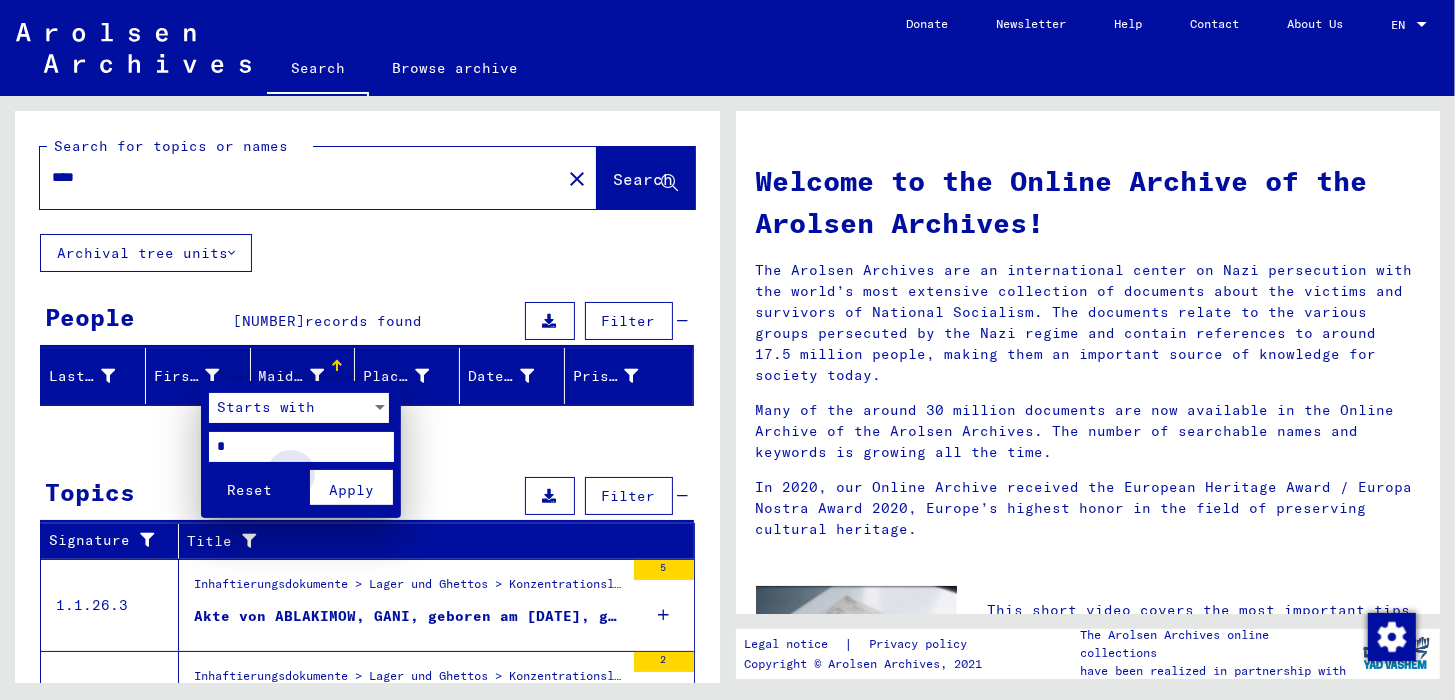 click on "Apply" at bounding box center (351, 490) 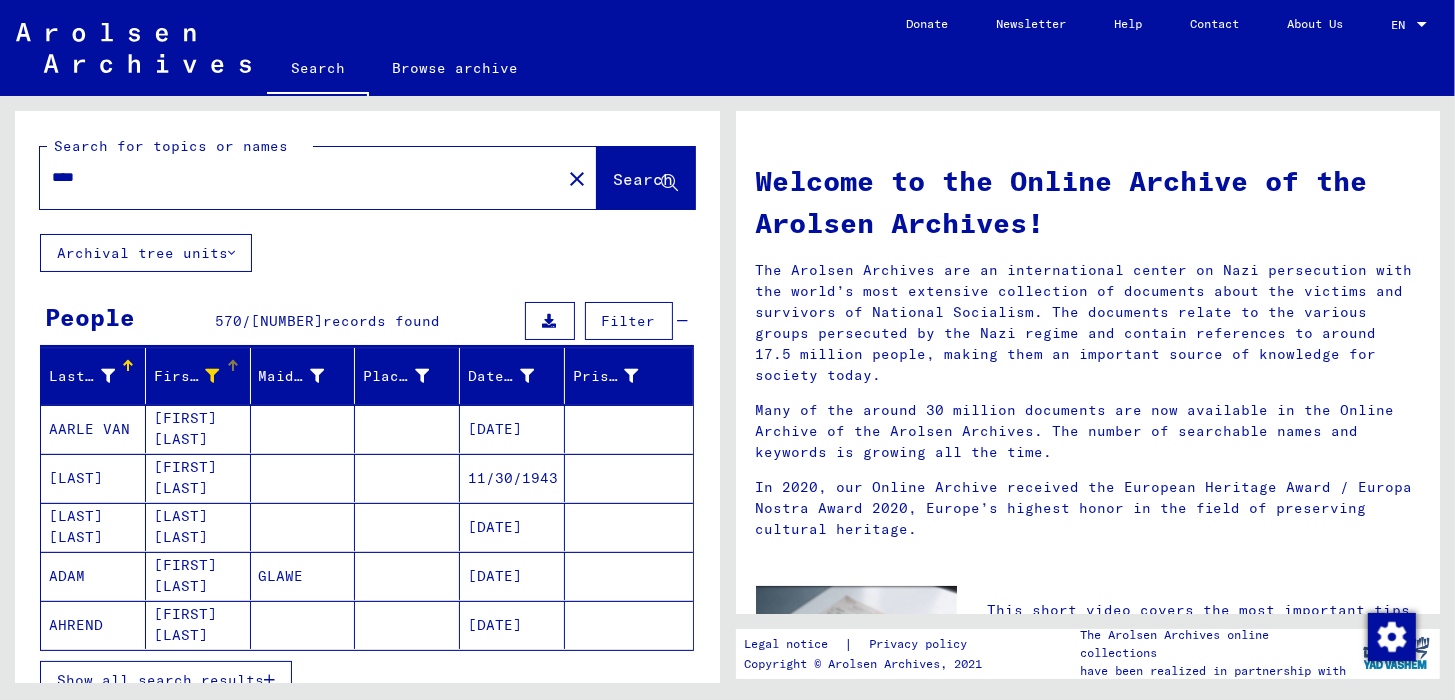 scroll, scrollTop: 99, scrollLeft: 0, axis: vertical 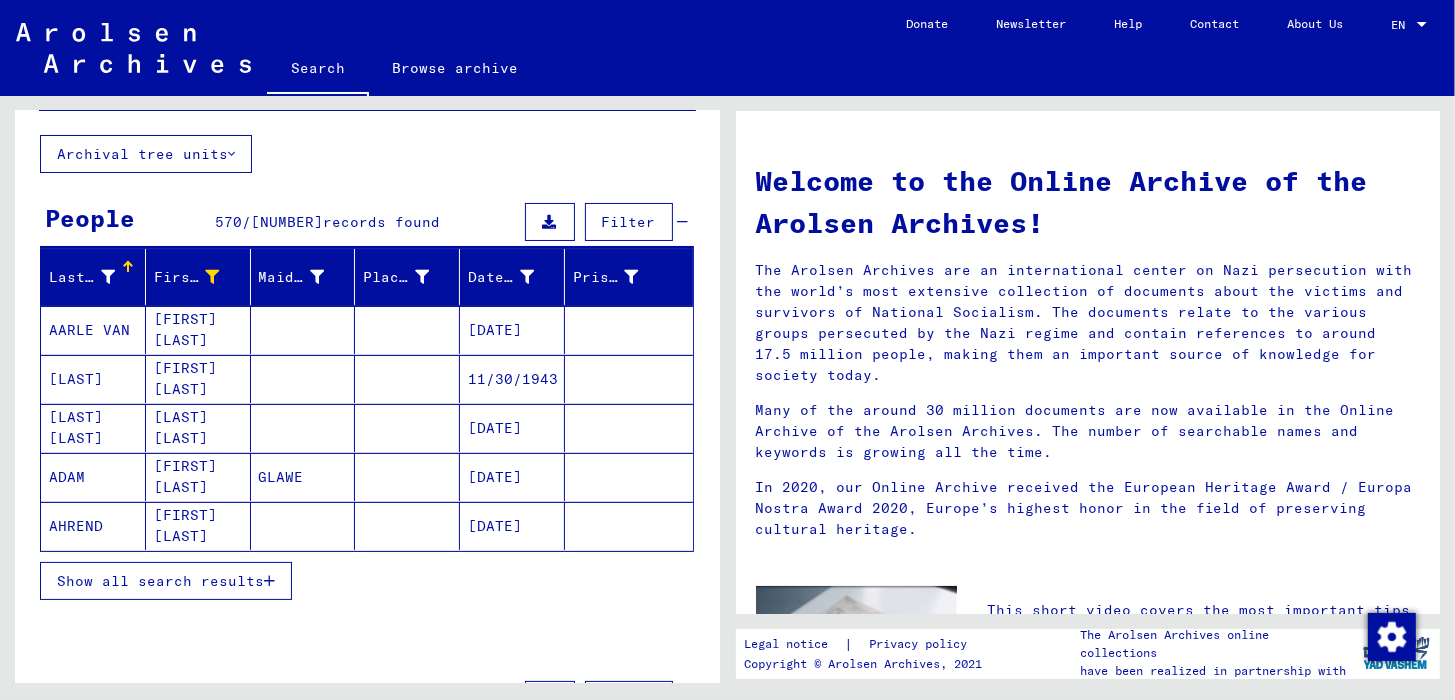 click on "Show all search results" at bounding box center [160, 581] 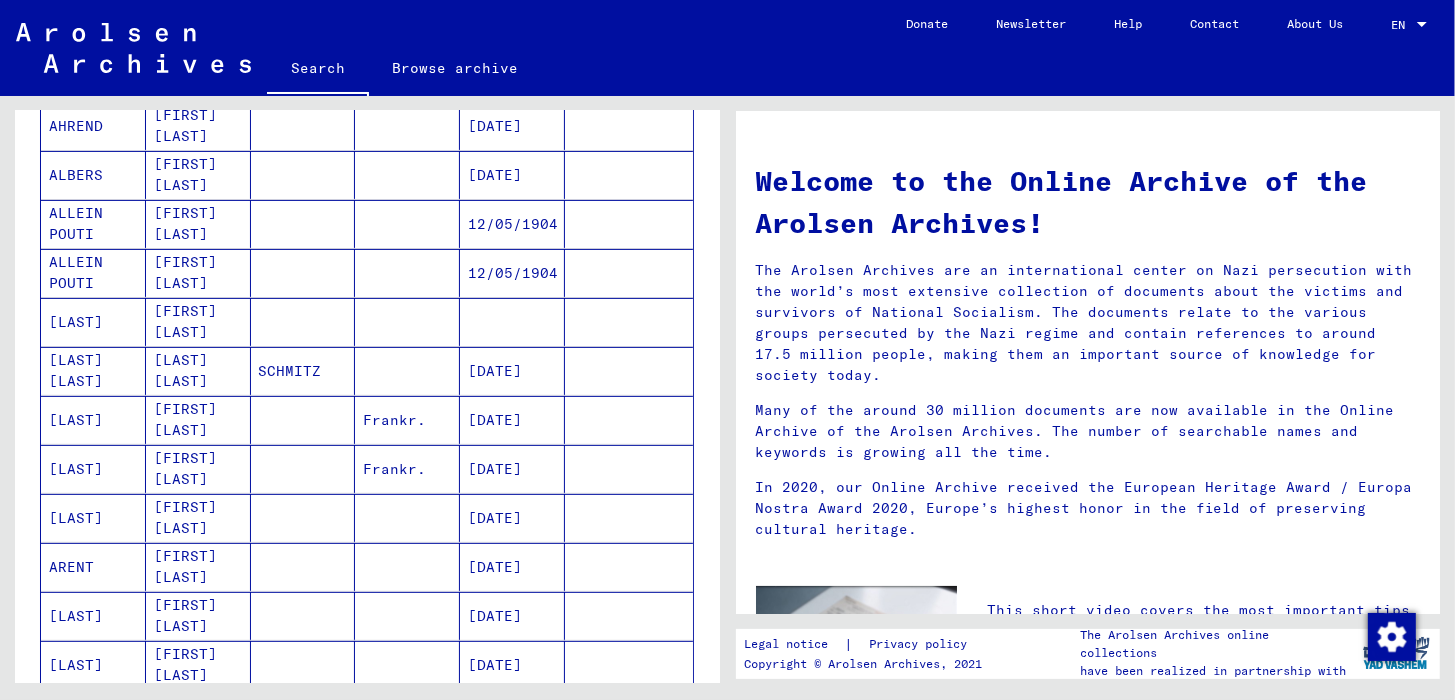 scroll, scrollTop: 99, scrollLeft: 0, axis: vertical 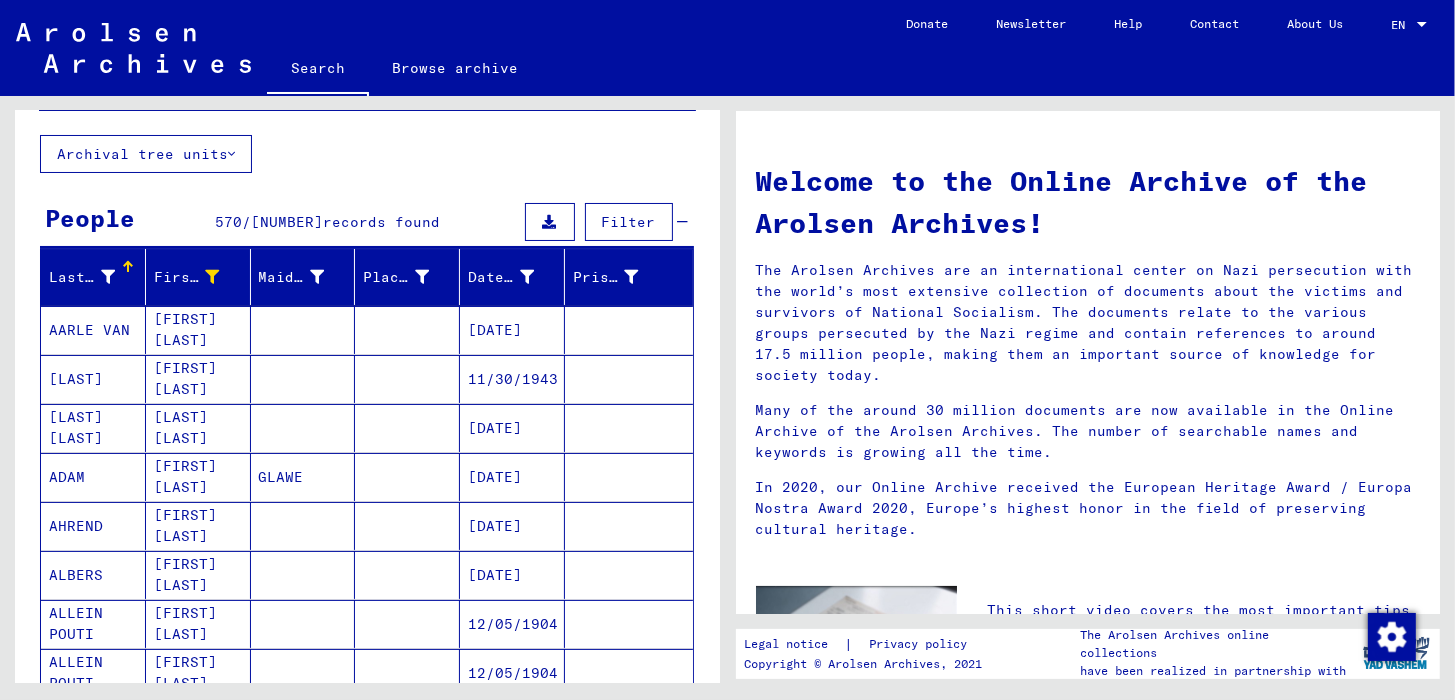 click at bounding box center [108, 277] 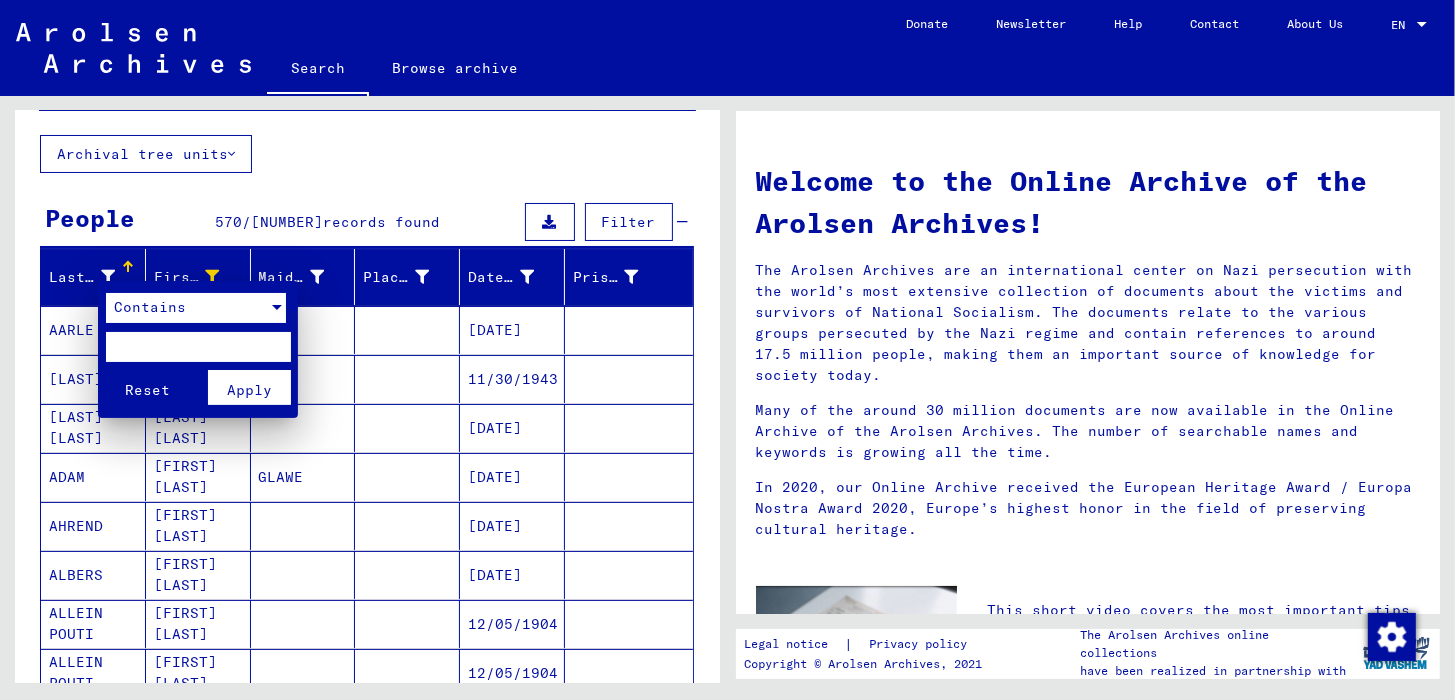 click on "Contains" at bounding box center [150, 307] 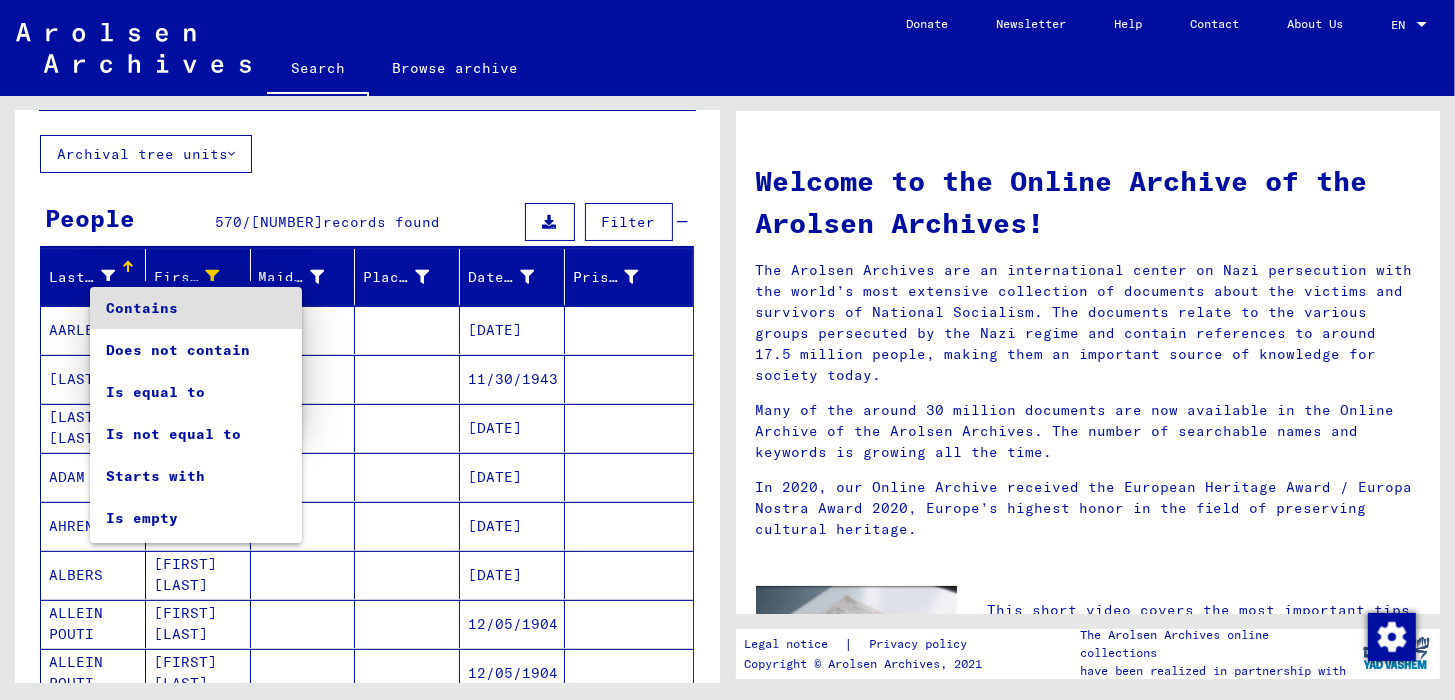 click on "Contains" at bounding box center [196, 308] 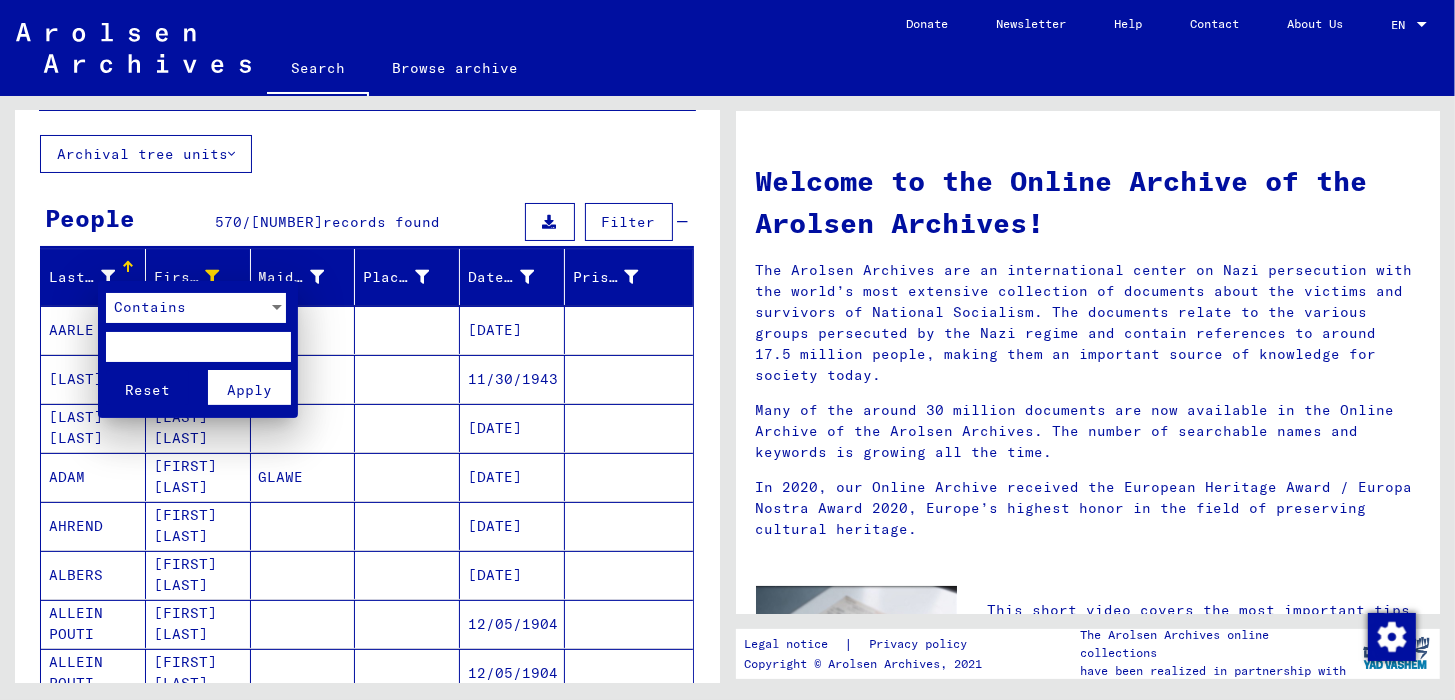 click at bounding box center [198, 347] 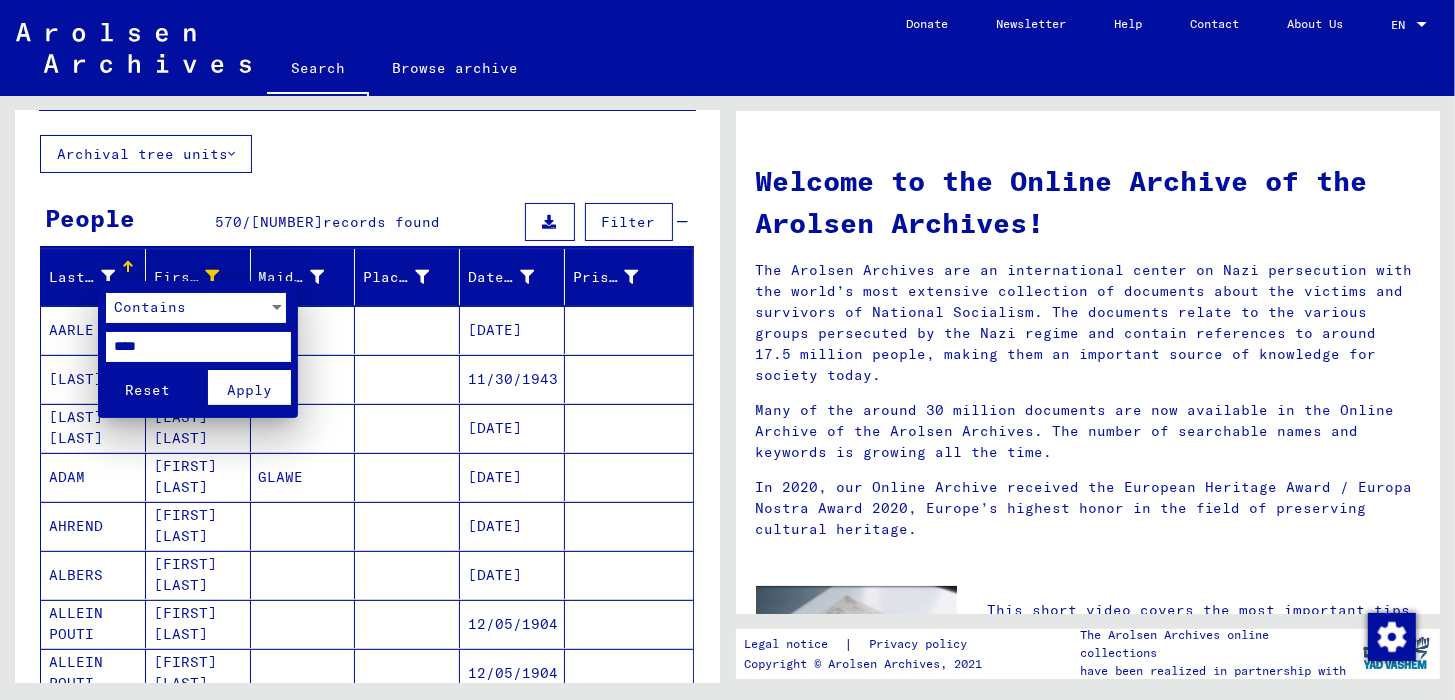 type on "****" 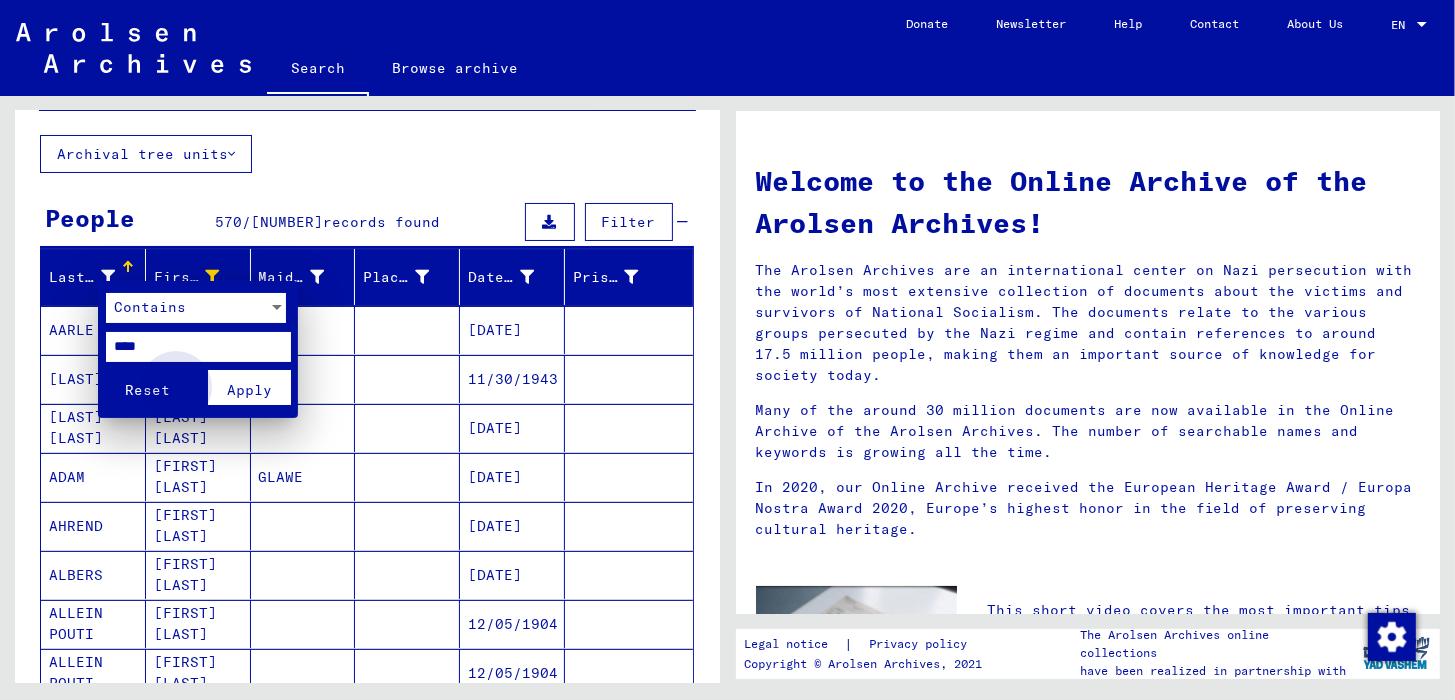 click on "Apply" at bounding box center [249, 390] 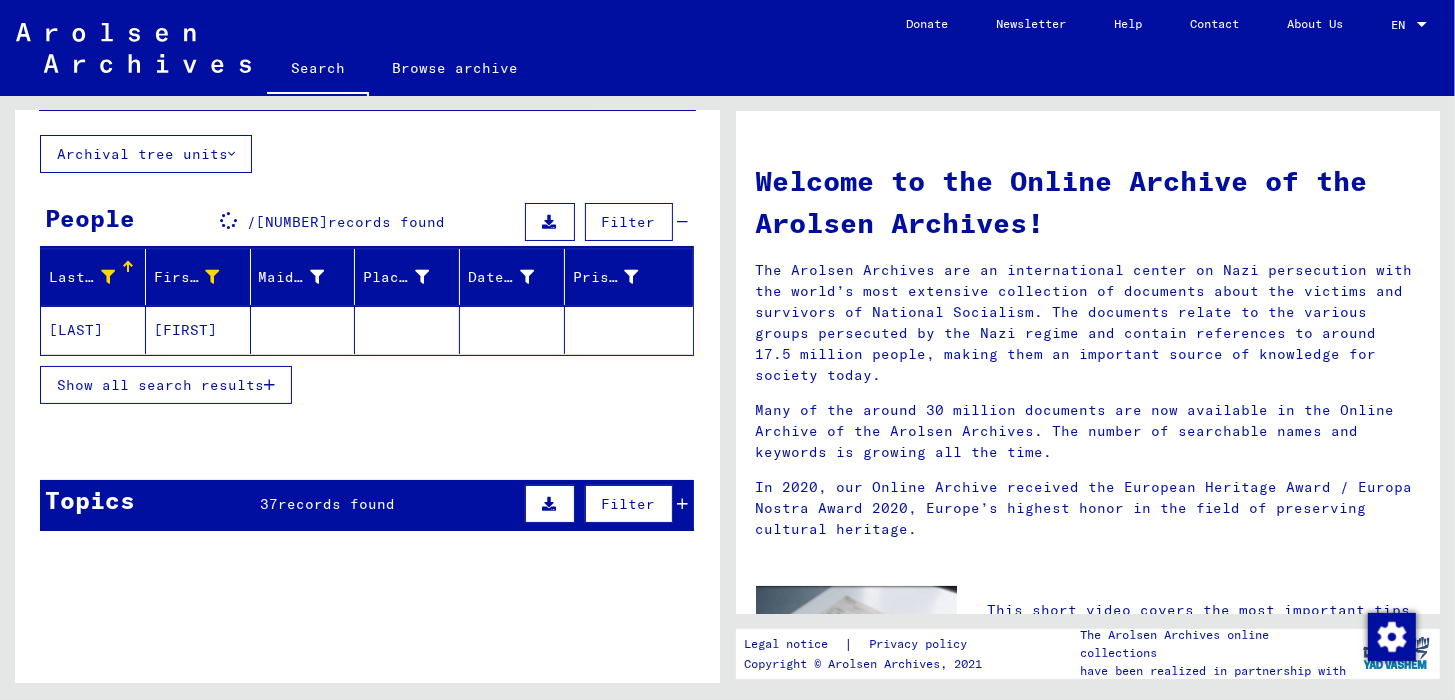 click on "Show all search results" at bounding box center [160, 385] 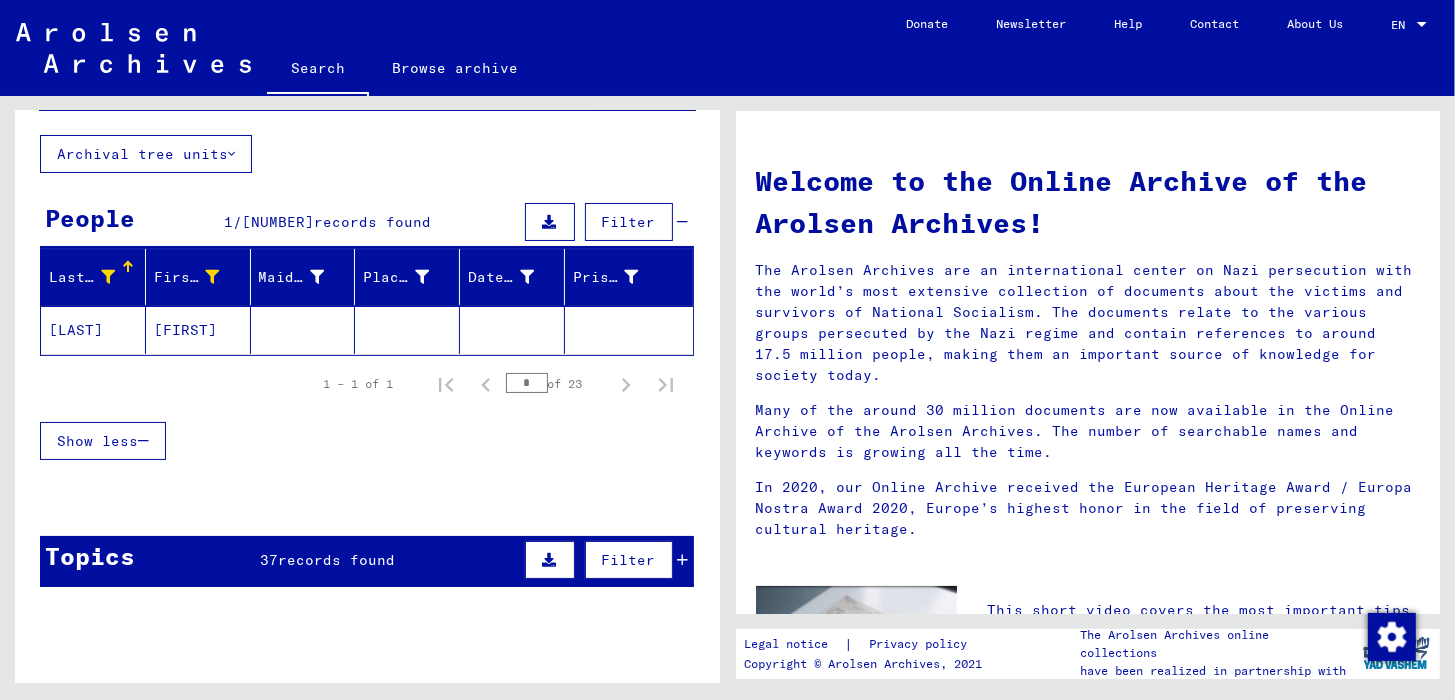 scroll, scrollTop: 0, scrollLeft: 0, axis: both 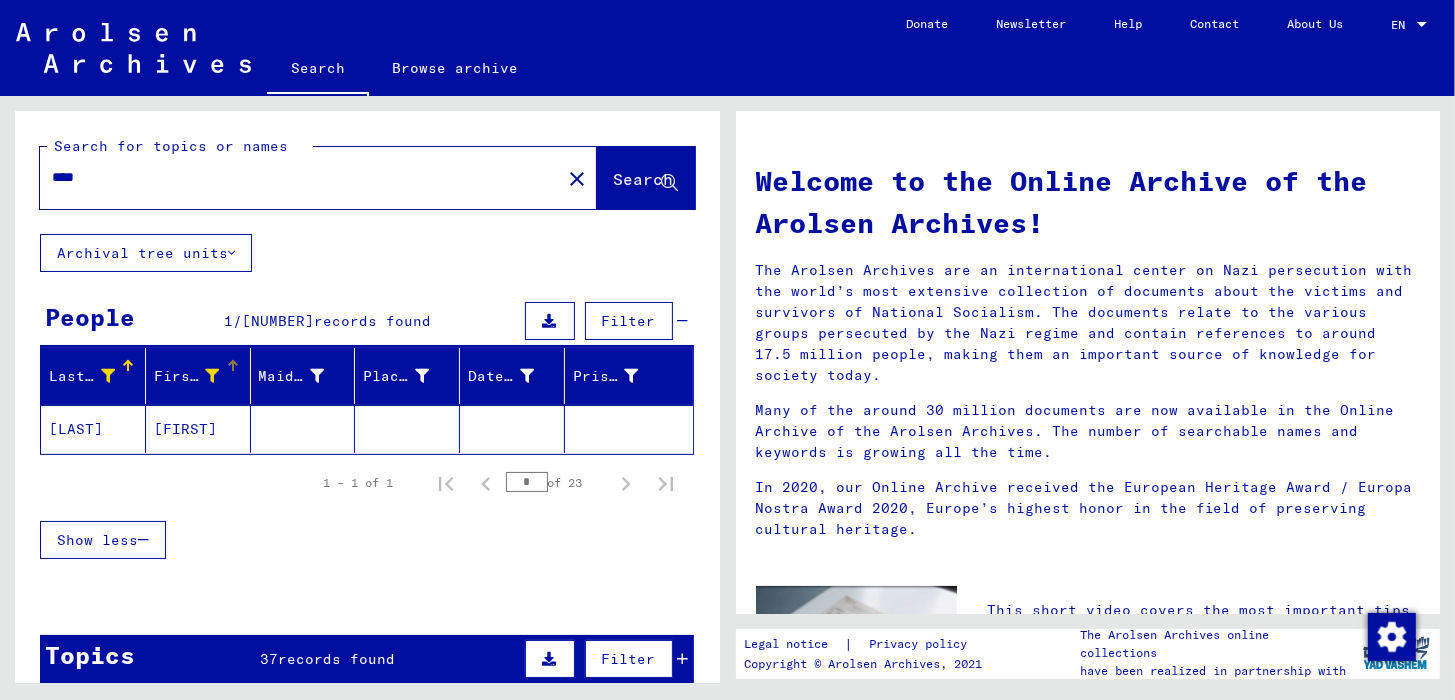 click at bounding box center [213, 376] 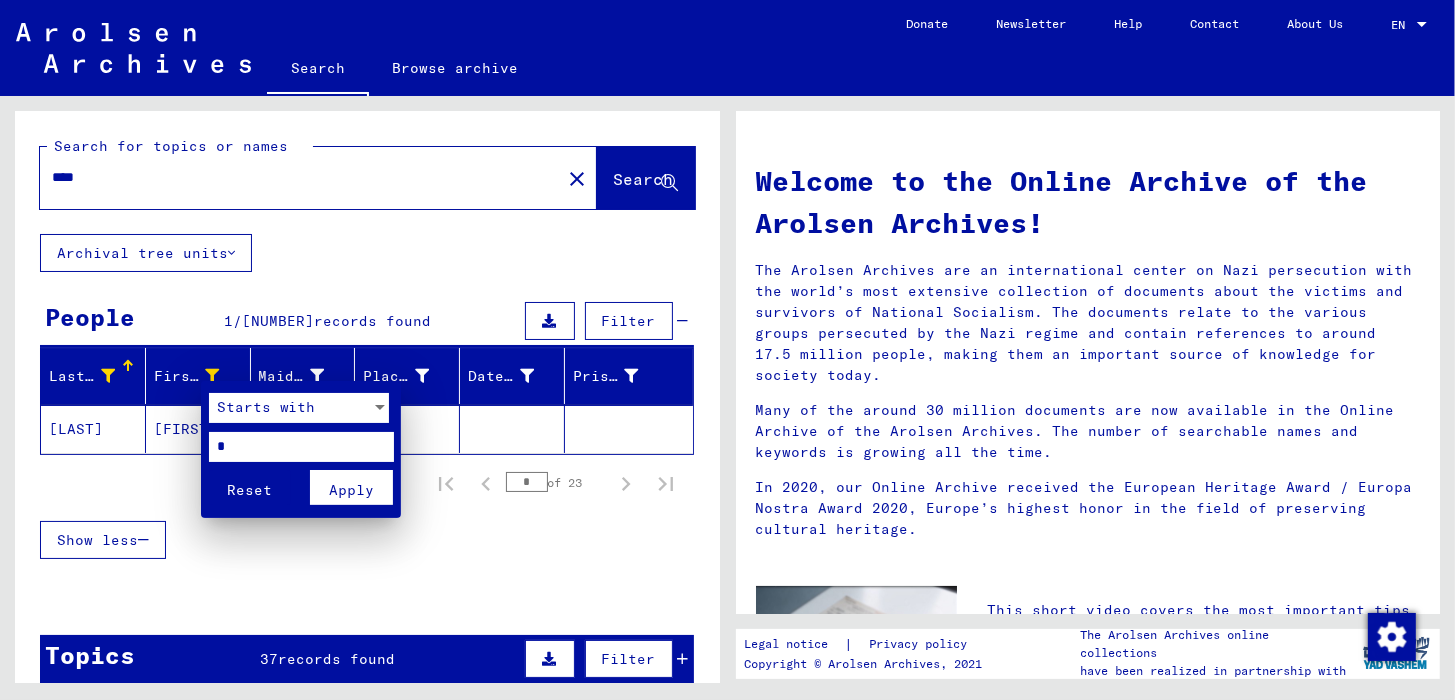 drag, startPoint x: 256, startPoint y: 442, endPoint x: 197, endPoint y: 441, distance: 59.008472 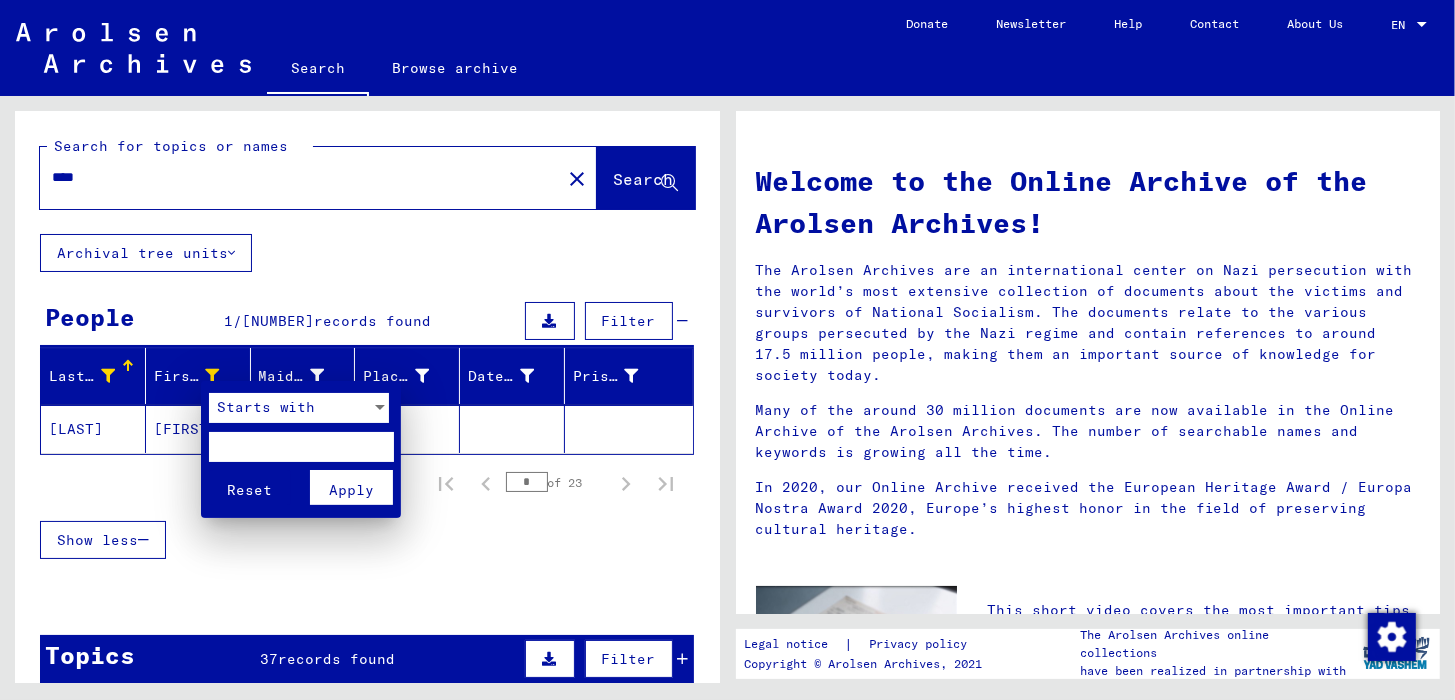 type 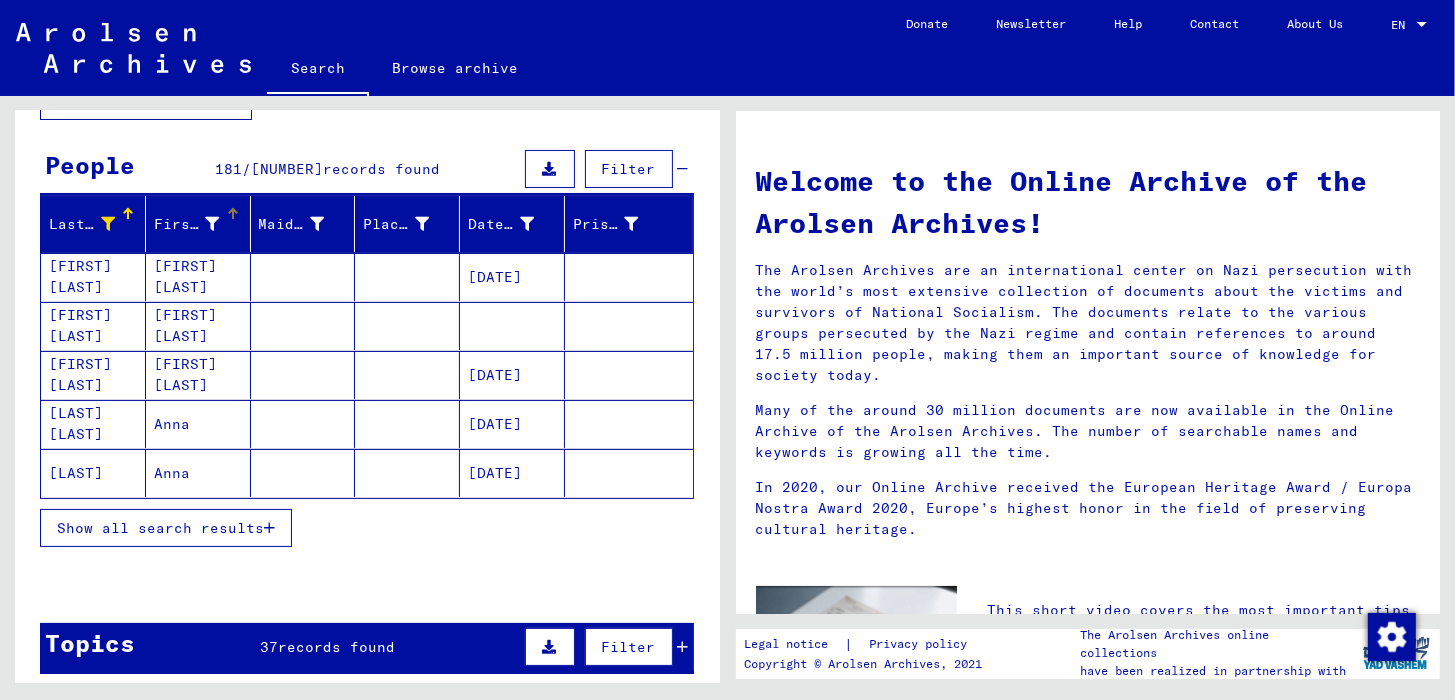 scroll, scrollTop: 200, scrollLeft: 0, axis: vertical 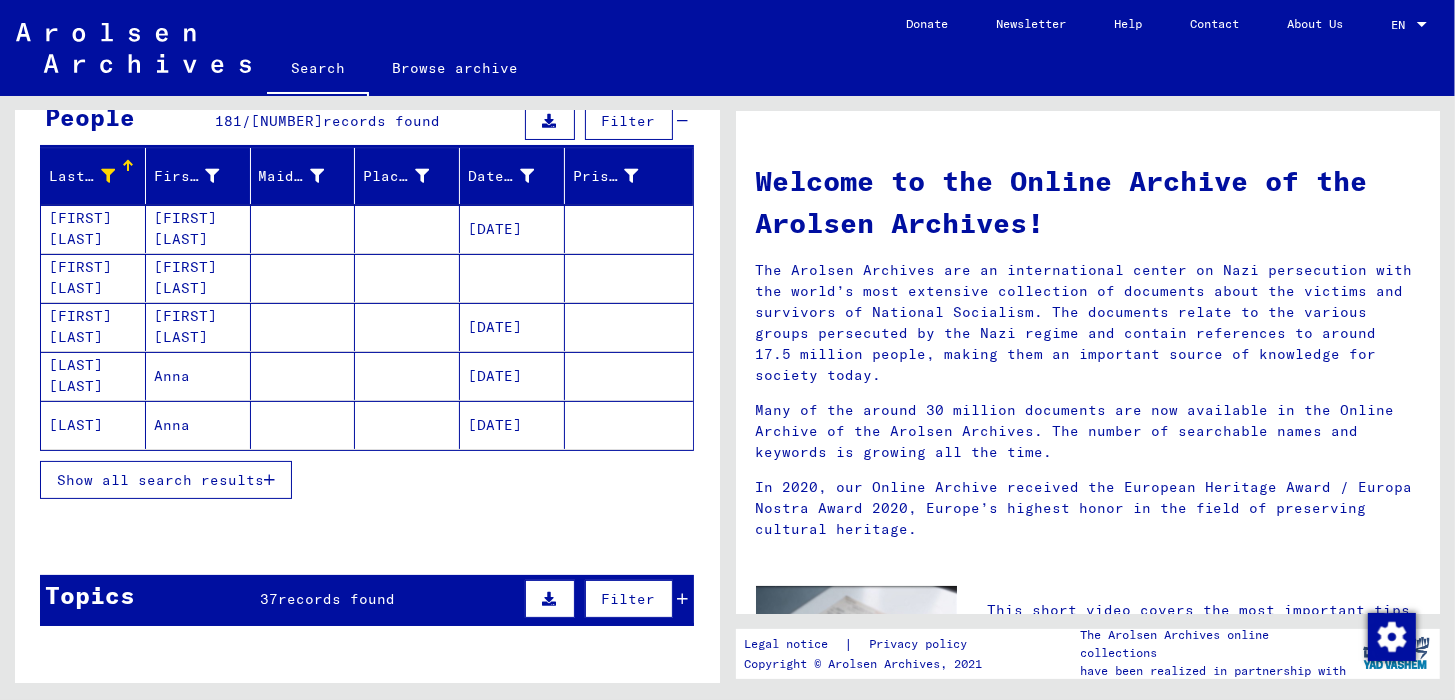 click on "Show all search results" at bounding box center (160, 480) 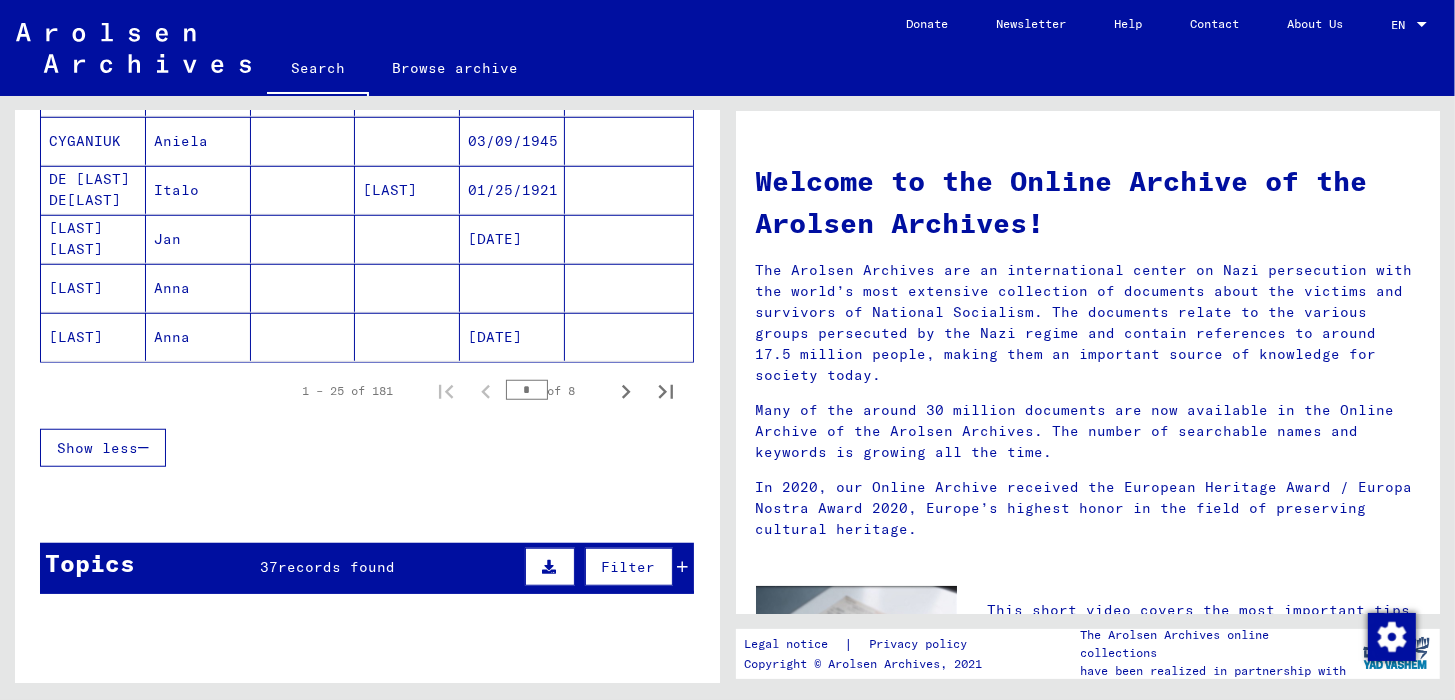 scroll, scrollTop: 1299, scrollLeft: 0, axis: vertical 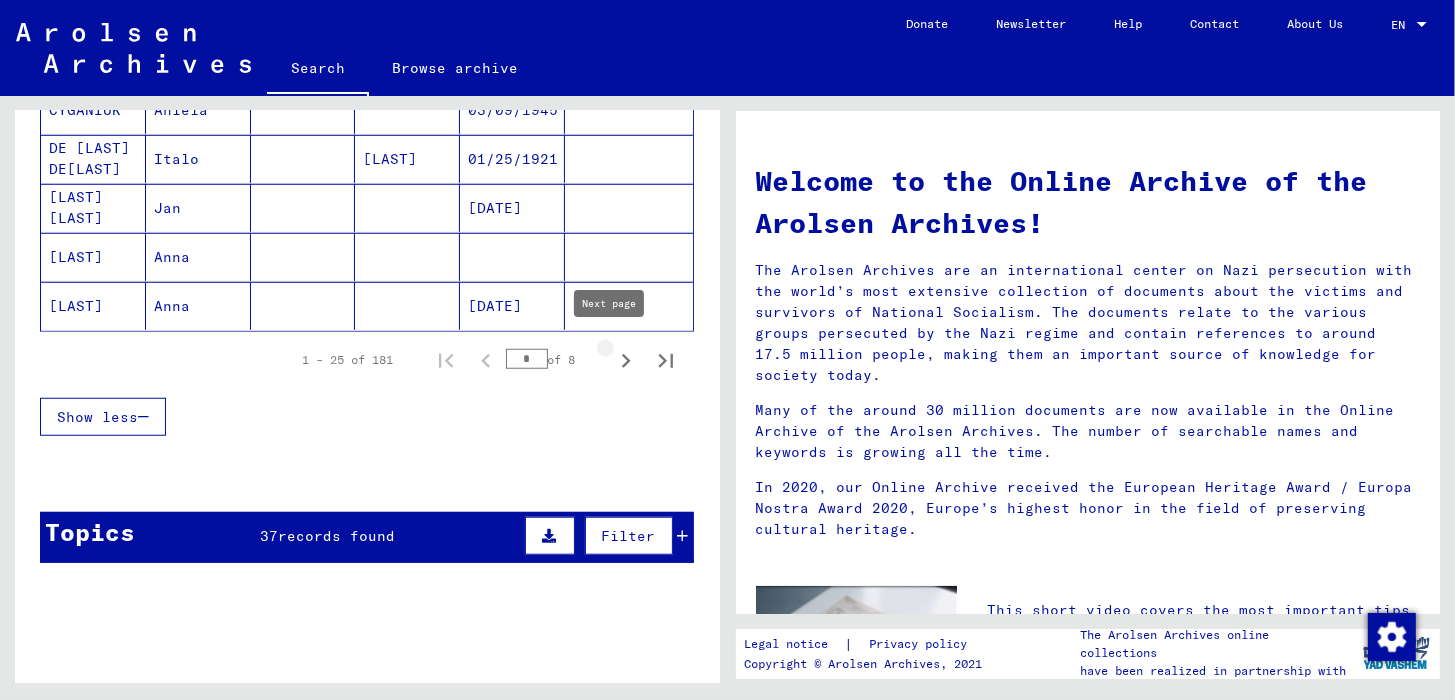 click 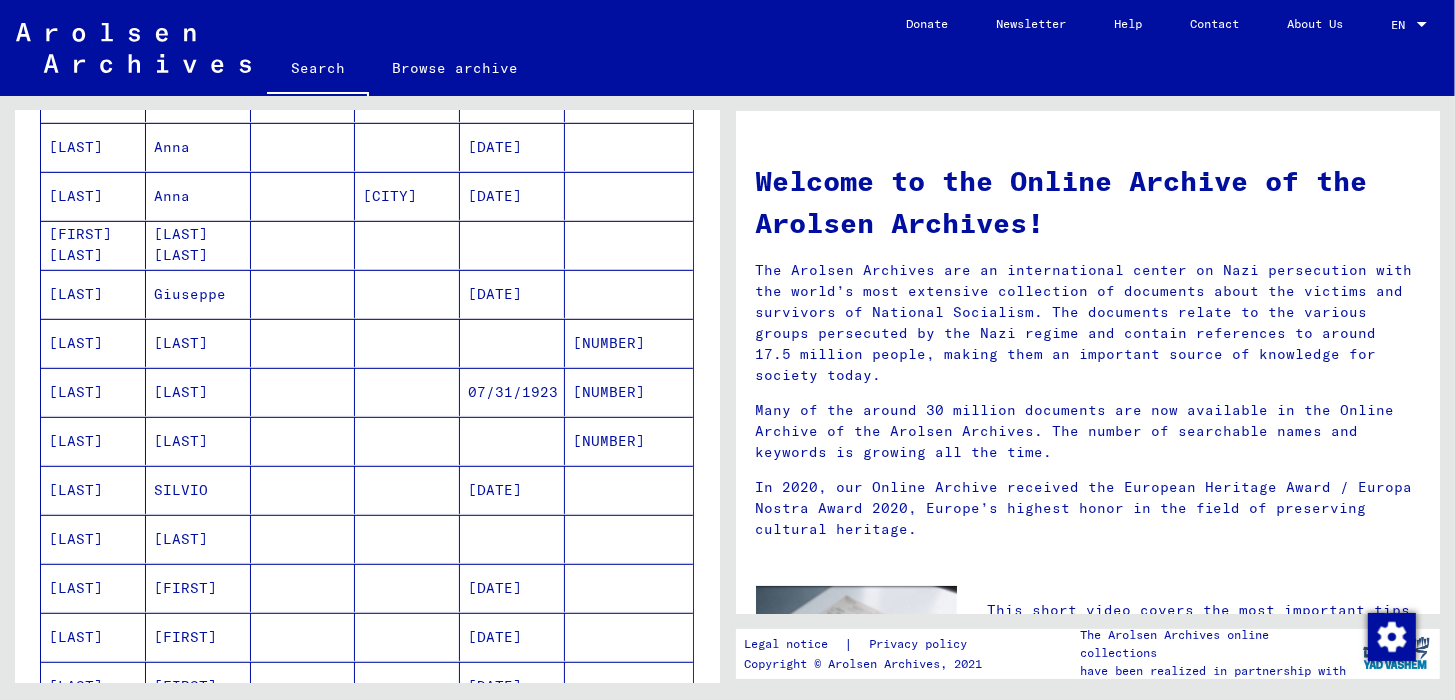 scroll, scrollTop: 499, scrollLeft: 0, axis: vertical 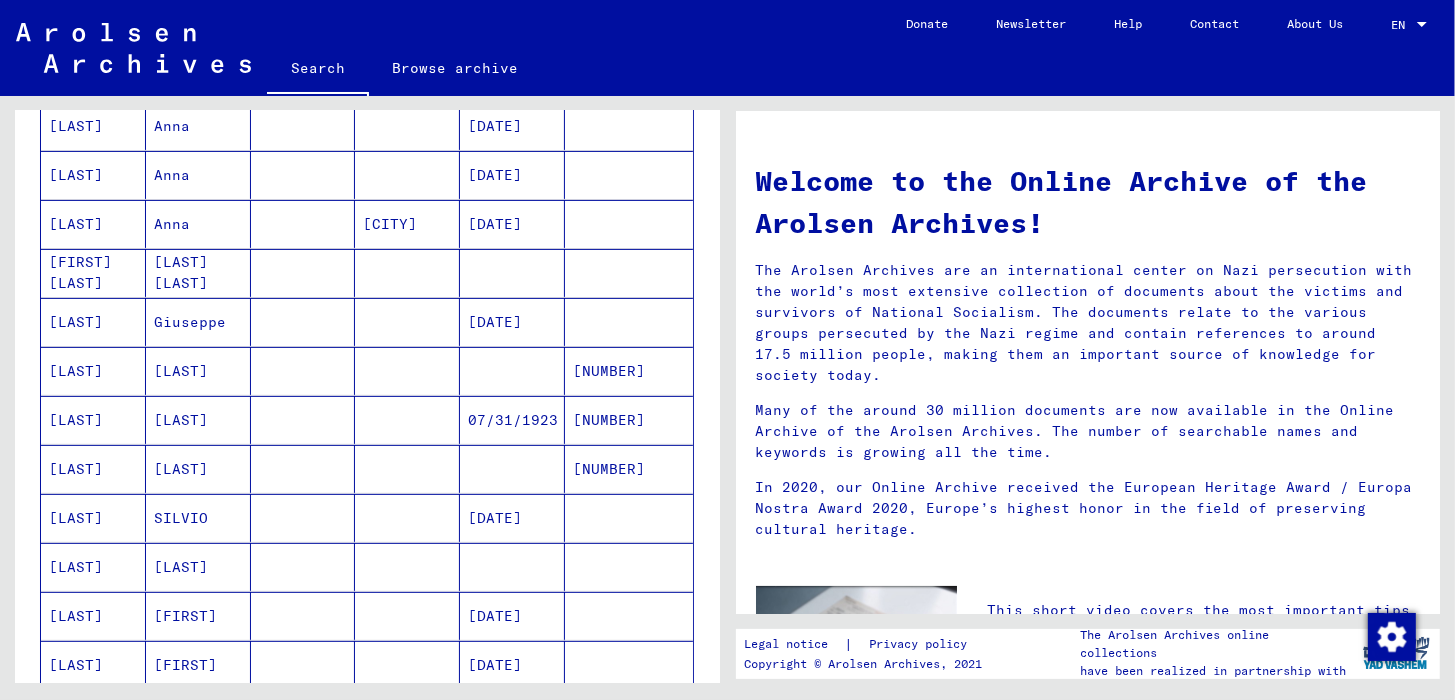 click on "[LAST]" at bounding box center [93, 469] 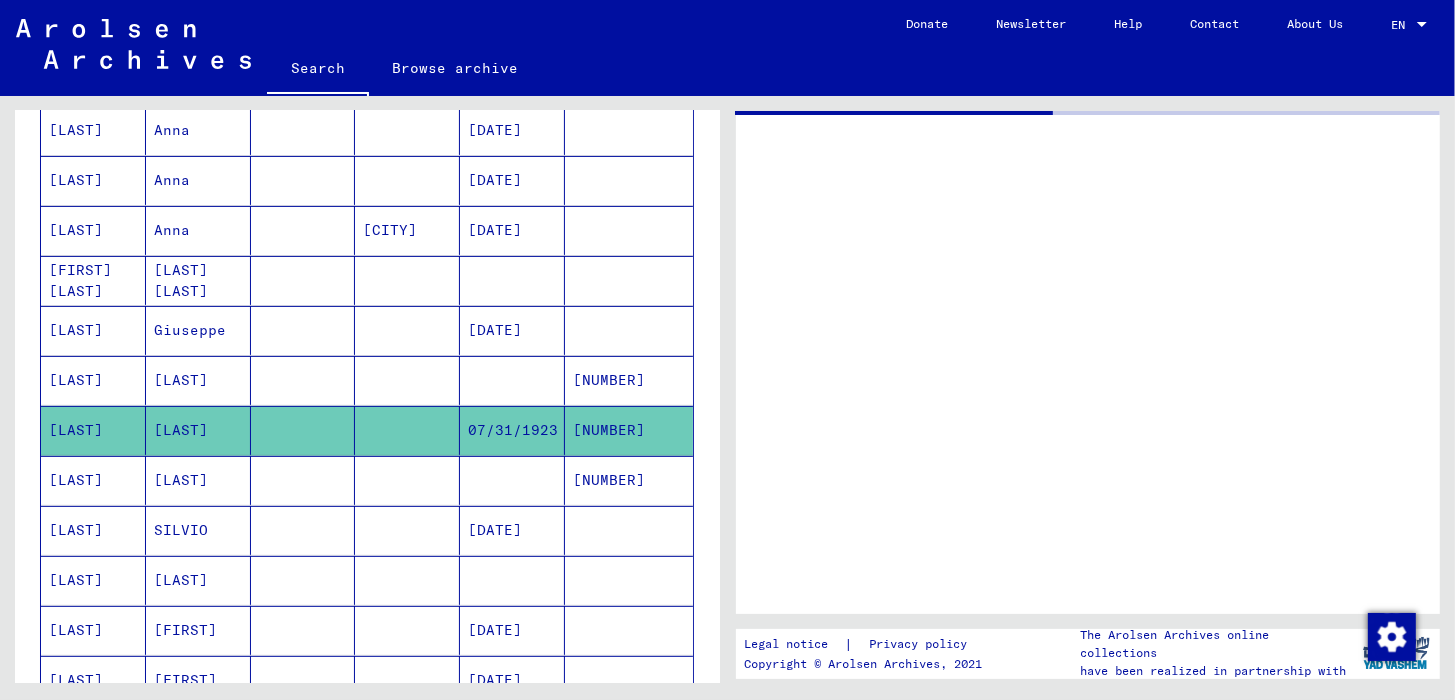 scroll, scrollTop: 502, scrollLeft: 0, axis: vertical 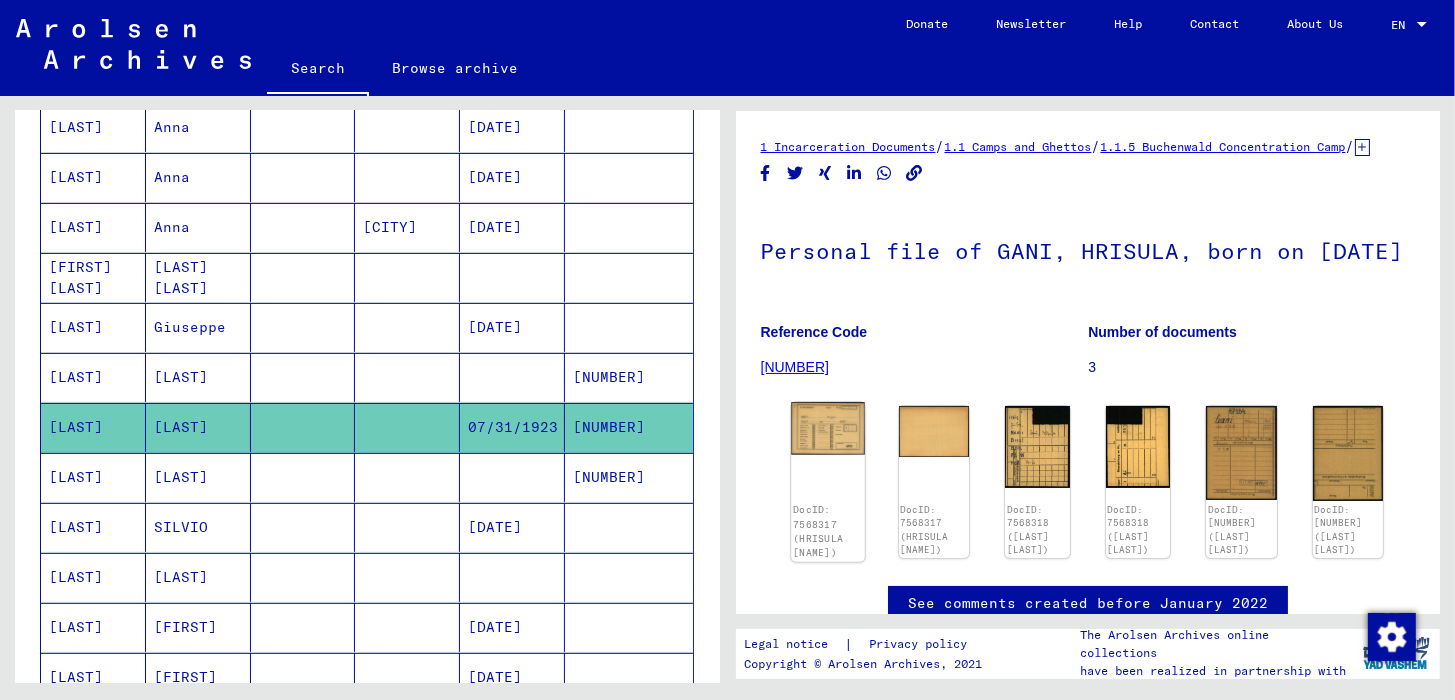 click 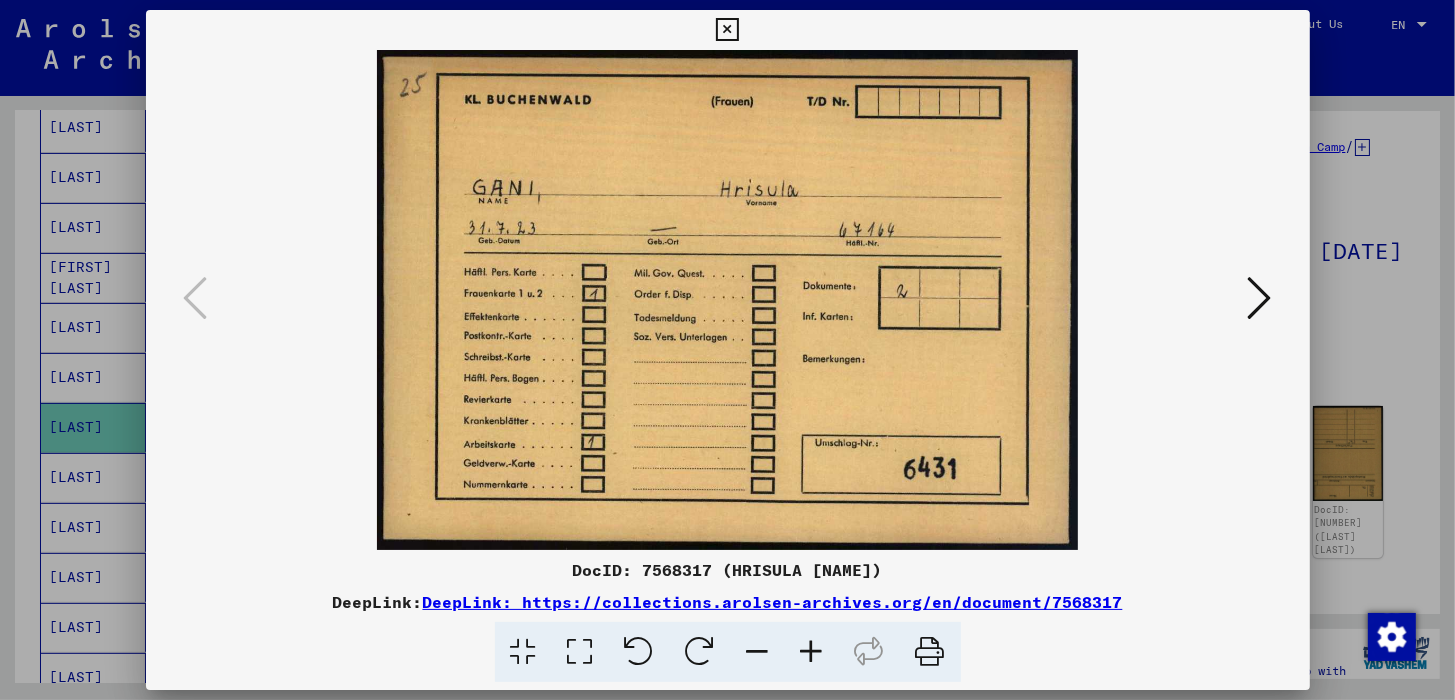 click at bounding box center (1260, 298) 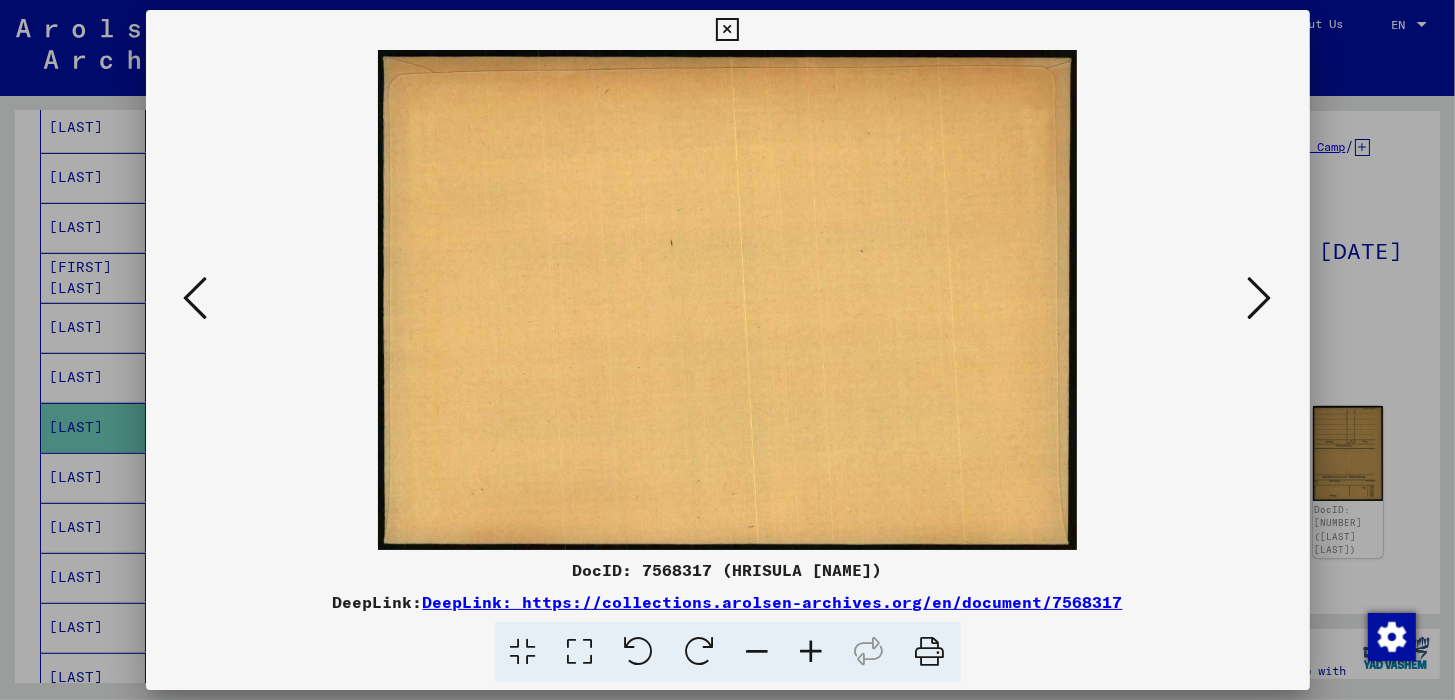 click at bounding box center [1260, 298] 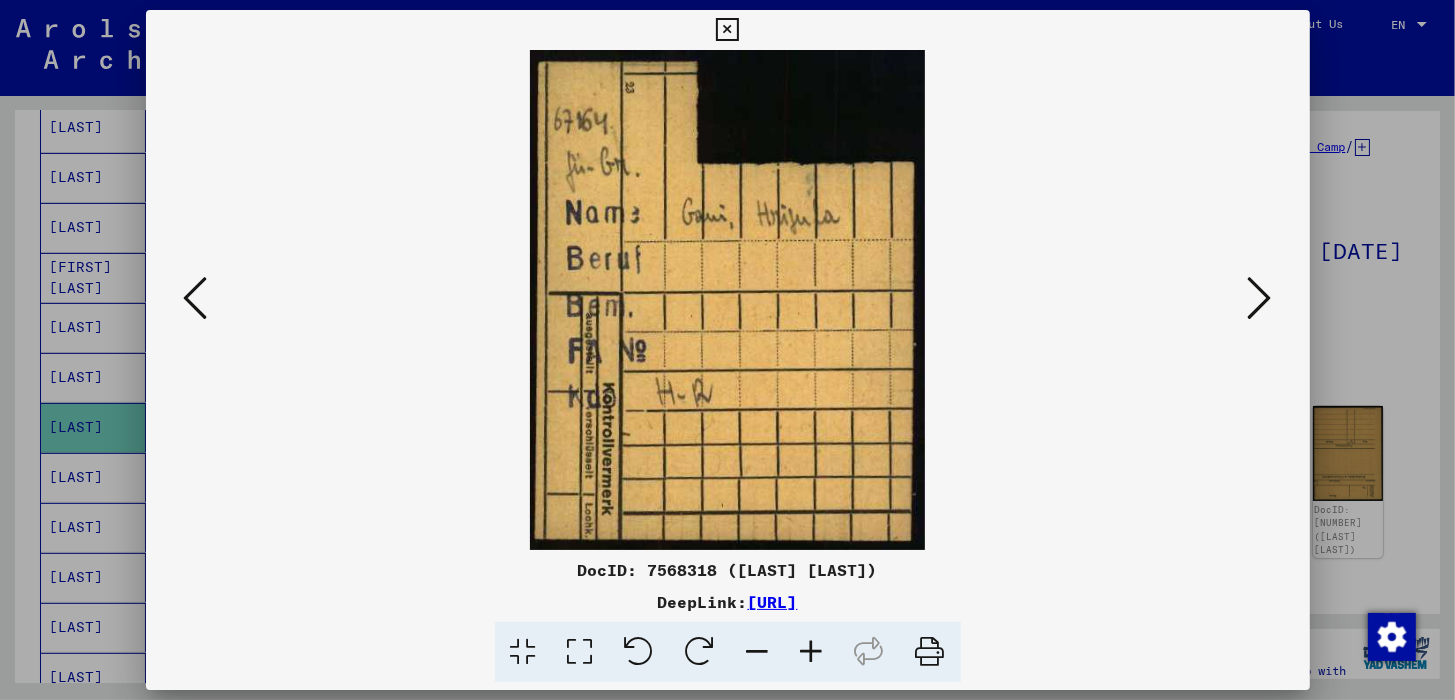 click at bounding box center (1260, 298) 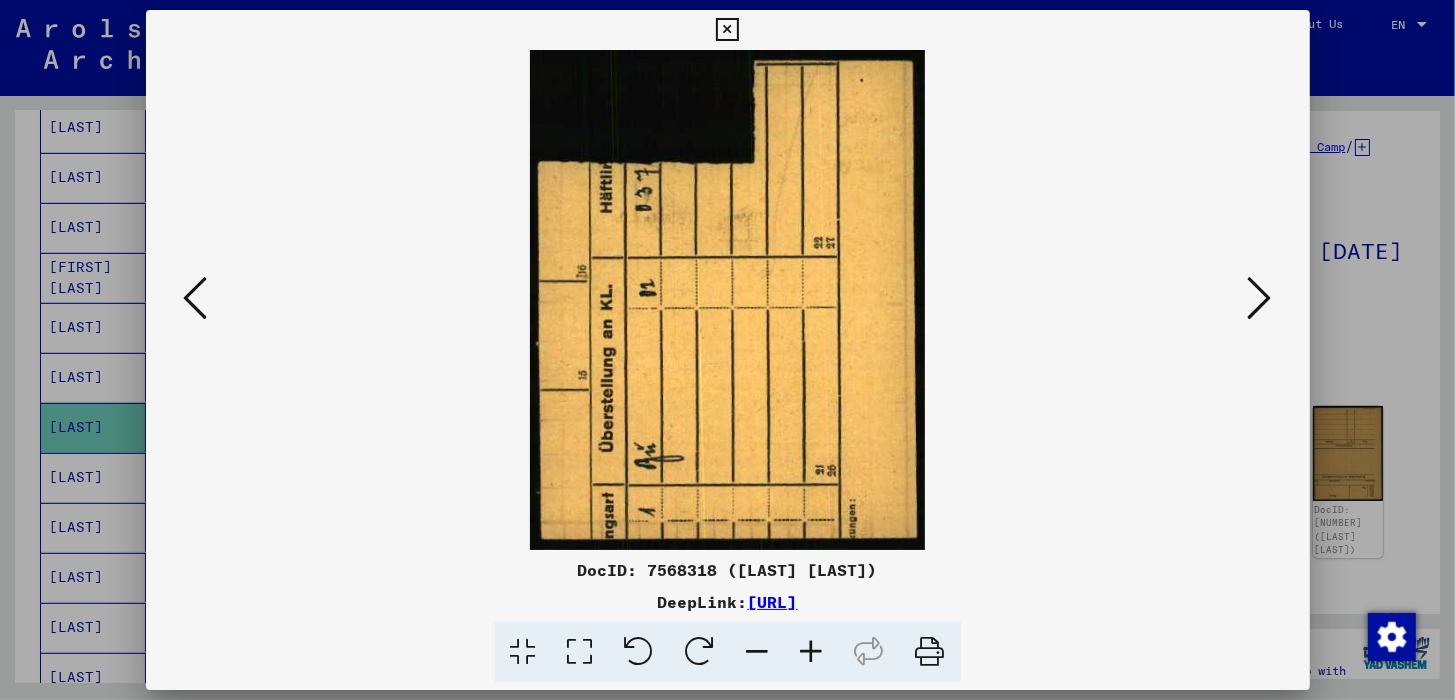 click at bounding box center (1260, 298) 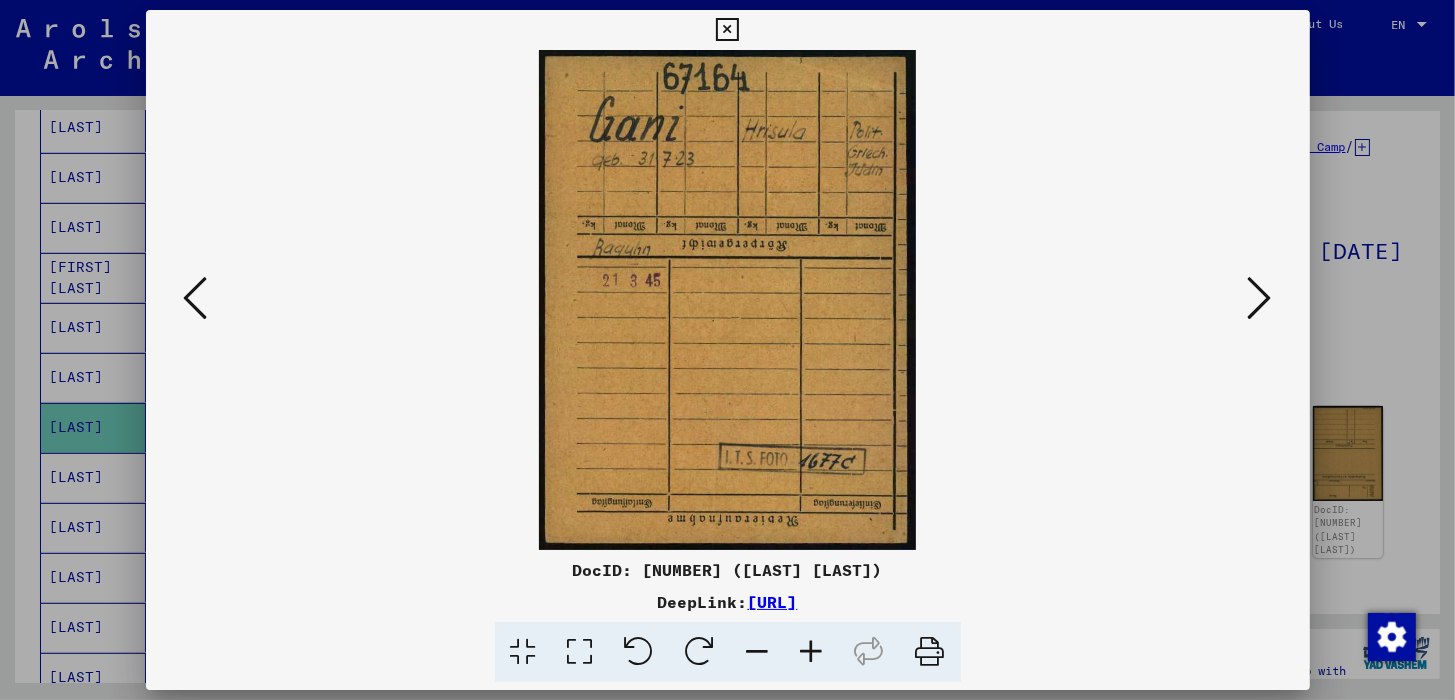 click at bounding box center (1260, 298) 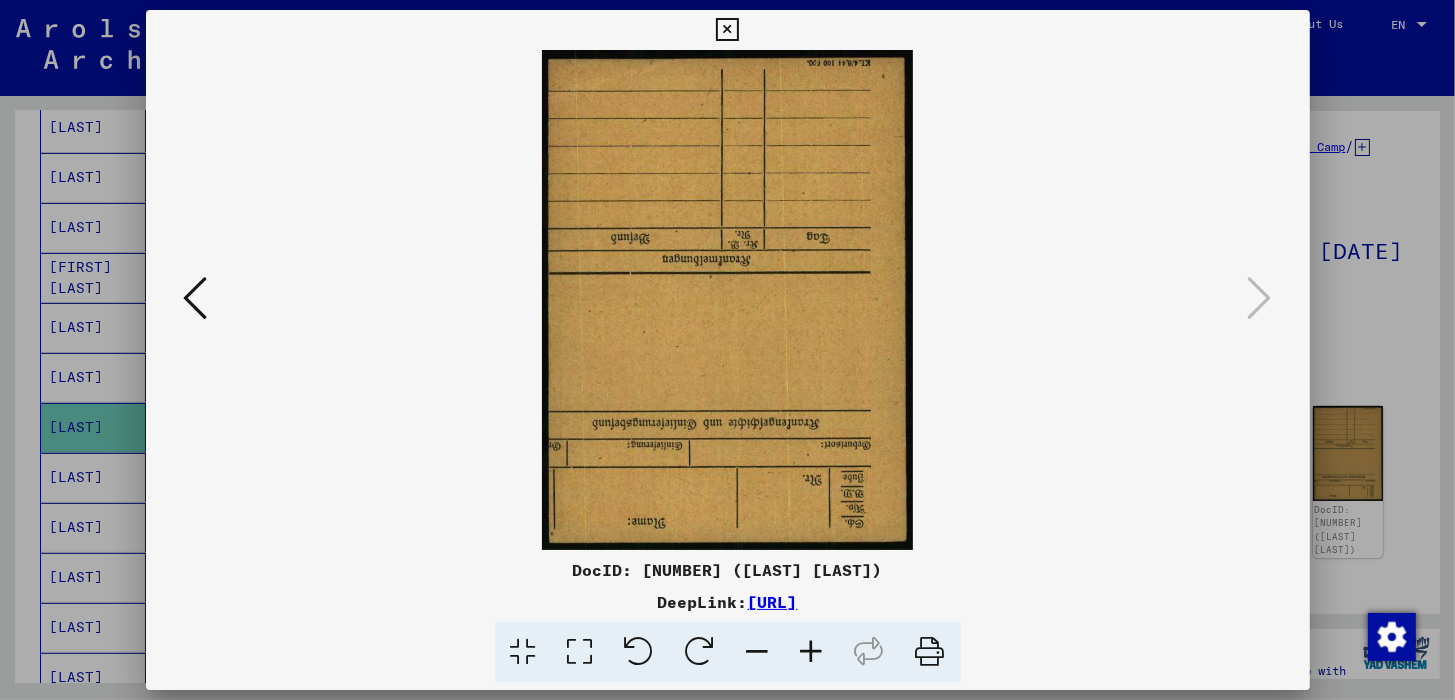 click at bounding box center [727, 30] 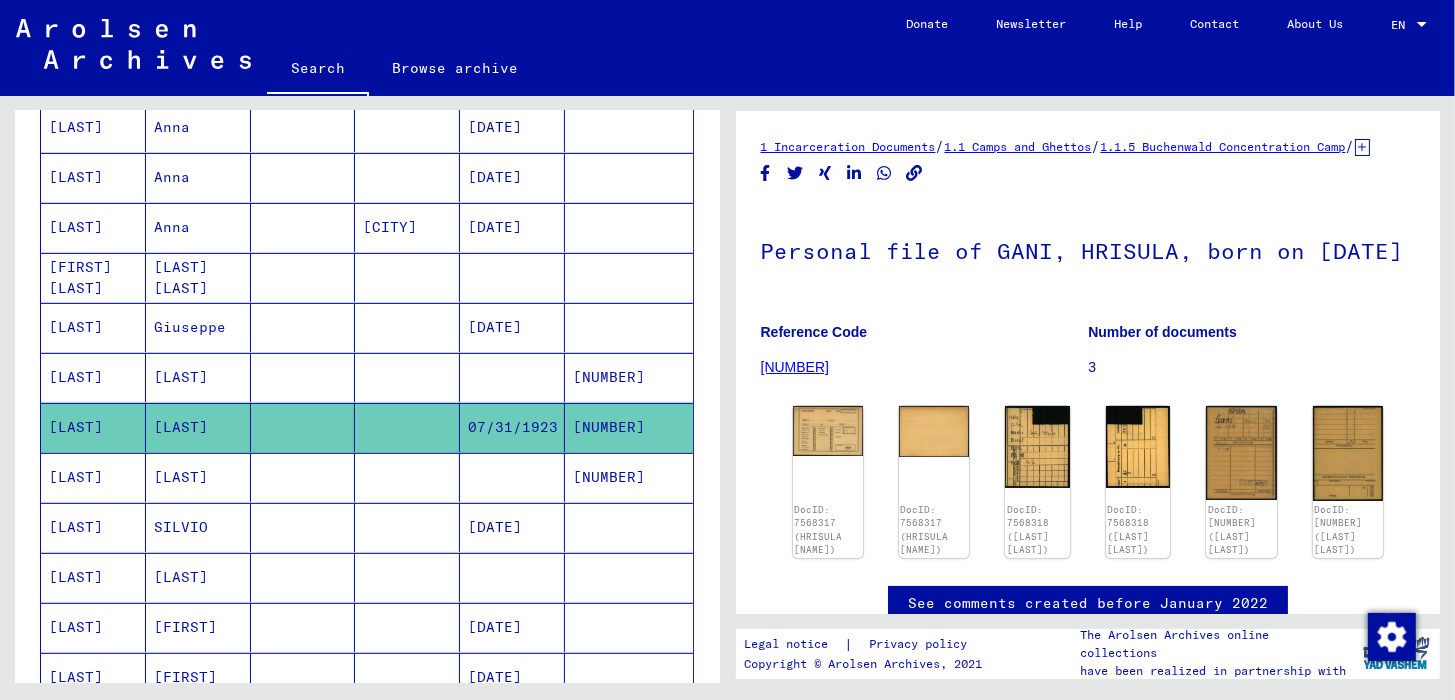 click on "[LAST]" at bounding box center (93, 427) 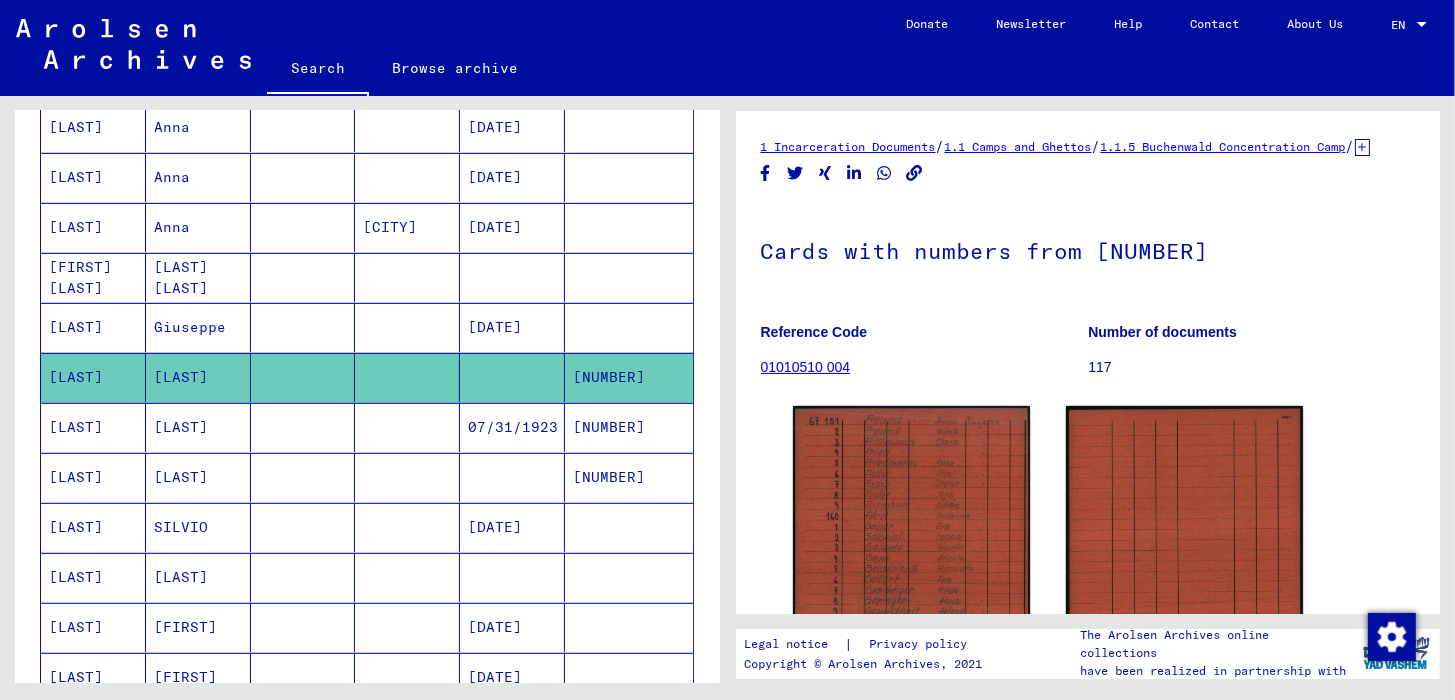 scroll, scrollTop: 0, scrollLeft: 0, axis: both 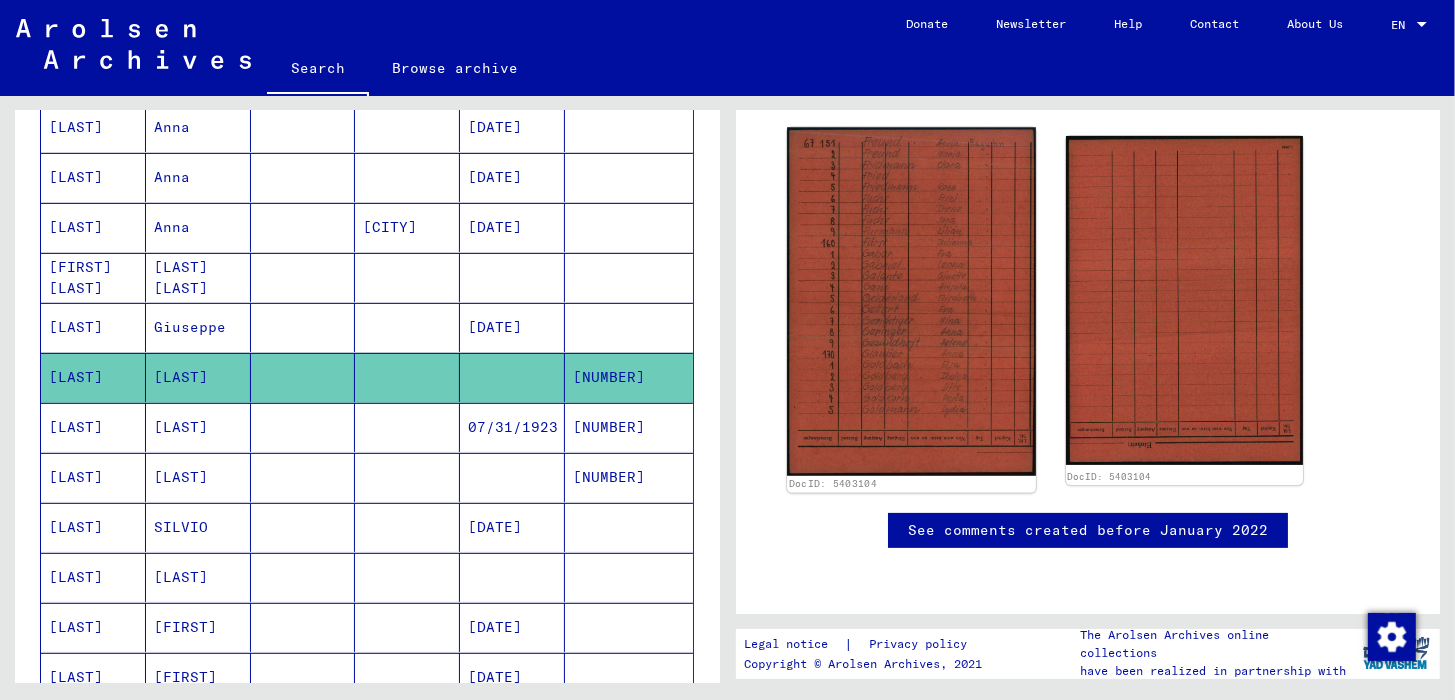 click 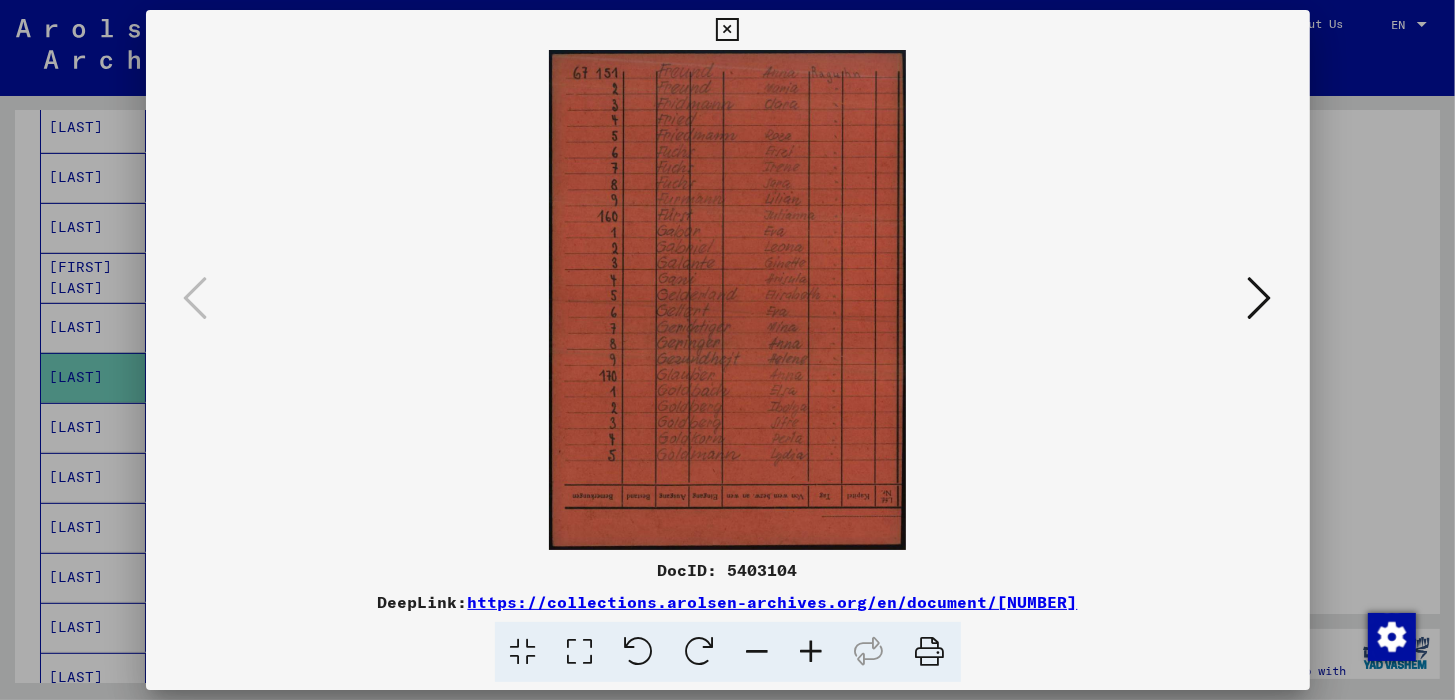 click at bounding box center [727, 30] 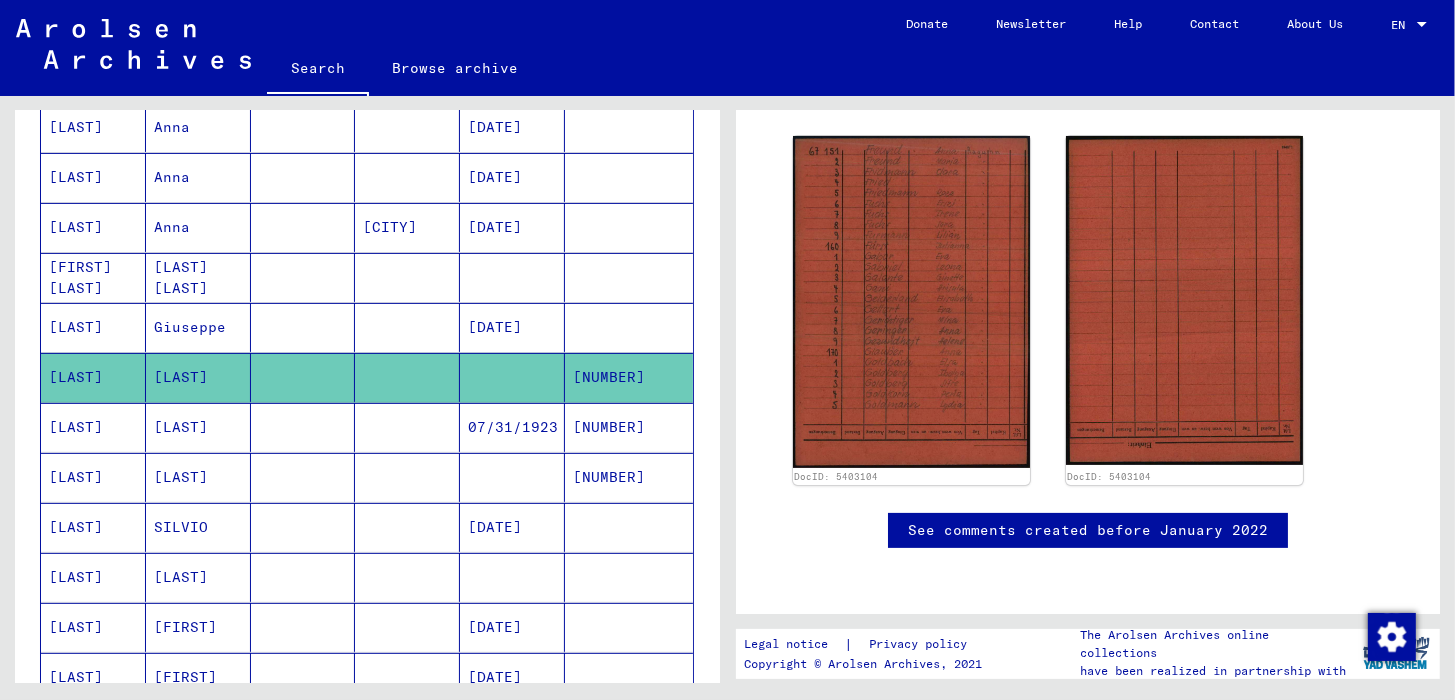 click on "[LAST]" at bounding box center (93, 477) 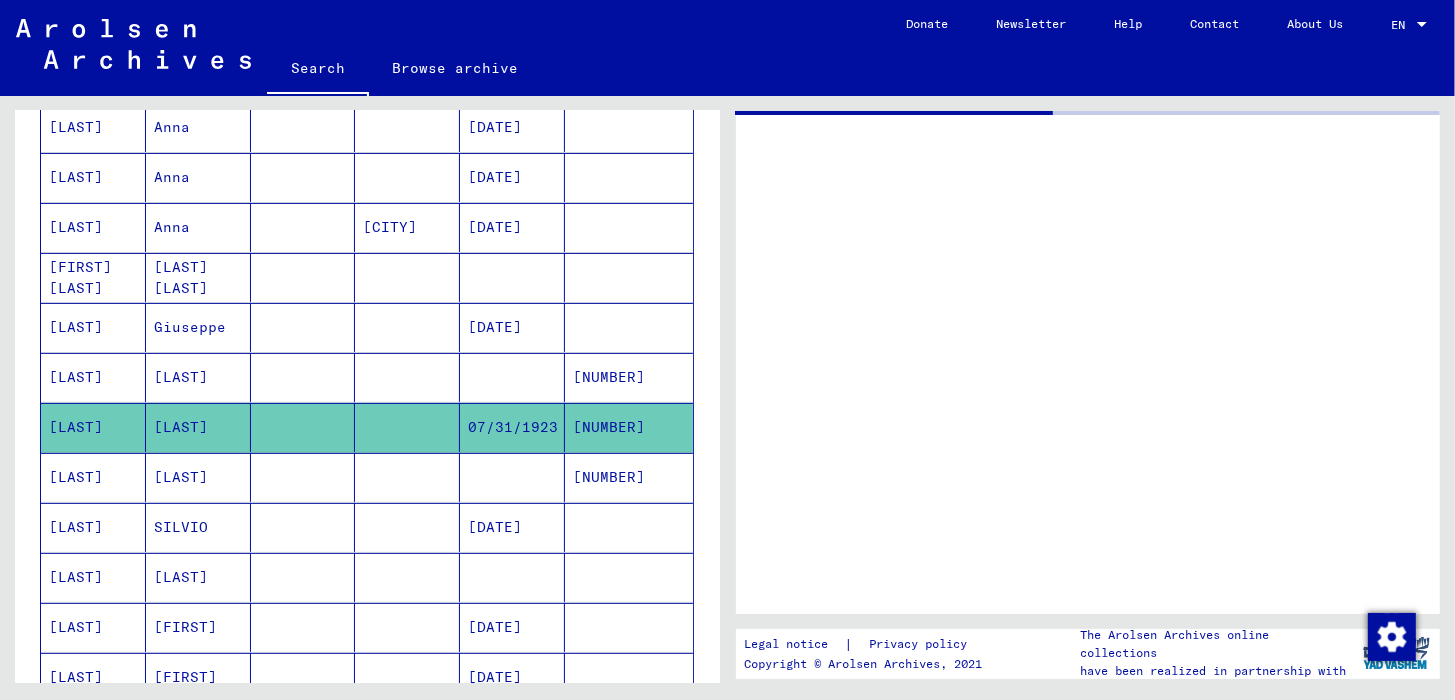scroll, scrollTop: 0, scrollLeft: 0, axis: both 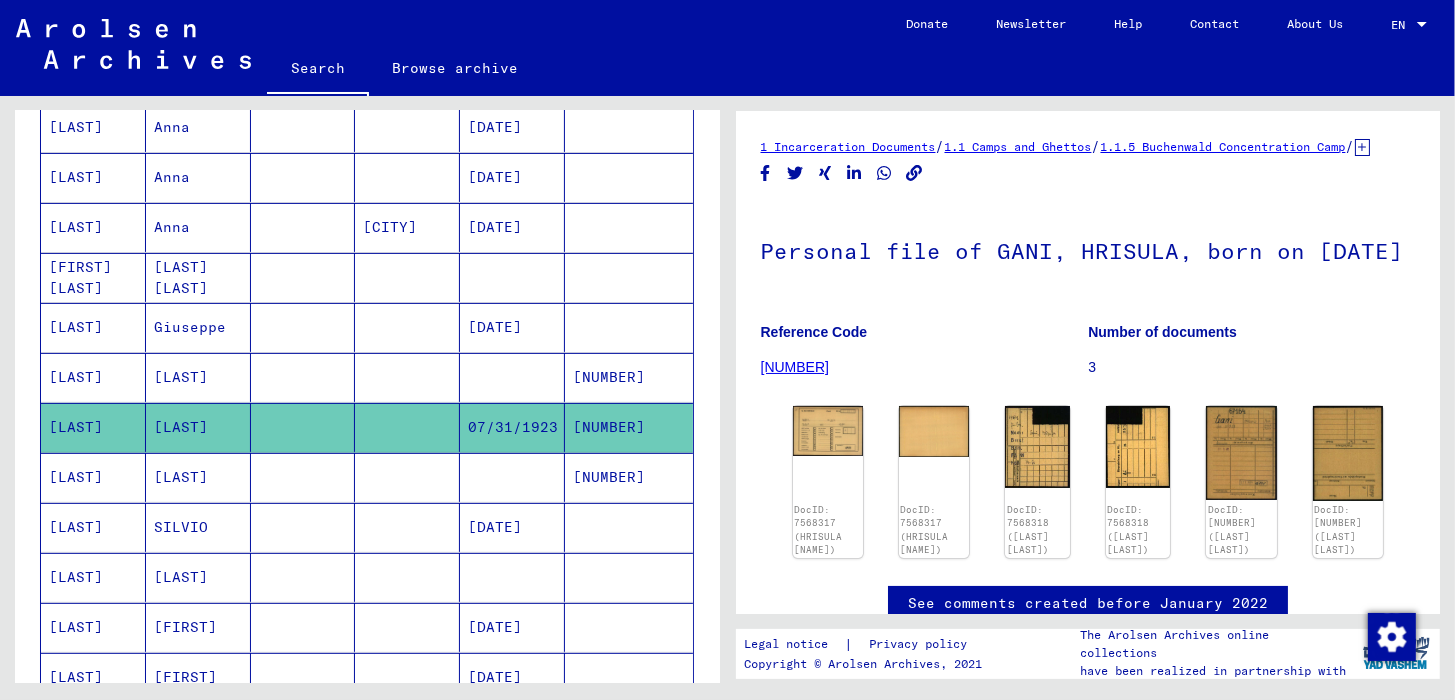 click on "[LAST]" at bounding box center [93, 527] 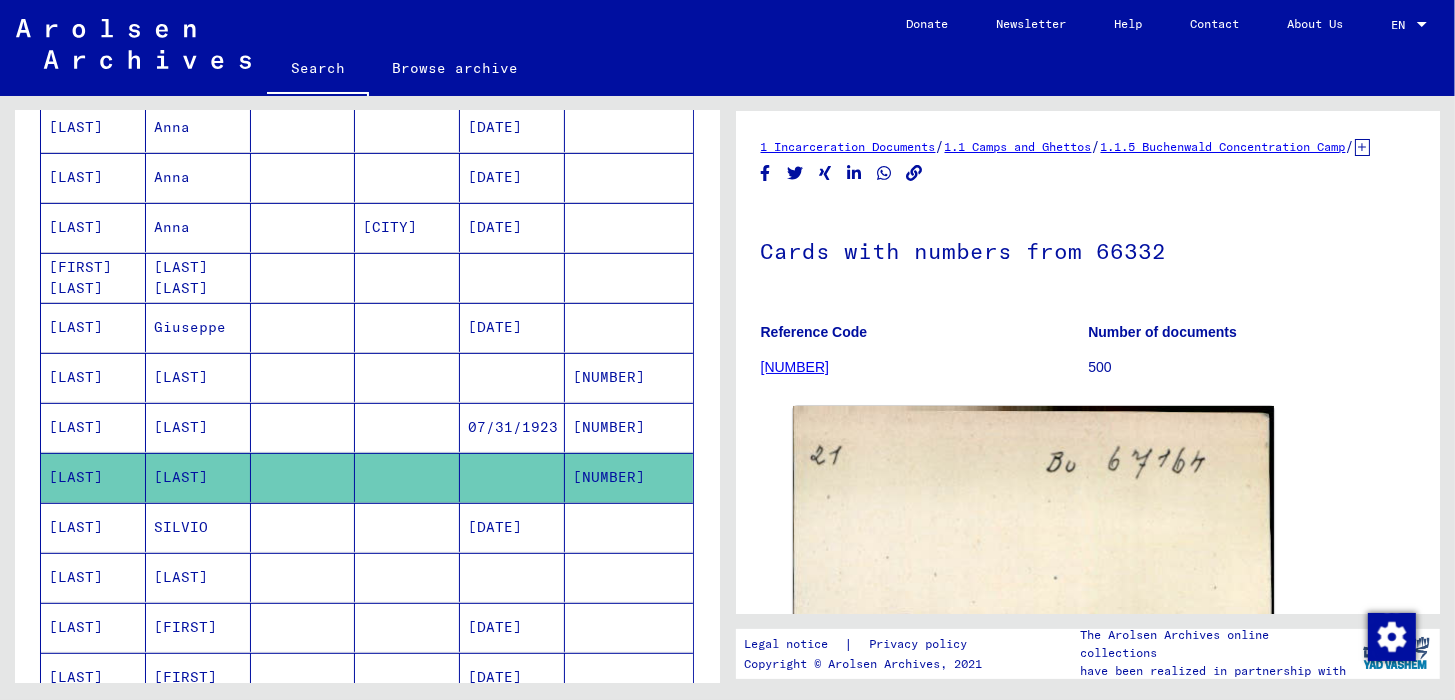 scroll, scrollTop: 0, scrollLeft: 0, axis: both 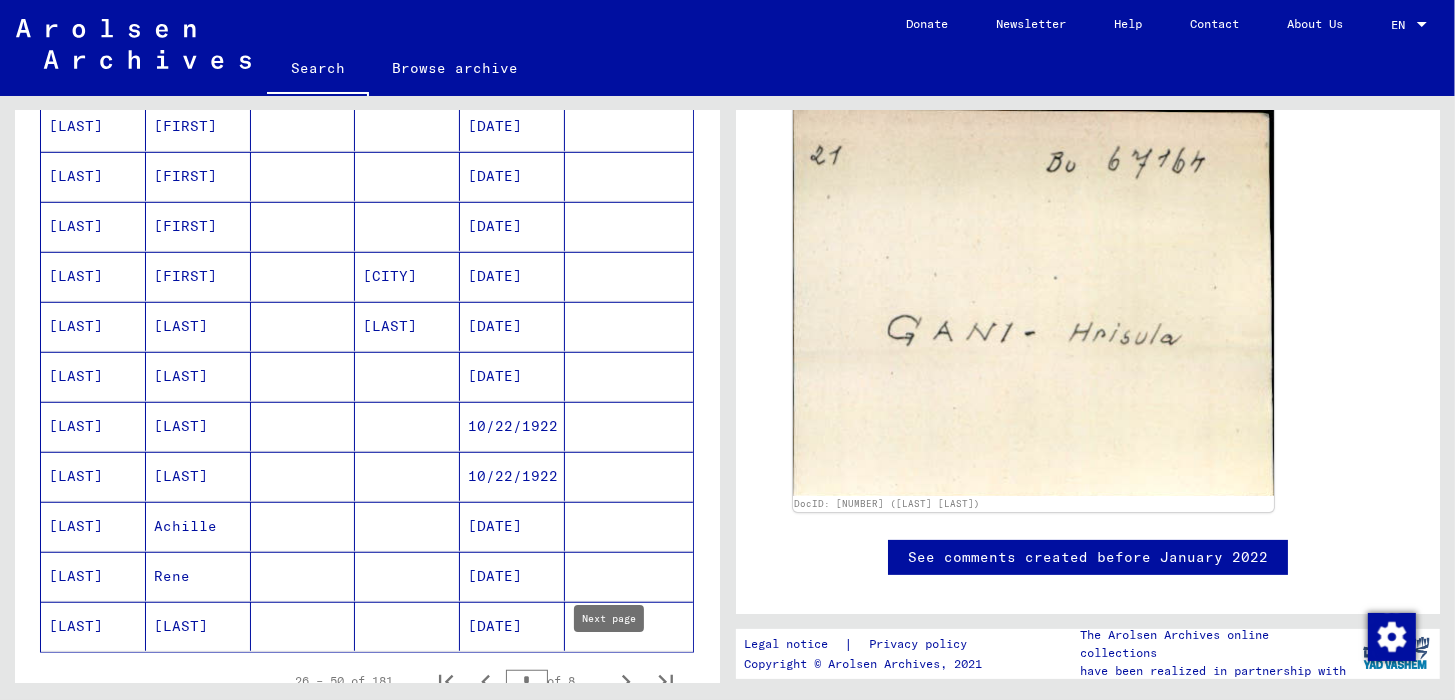 click 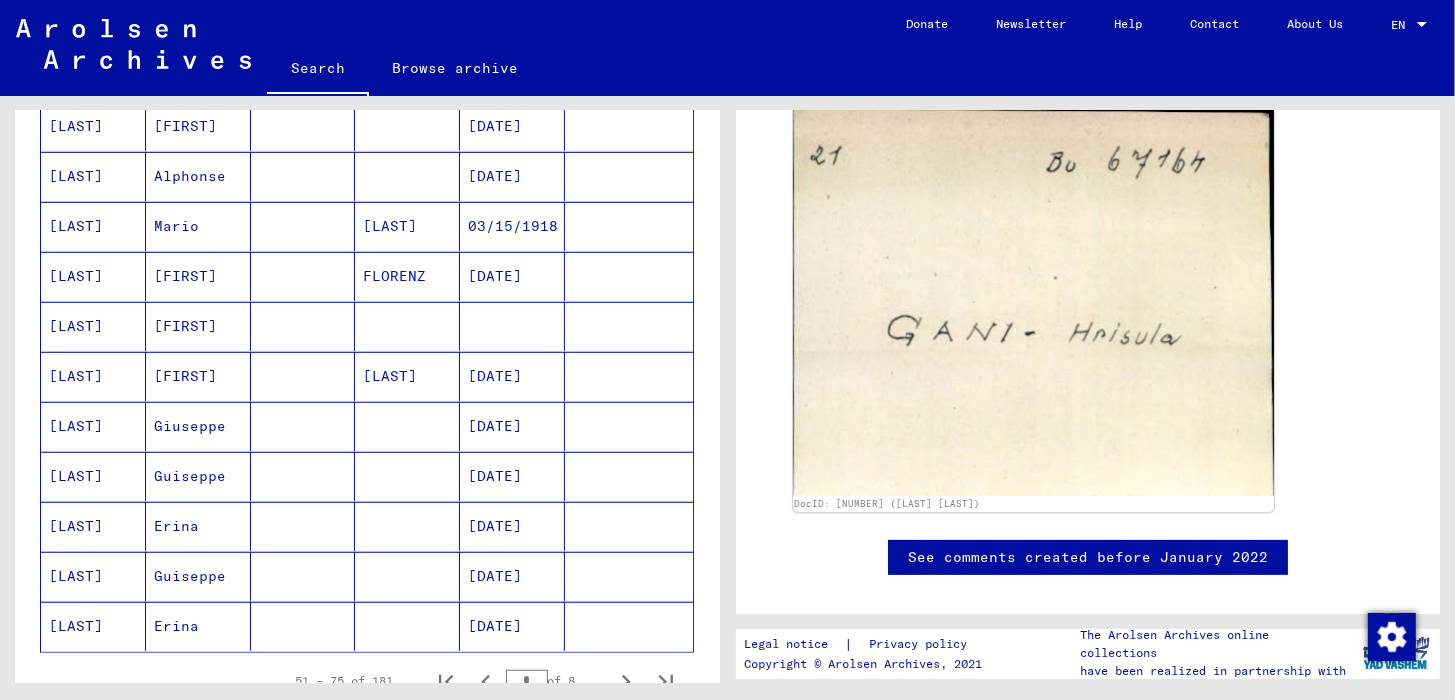 click on "DocID: [NUMBER] ([LAST] [LAST])" 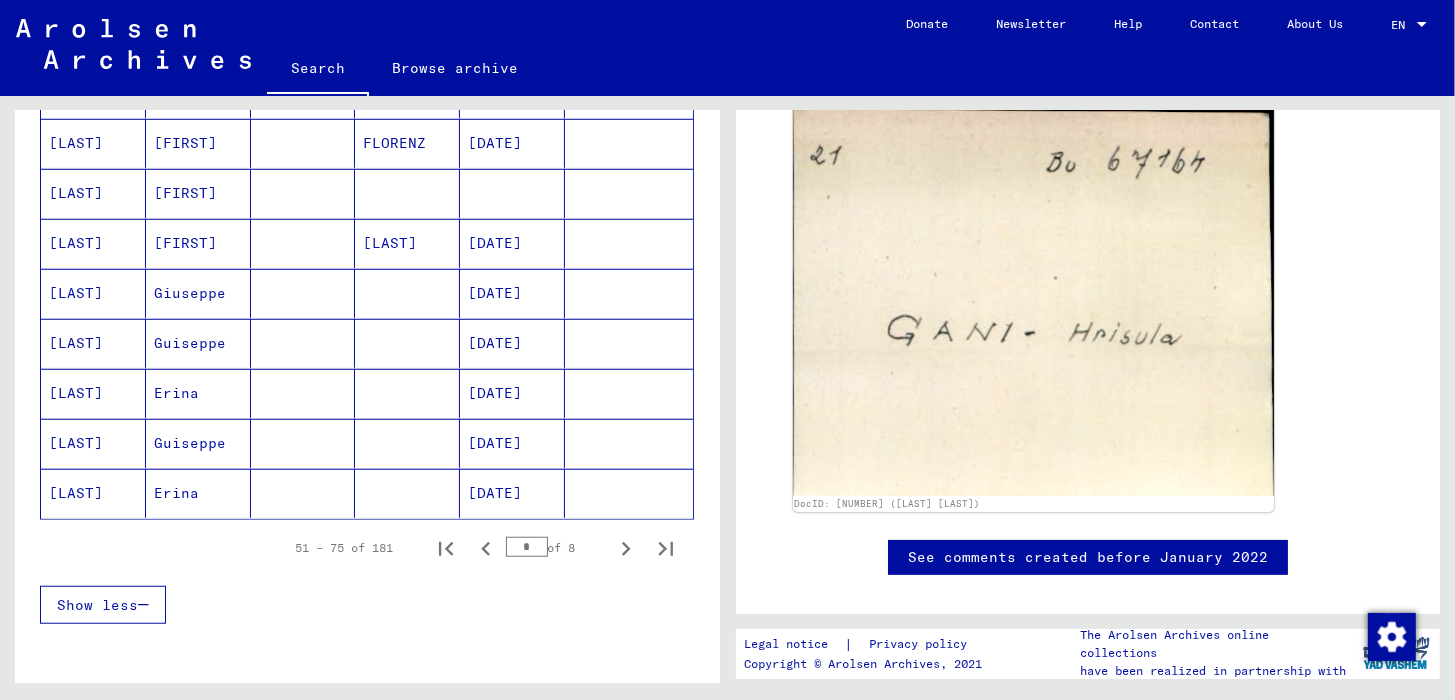 scroll, scrollTop: 1203, scrollLeft: 0, axis: vertical 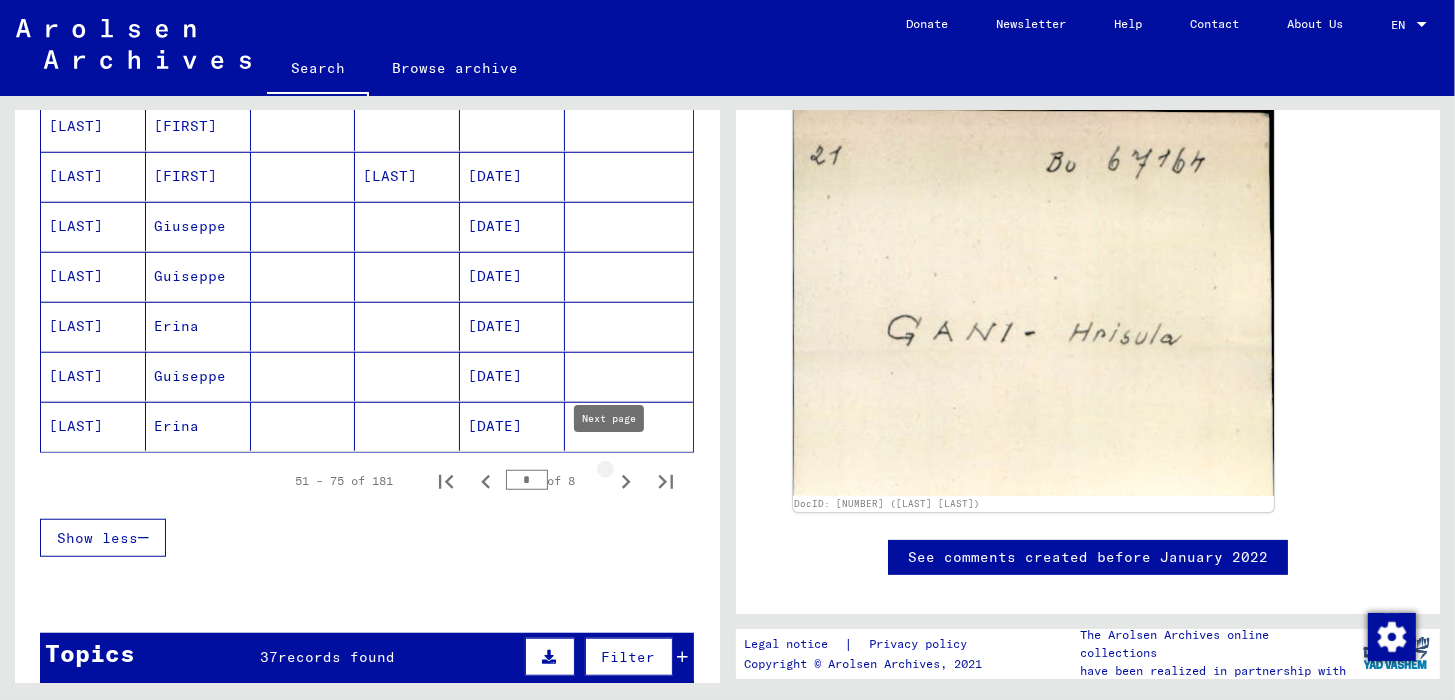 click 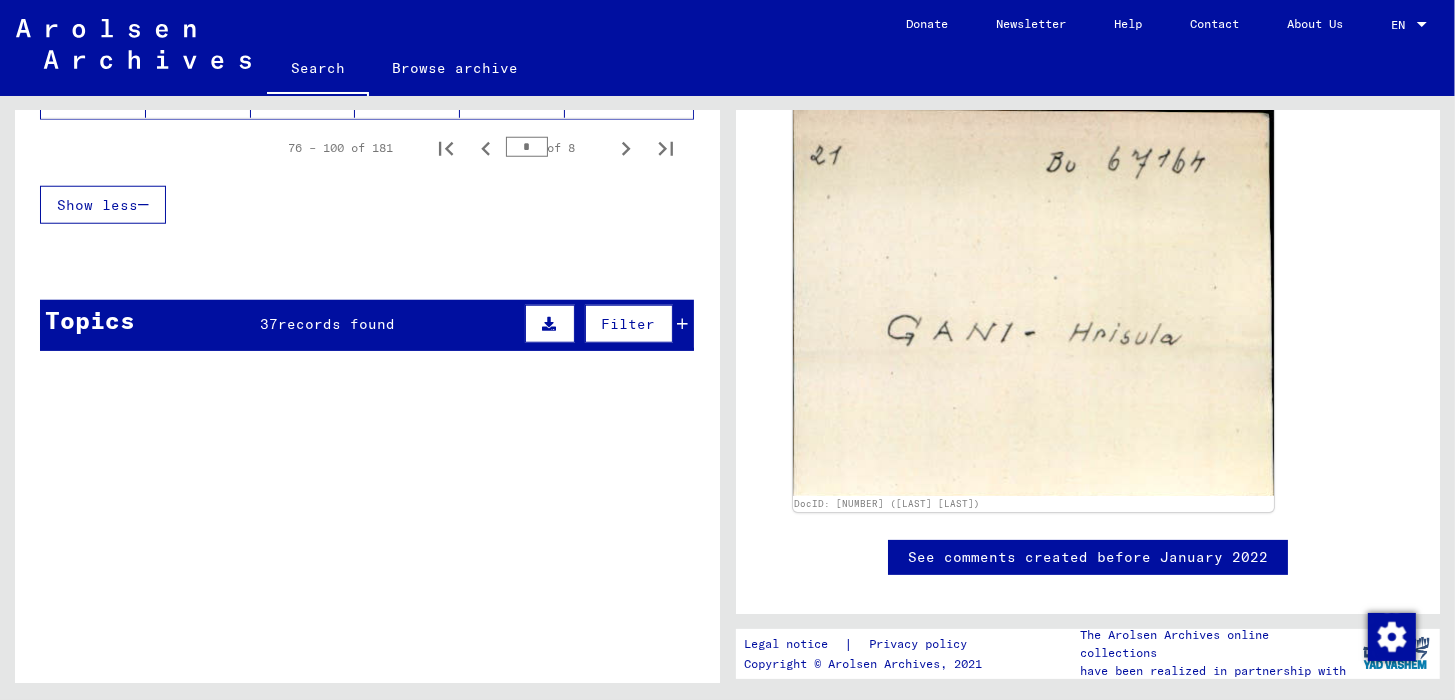 scroll, scrollTop: 1302, scrollLeft: 0, axis: vertical 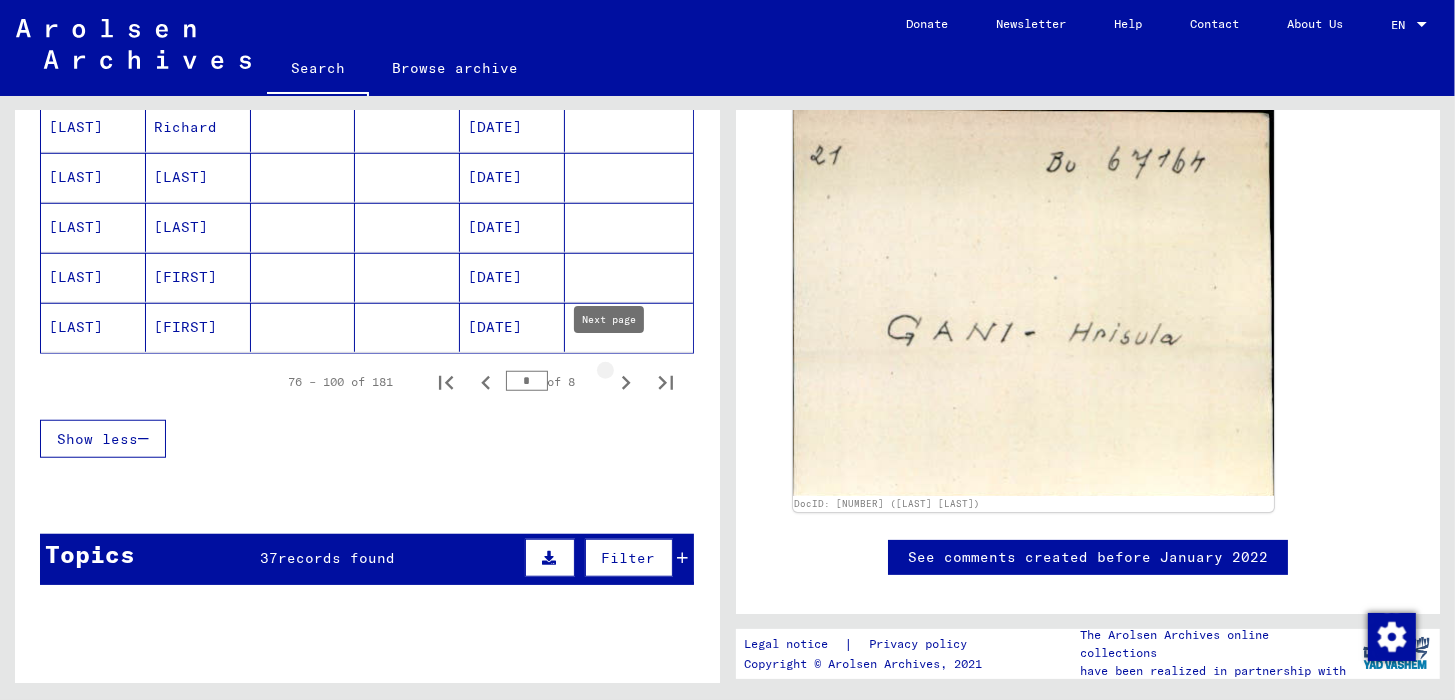 click 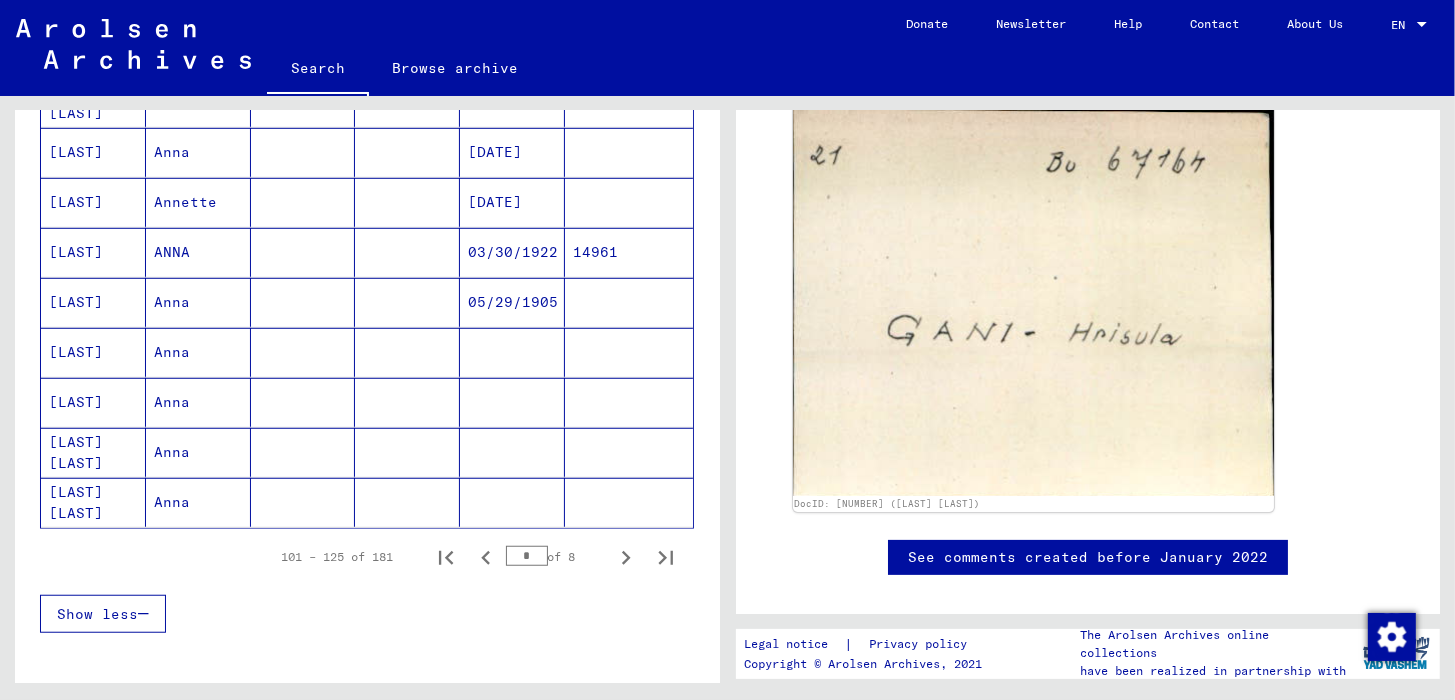 scroll, scrollTop: 1403, scrollLeft: 0, axis: vertical 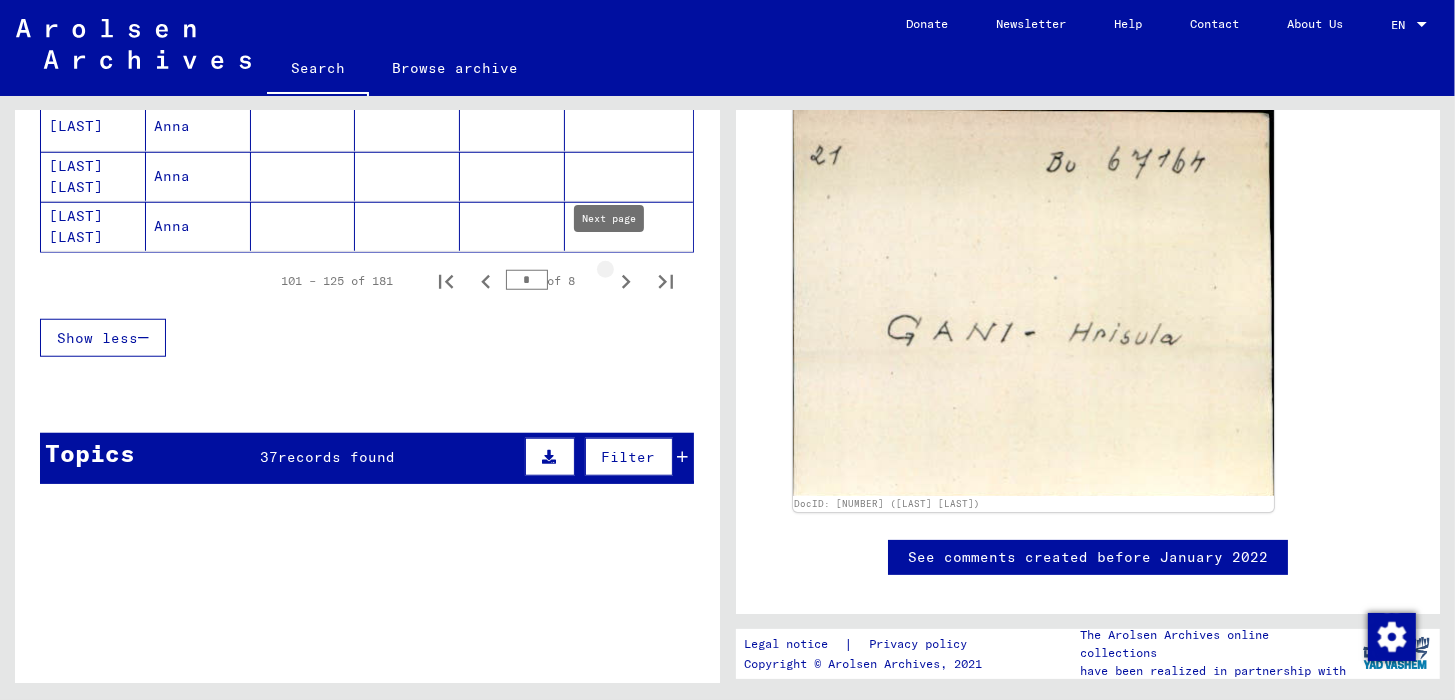 click 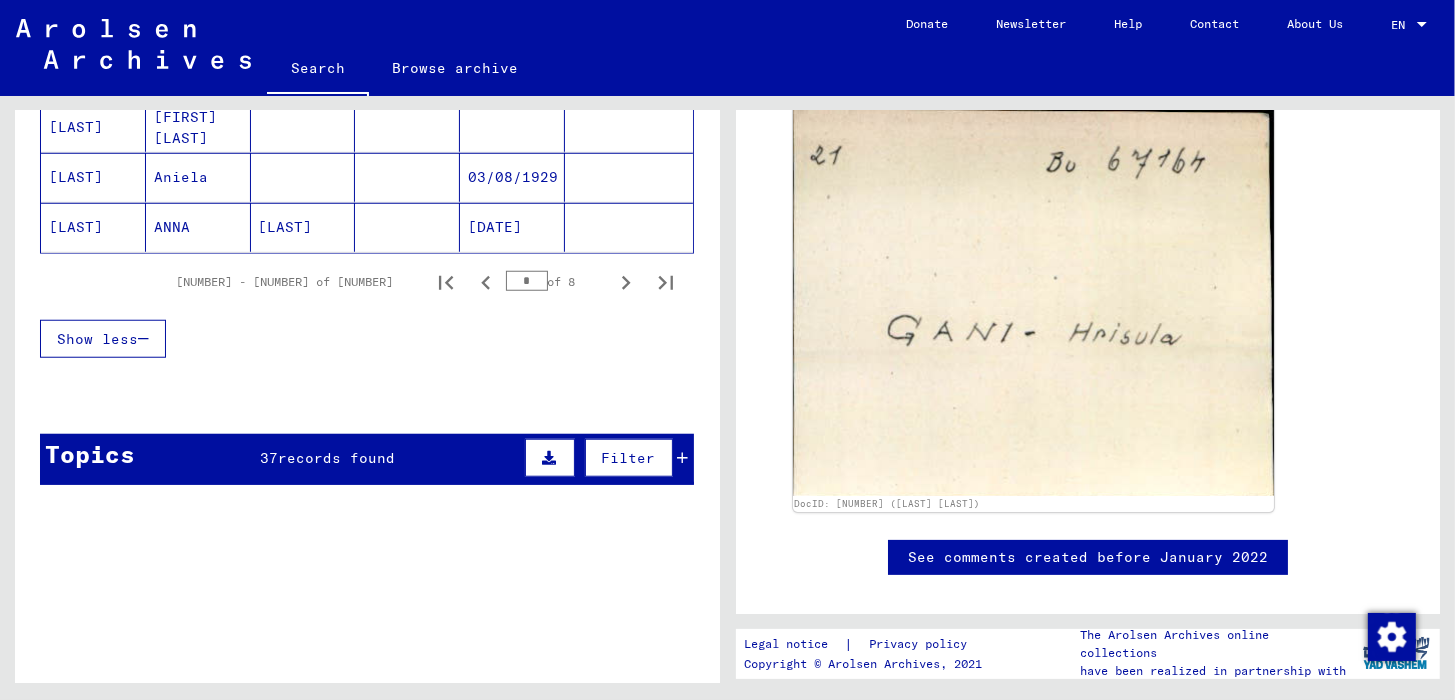 scroll, scrollTop: 1403, scrollLeft: 0, axis: vertical 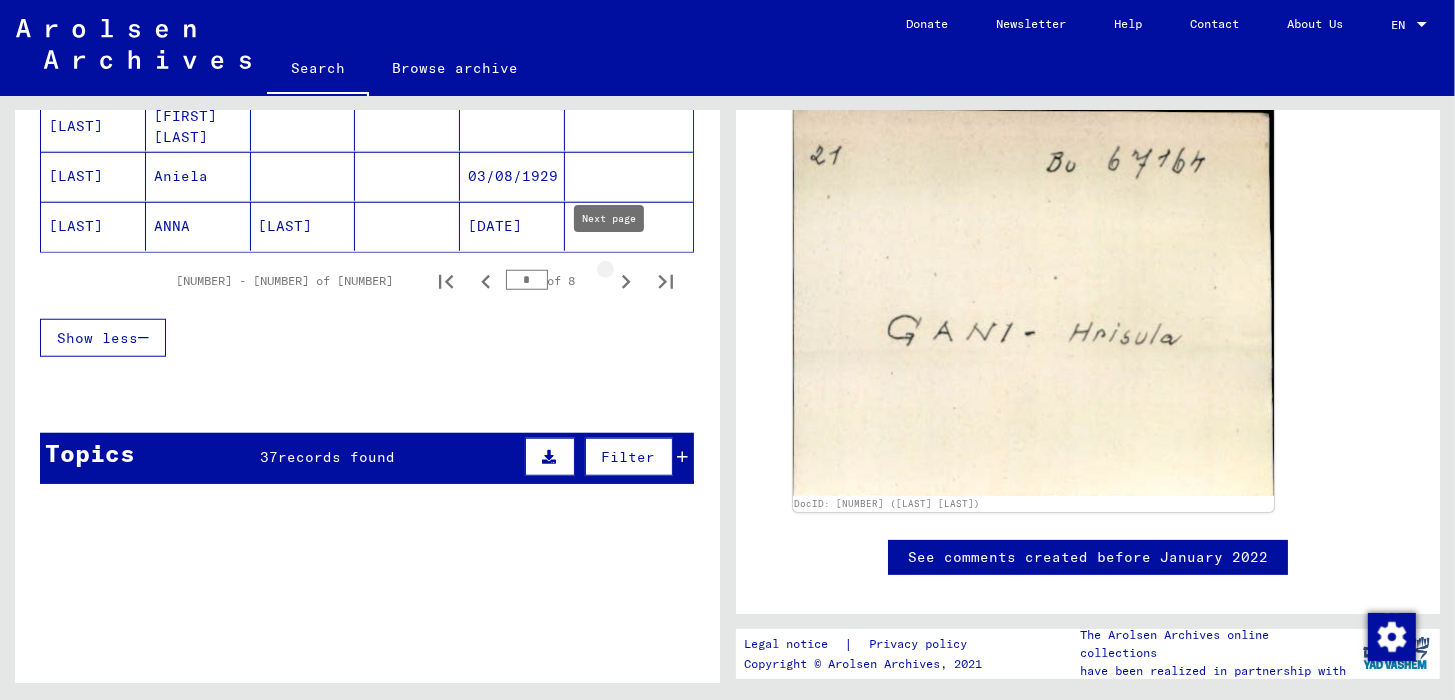 click 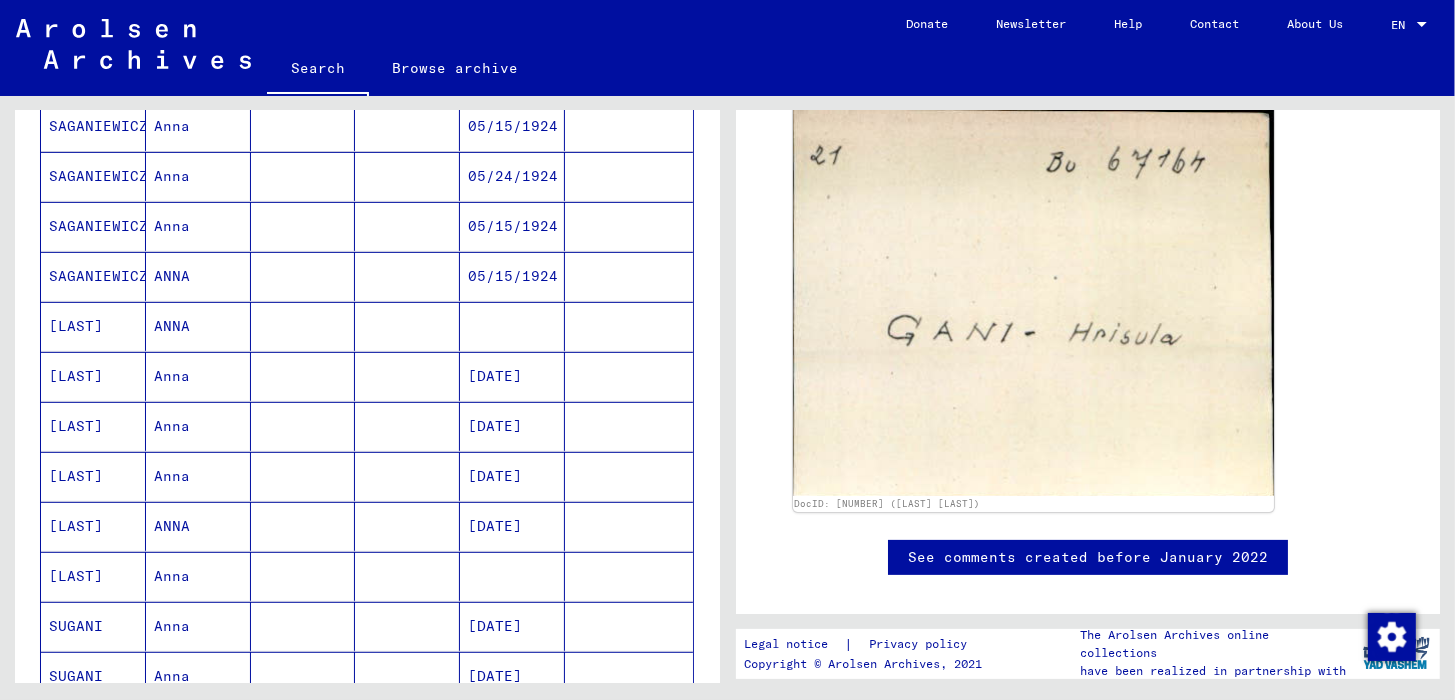 scroll, scrollTop: 3, scrollLeft: 0, axis: vertical 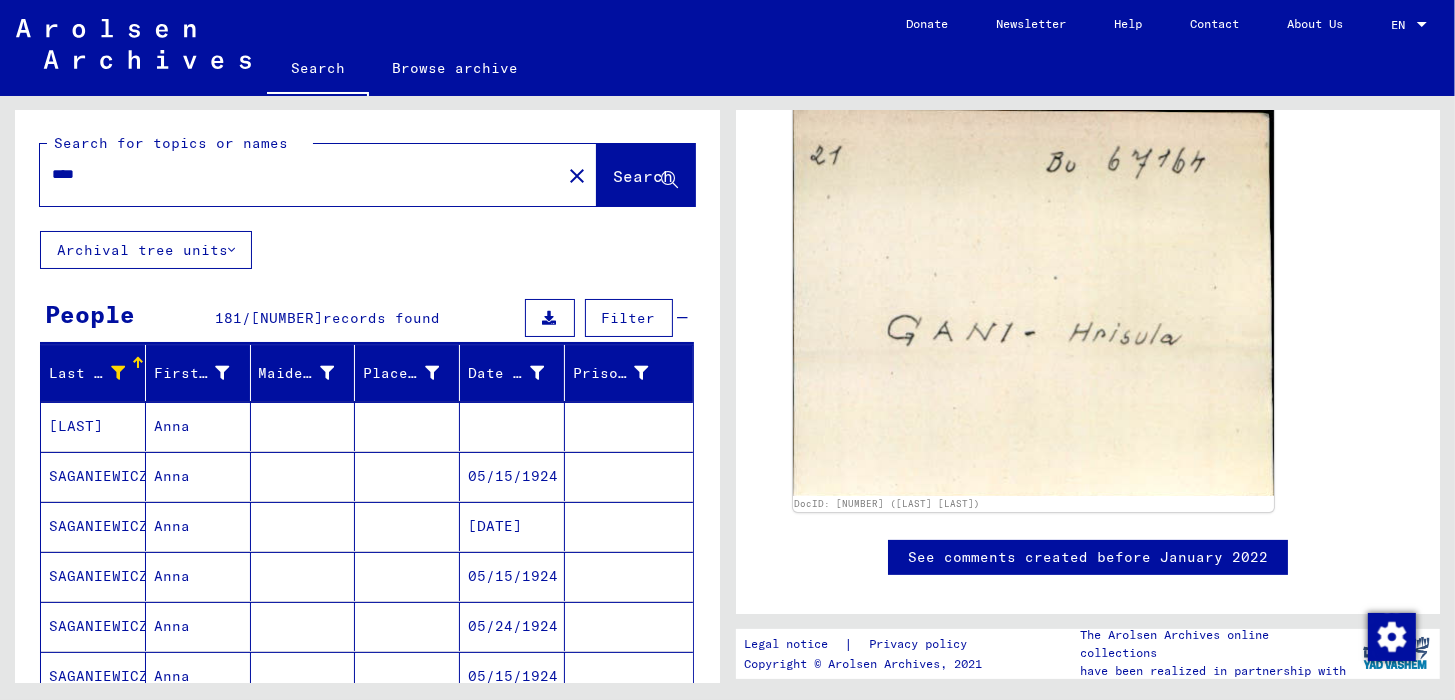 click on "****" 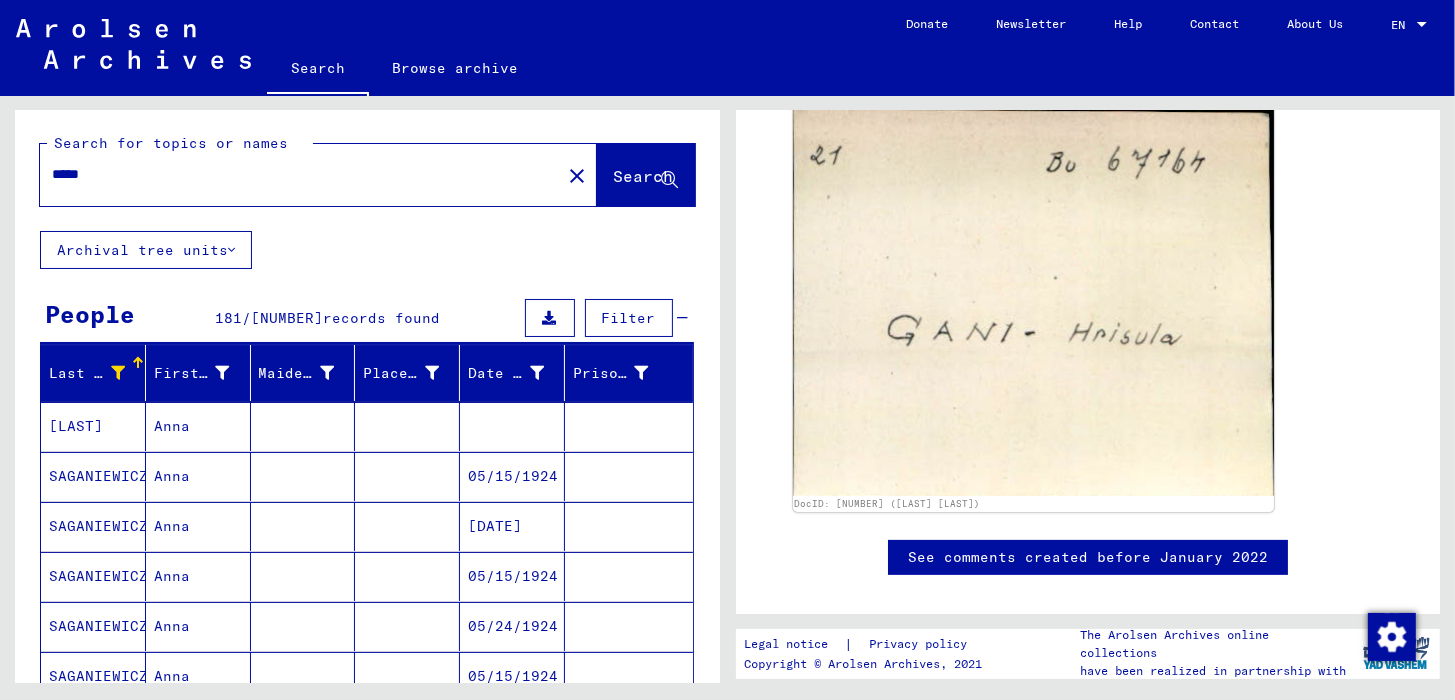 type on "*****" 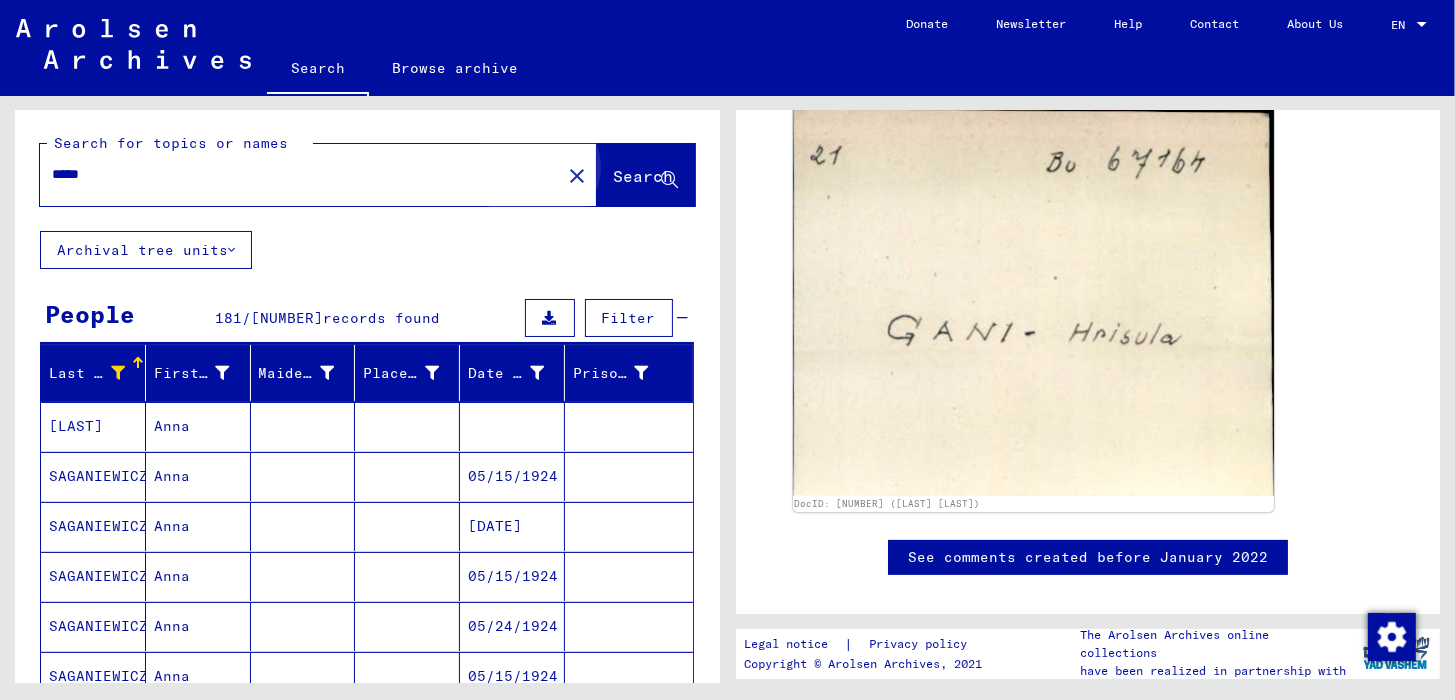 click on "Search" 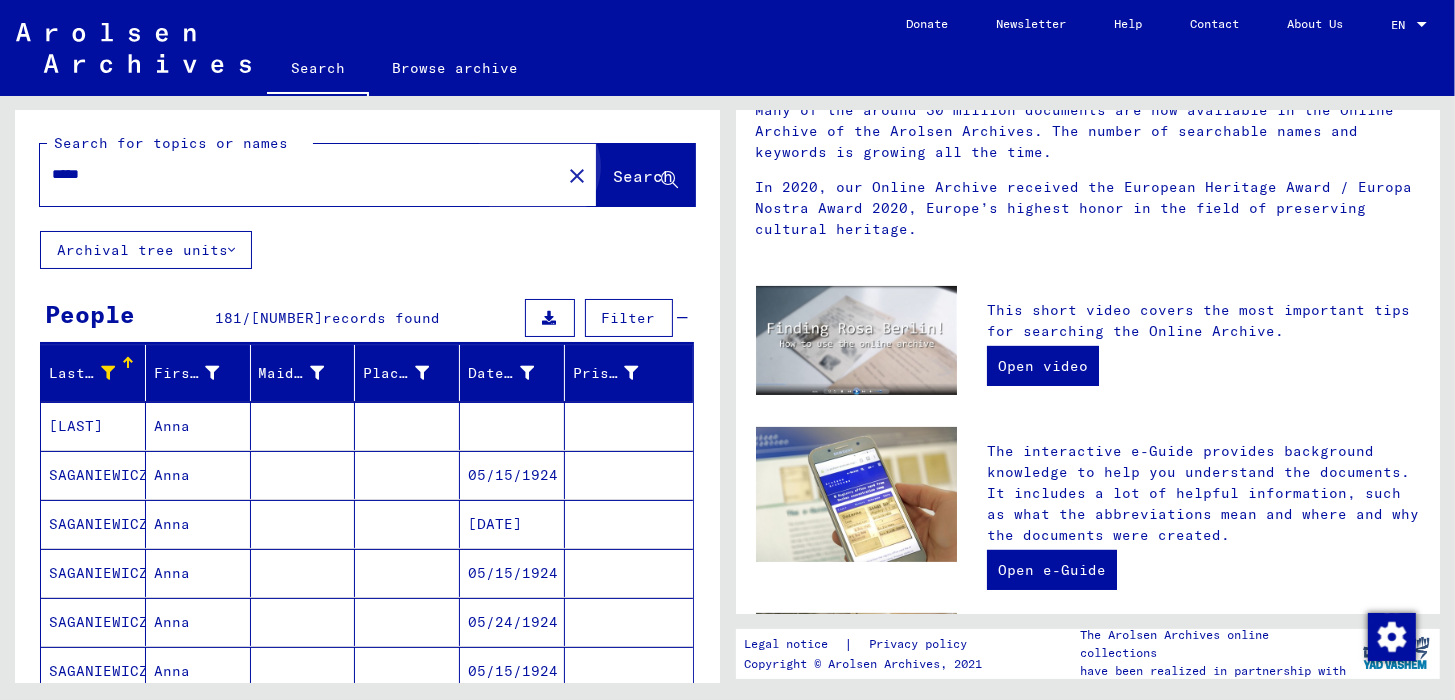 scroll, scrollTop: 0, scrollLeft: 0, axis: both 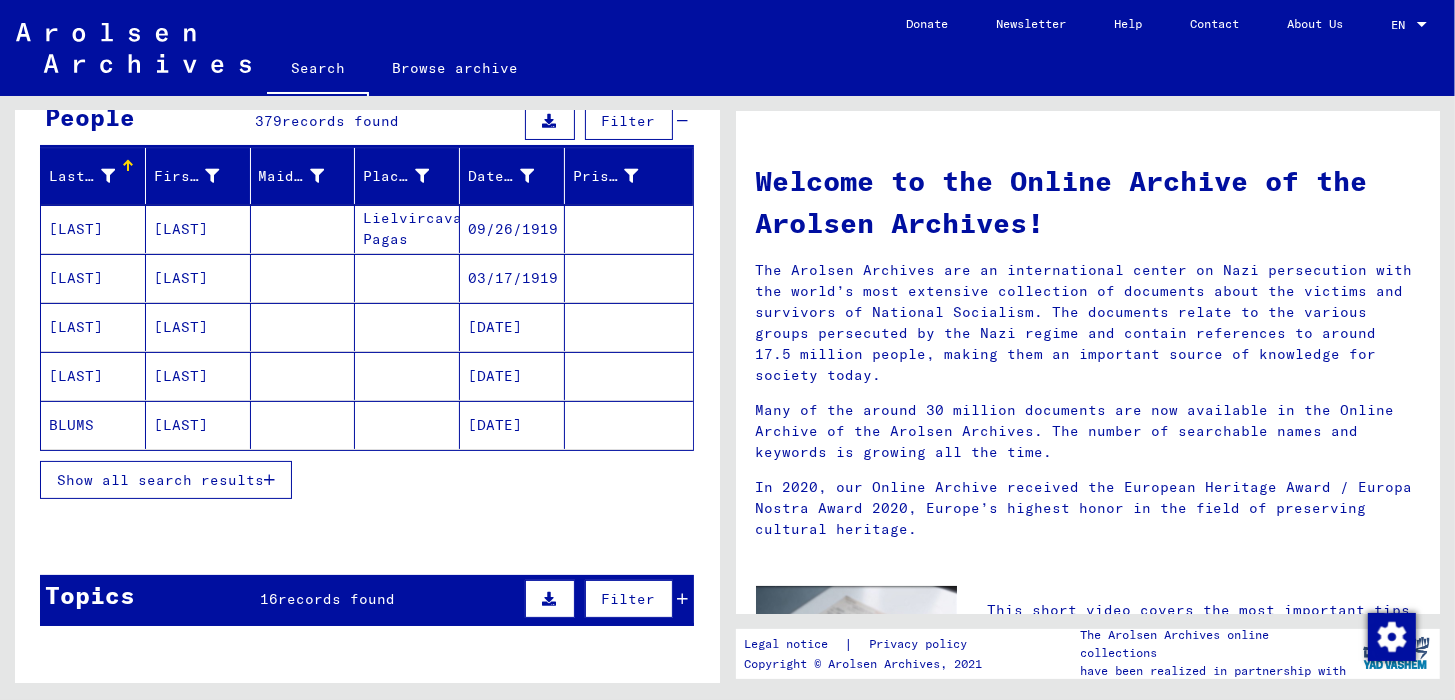 click on "Show all search results" at bounding box center [160, 480] 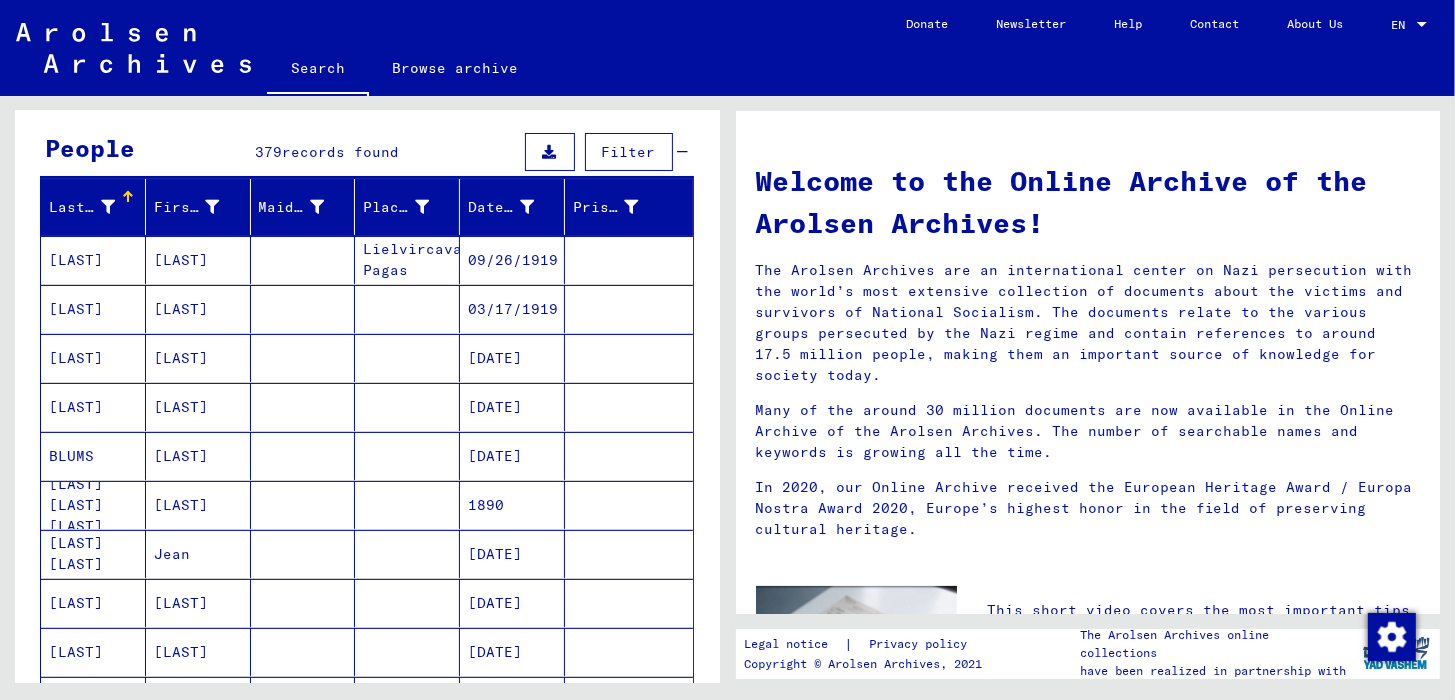 scroll, scrollTop: 0, scrollLeft: 0, axis: both 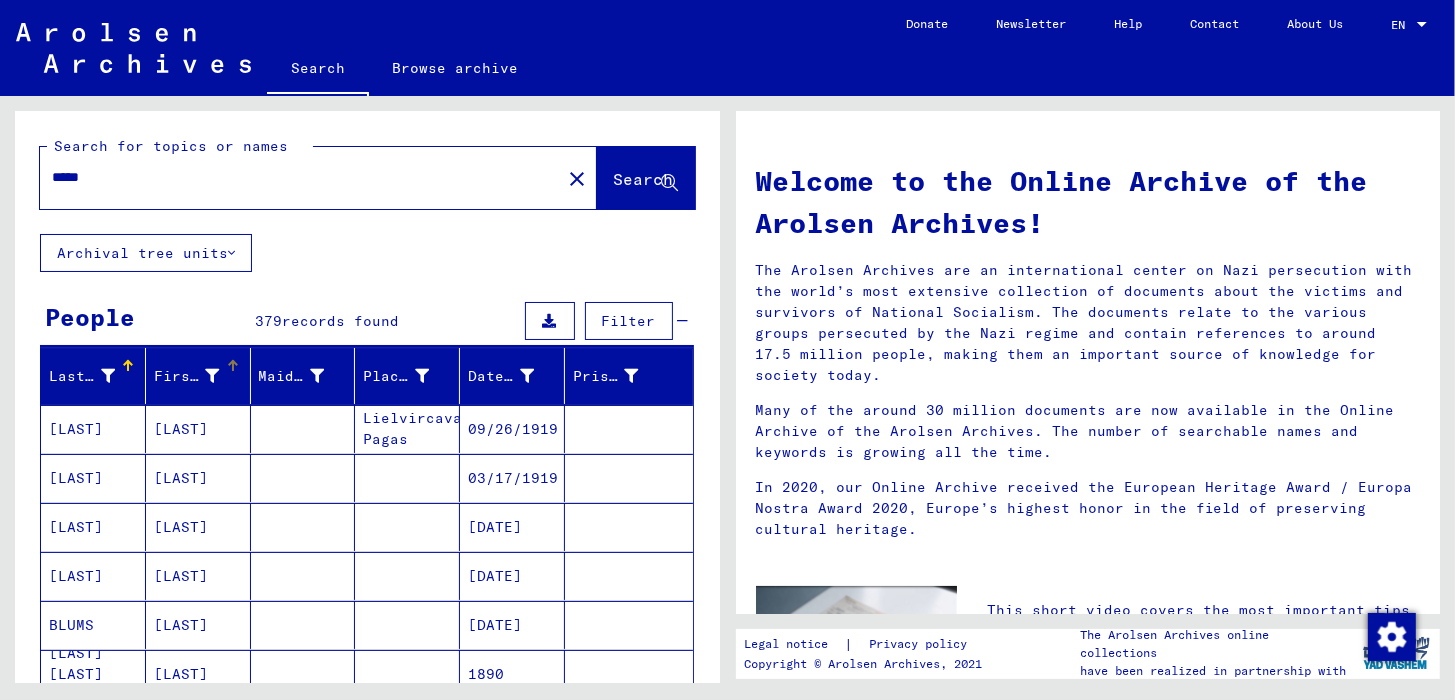 click at bounding box center [213, 376] 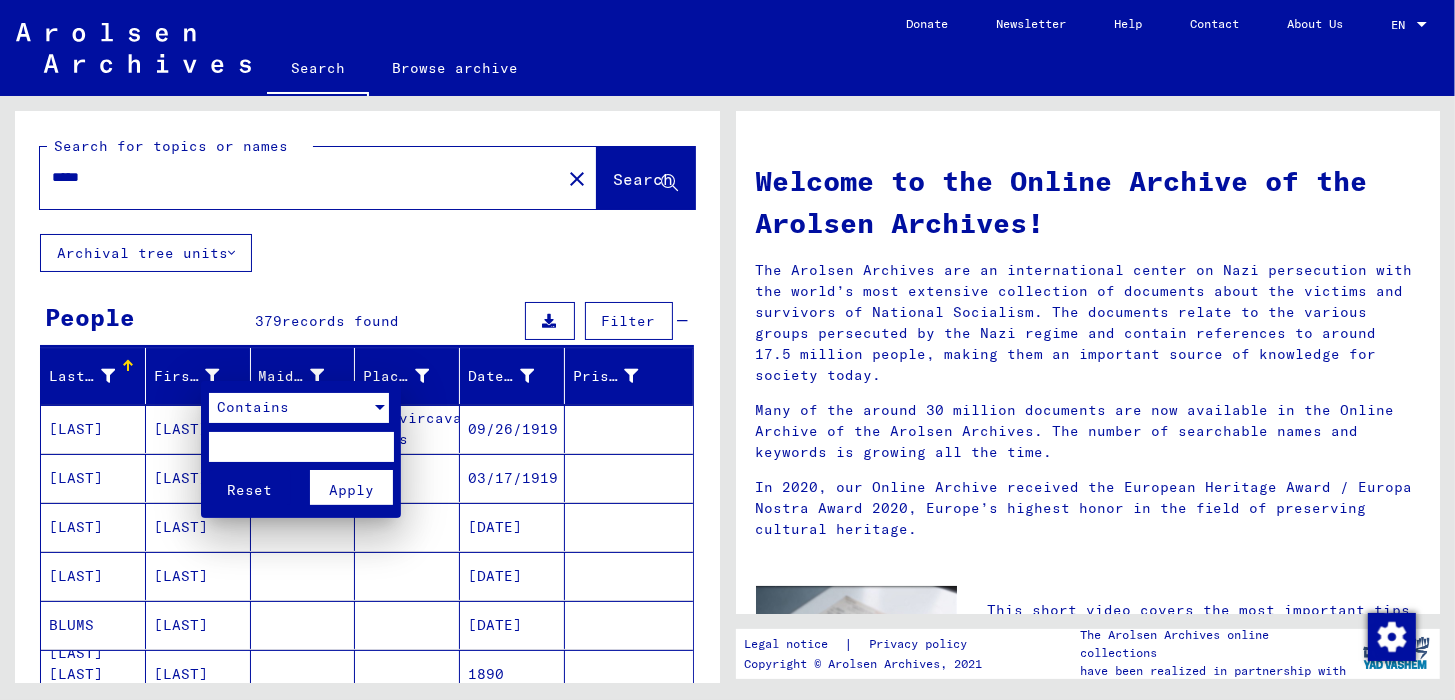 click on "Contains" at bounding box center [290, 408] 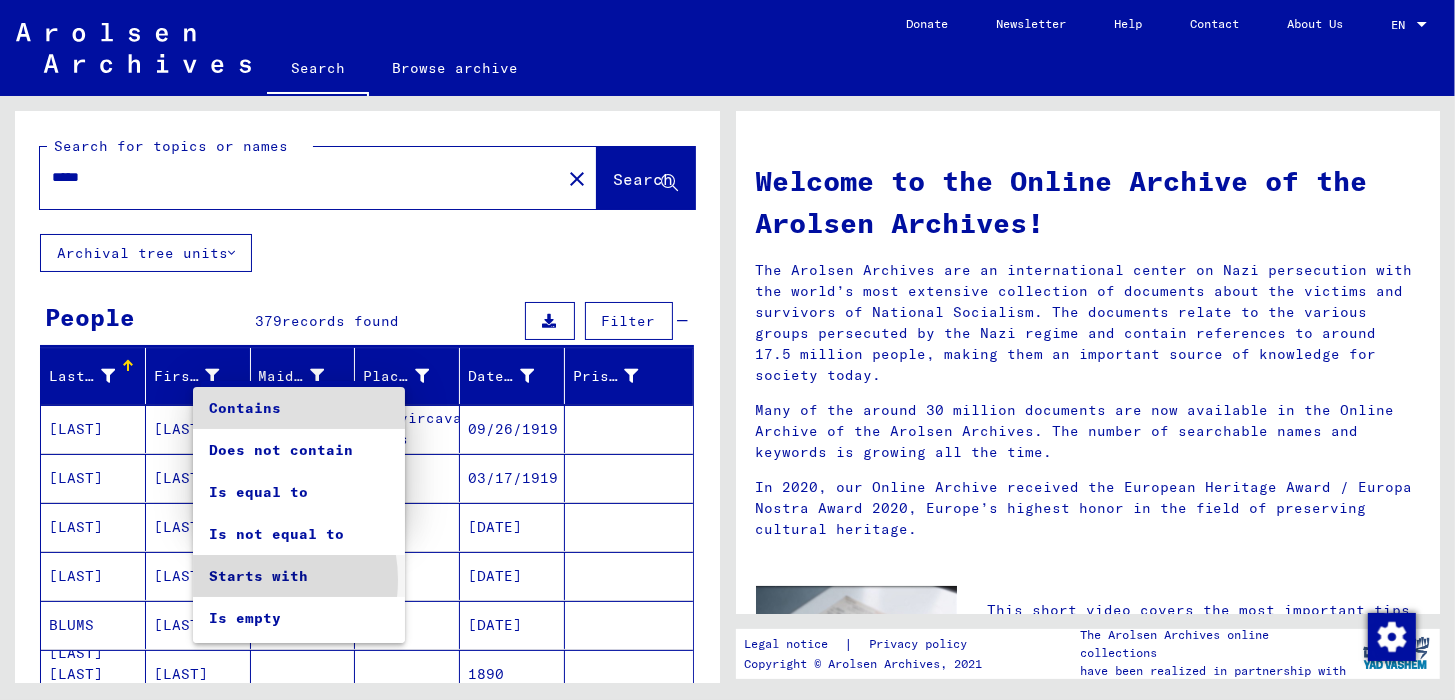 drag, startPoint x: 248, startPoint y: 580, endPoint x: 238, endPoint y: 489, distance: 91.5478 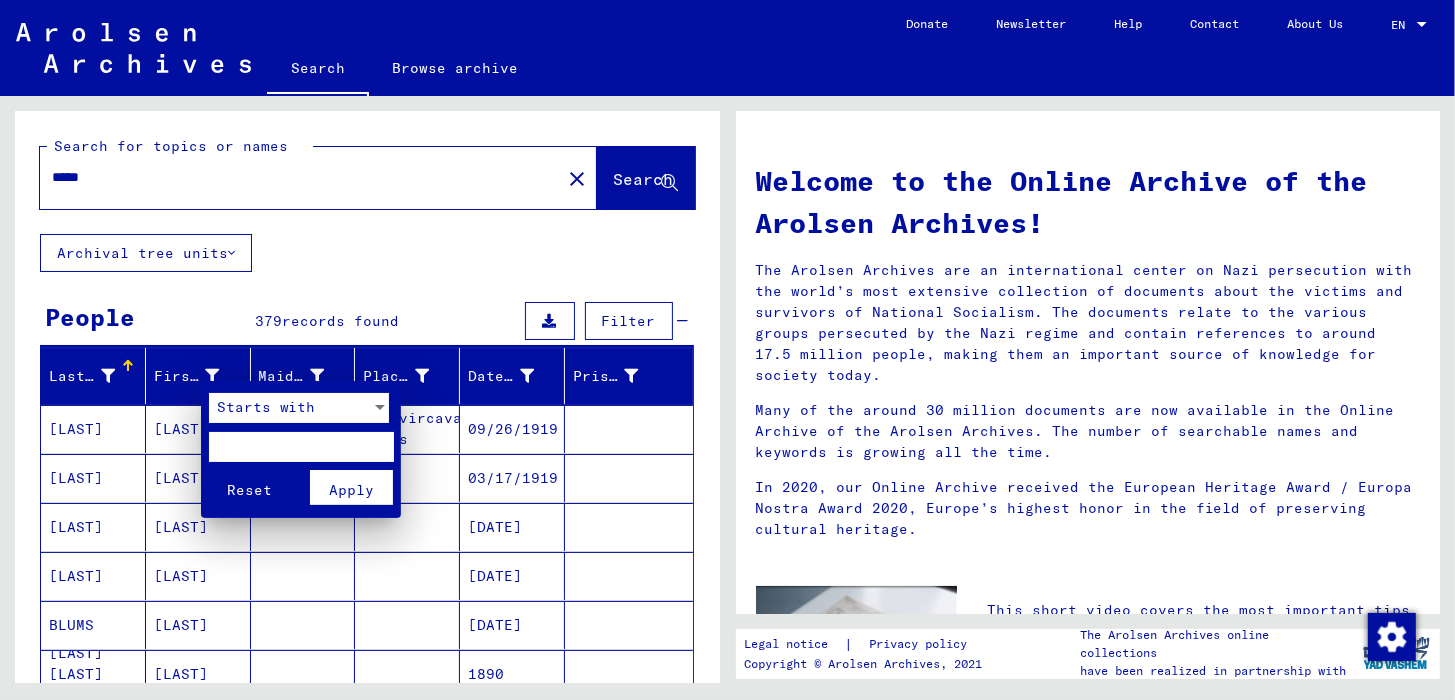 click at bounding box center (301, 447) 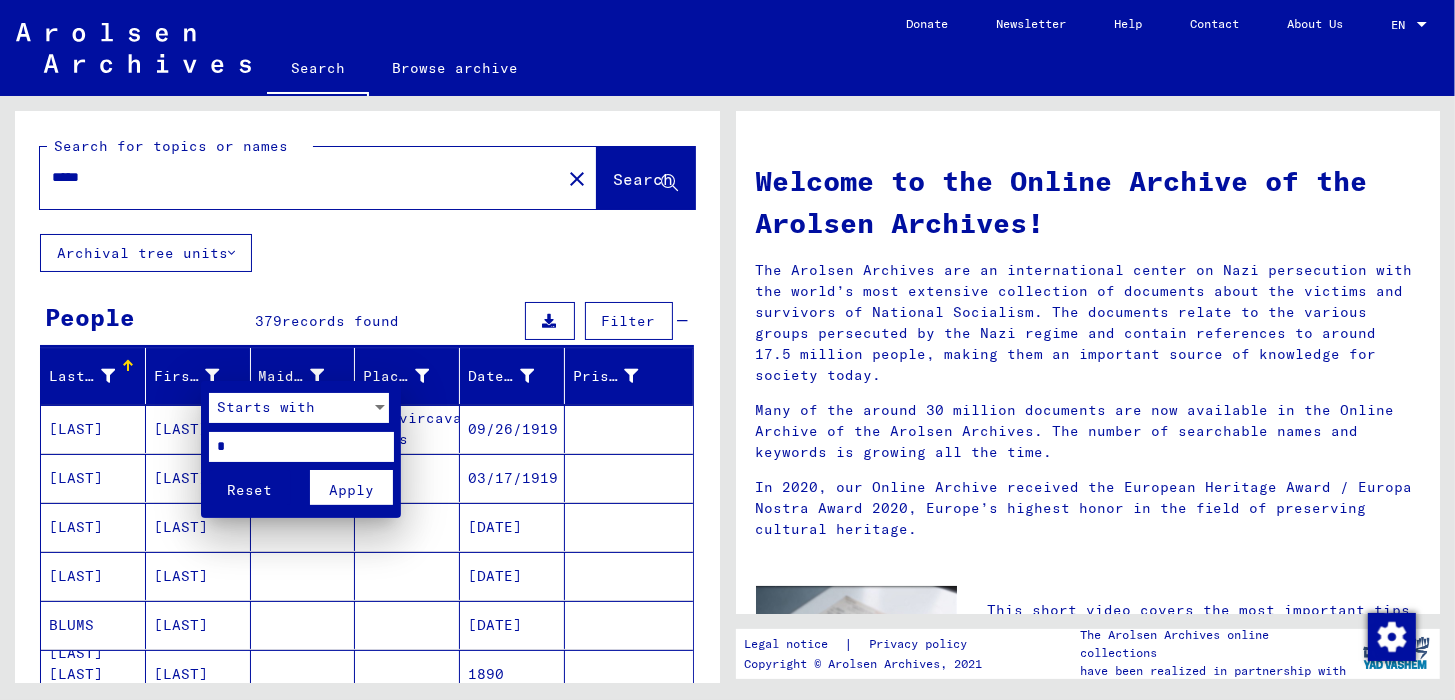type on "*" 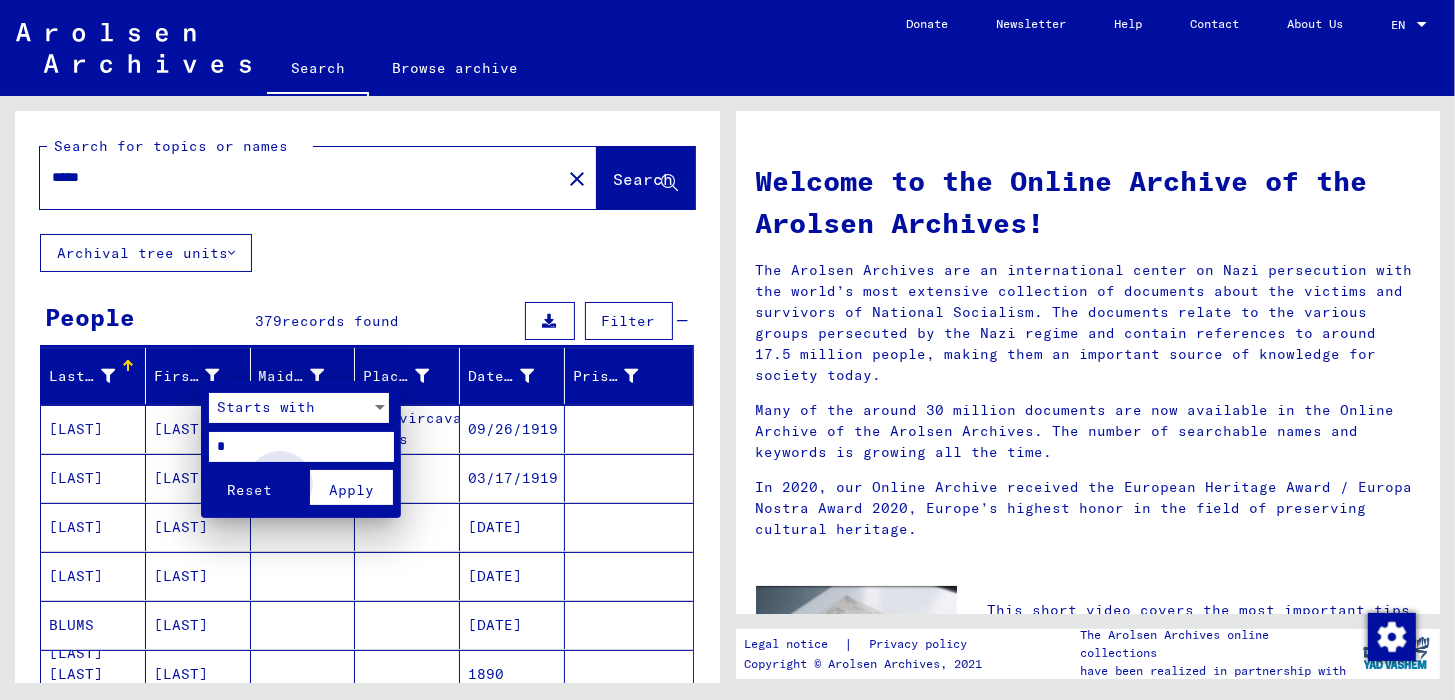 click on "Apply" at bounding box center [351, 490] 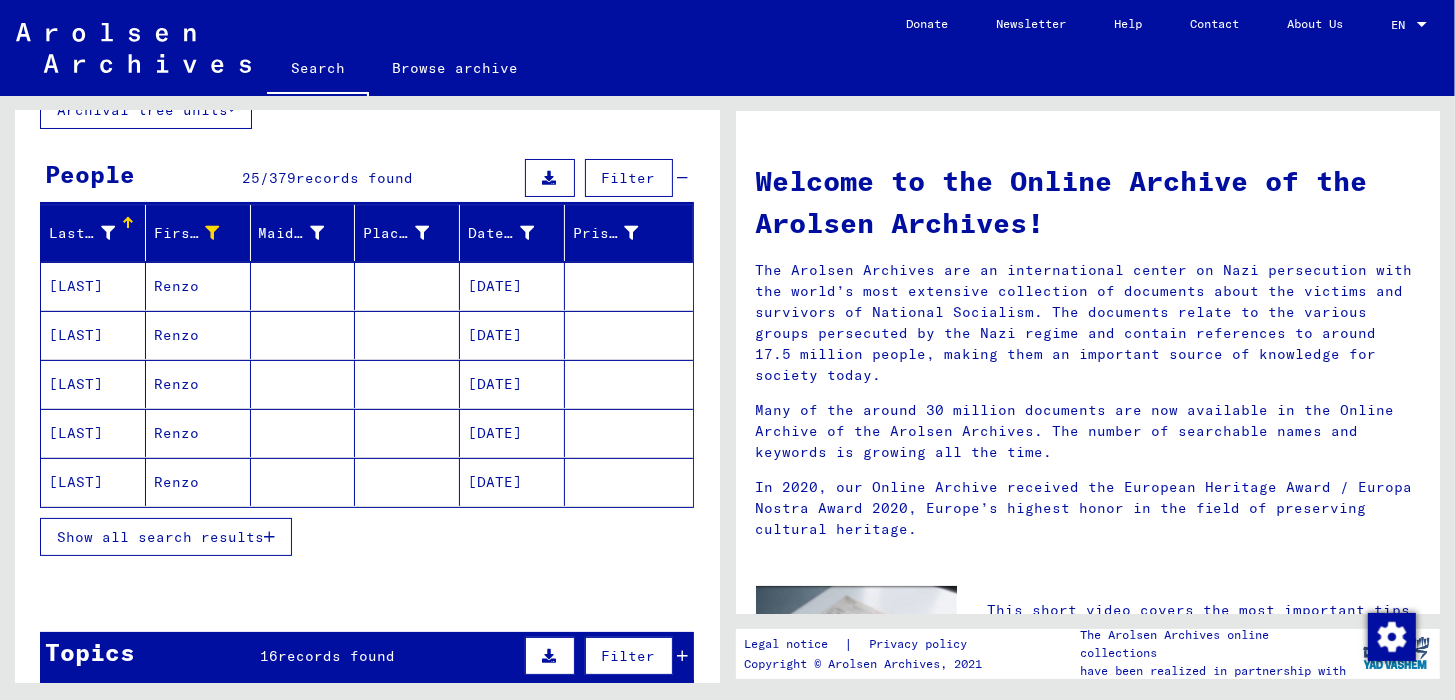 scroll, scrollTop: 200, scrollLeft: 0, axis: vertical 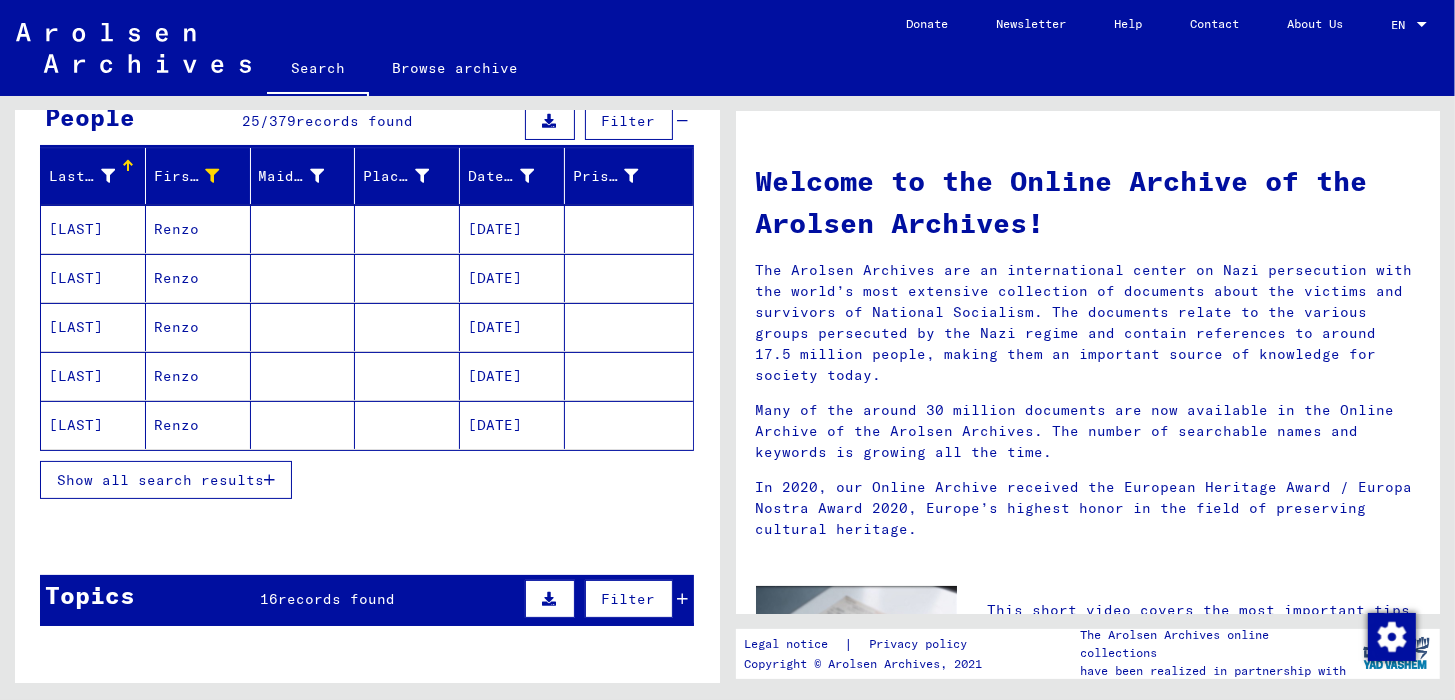 click on "Show all search results" at bounding box center (166, 480) 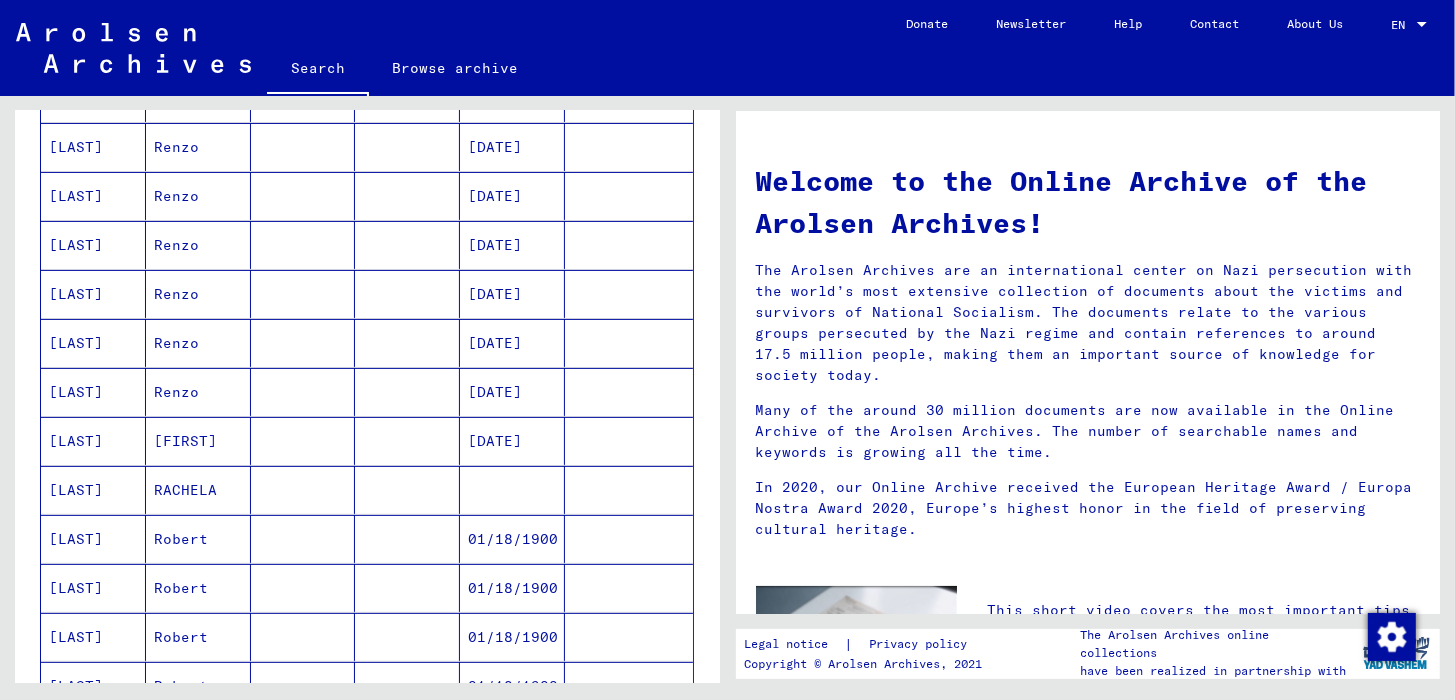 scroll, scrollTop: 300, scrollLeft: 0, axis: vertical 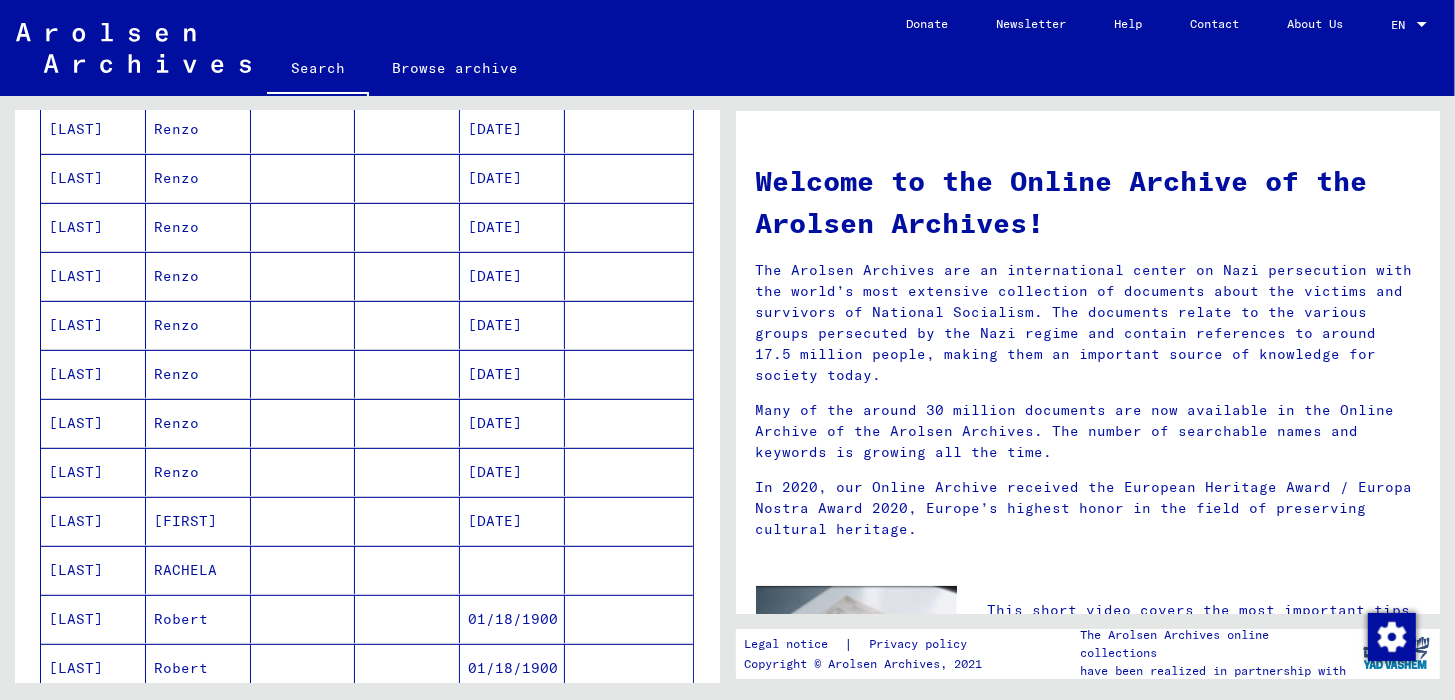 click on "[LAST]" at bounding box center (93, 619) 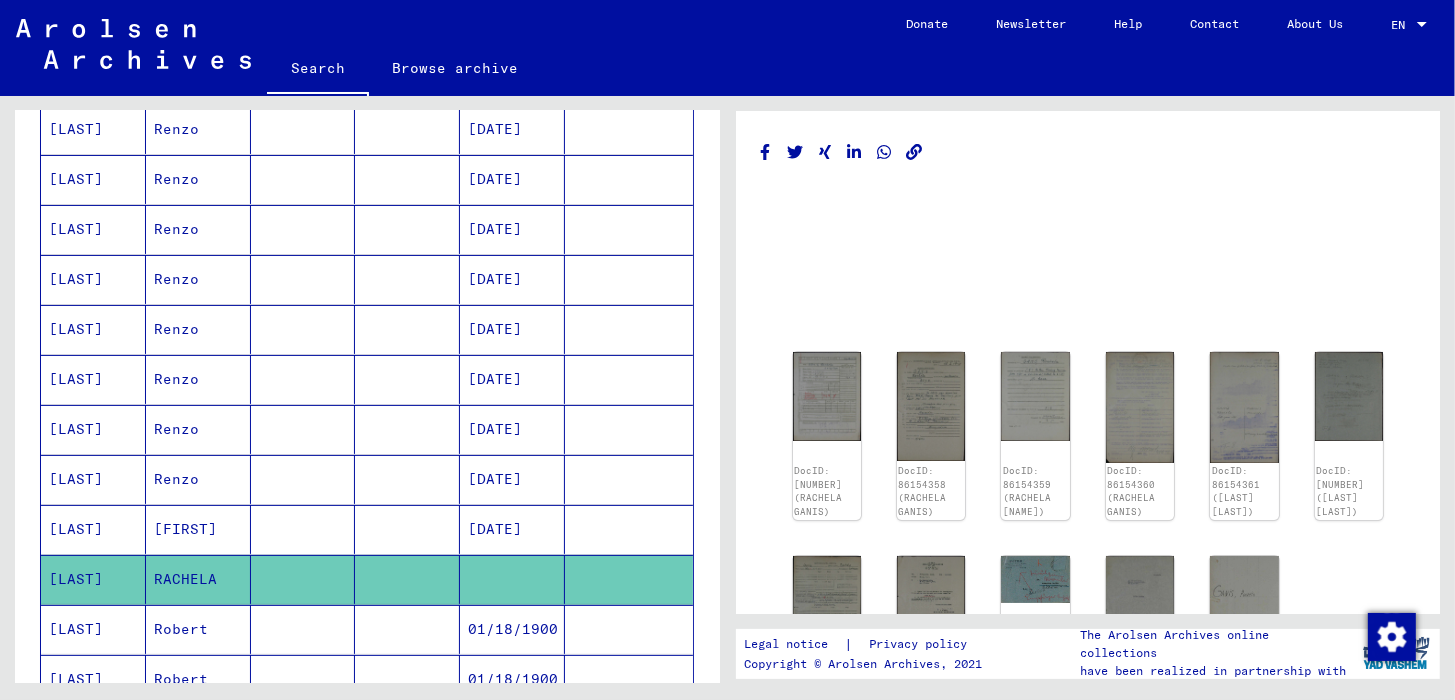 scroll, scrollTop: 0, scrollLeft: 0, axis: both 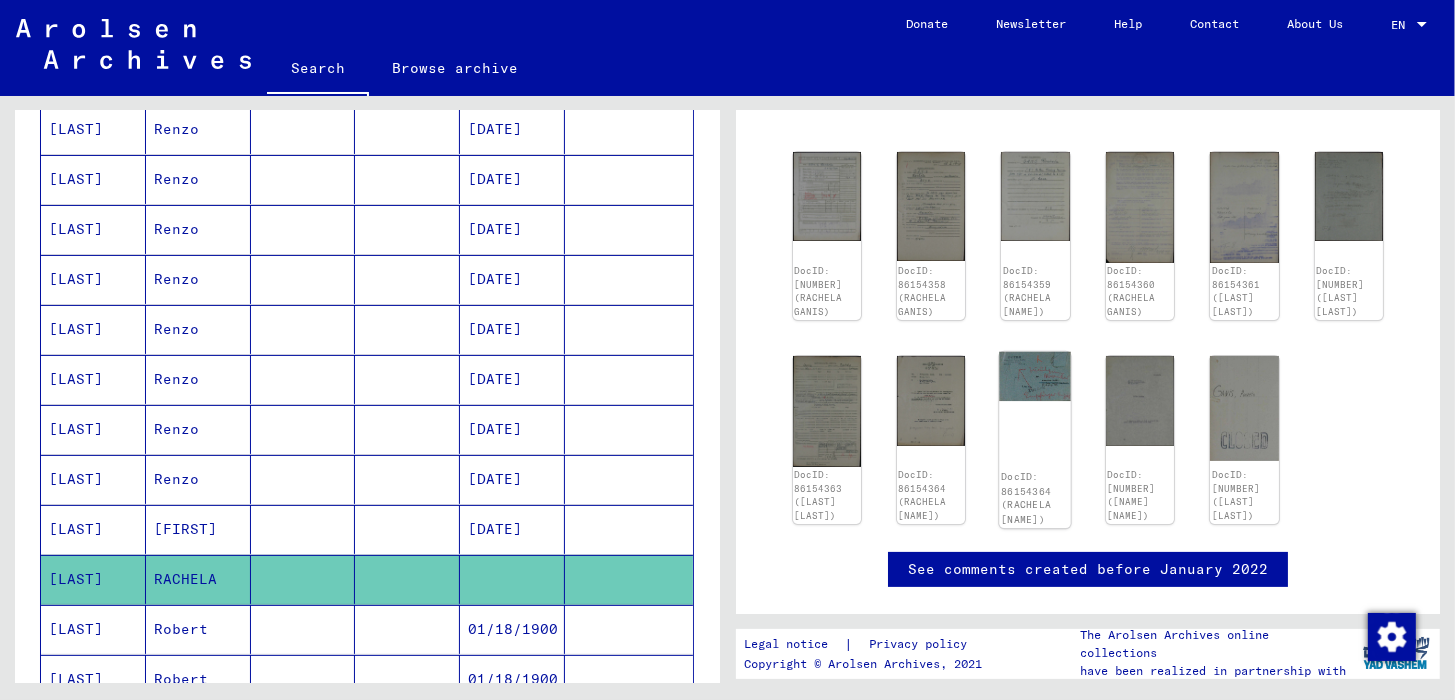 click 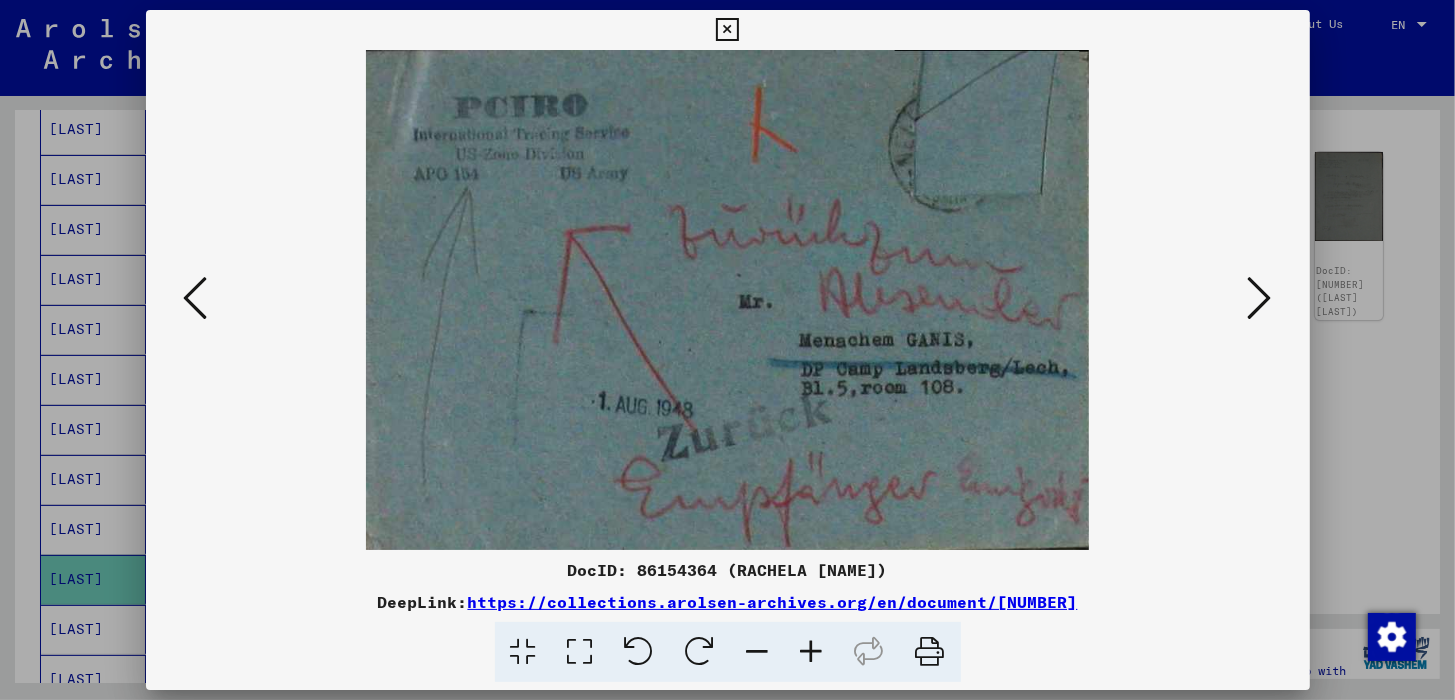 click at bounding box center [196, 299] 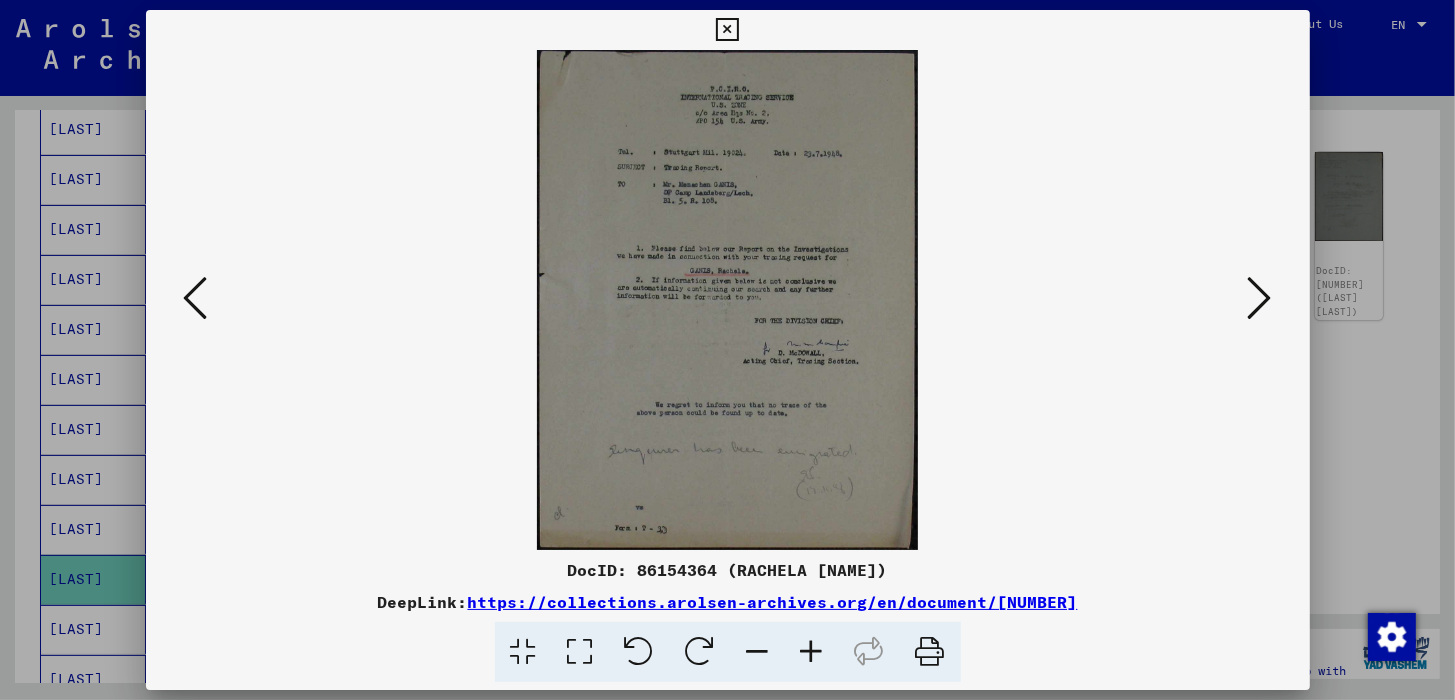 click at bounding box center [1260, 298] 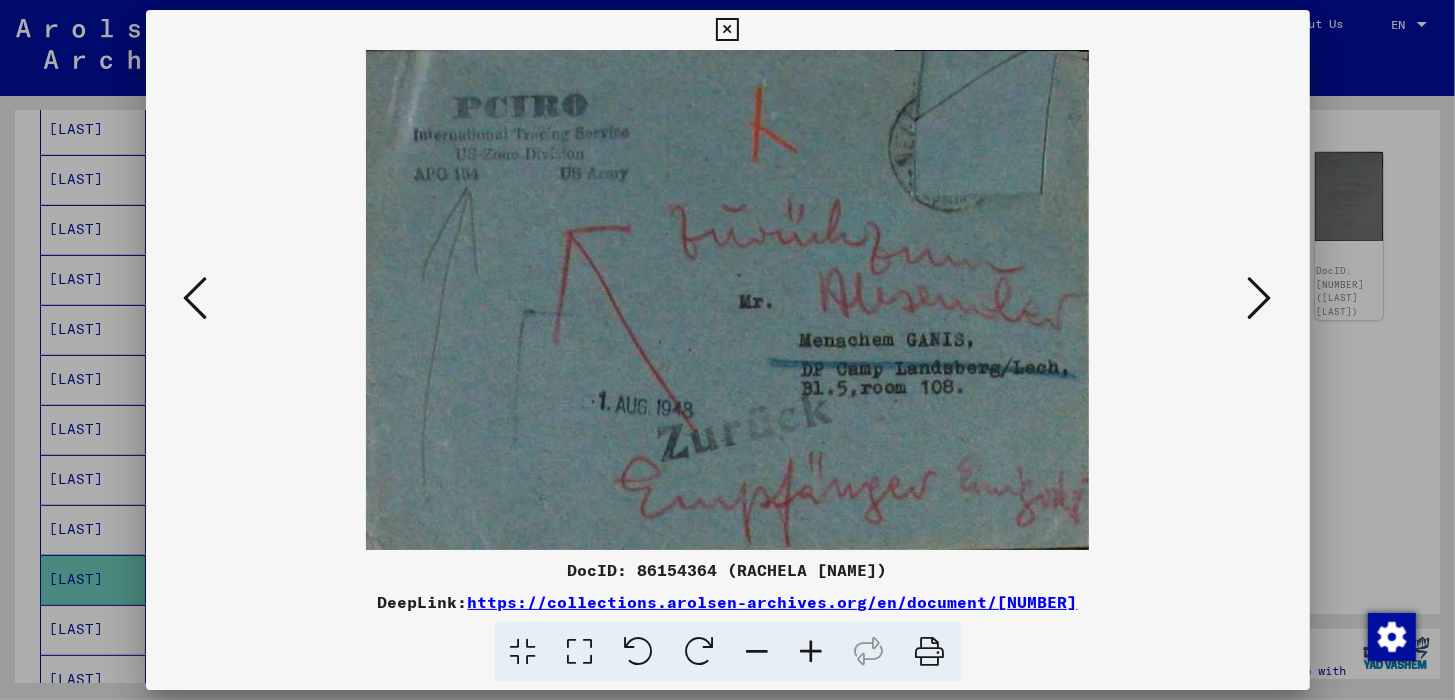 click at bounding box center (1260, 298) 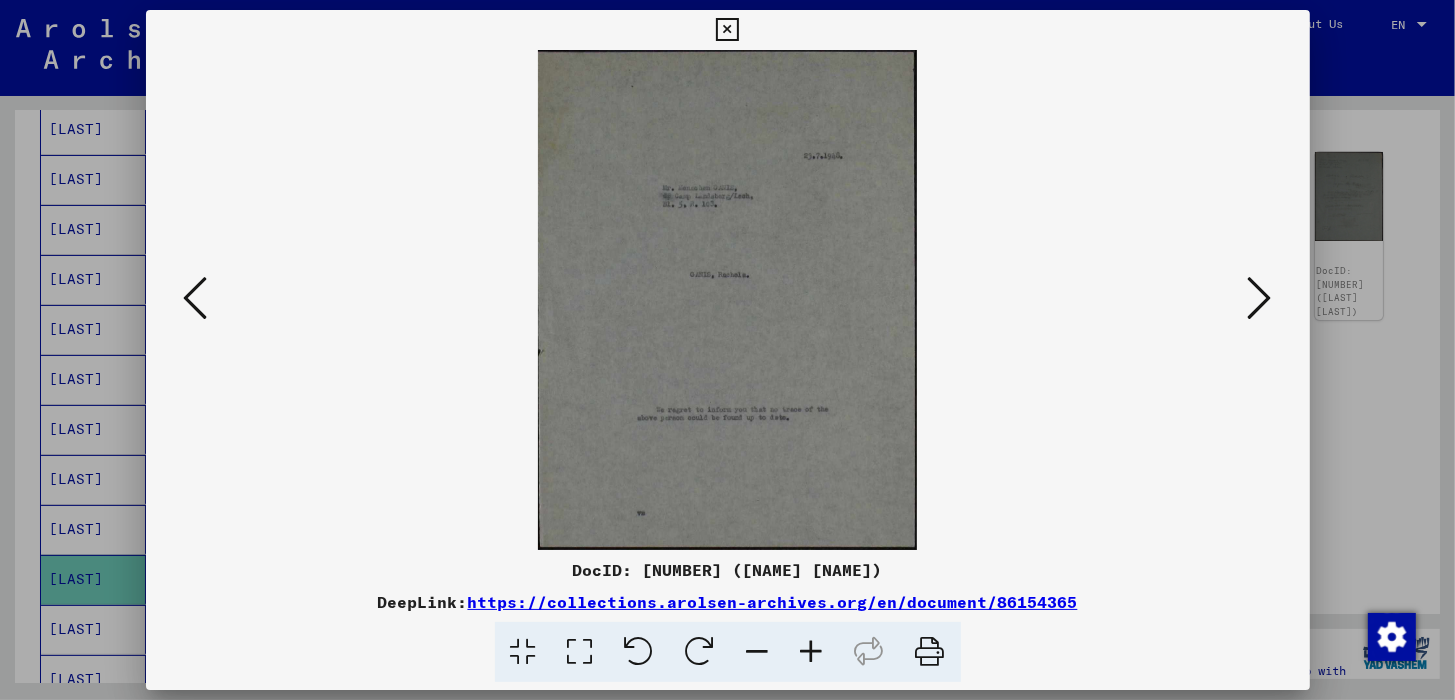 click at bounding box center [1260, 298] 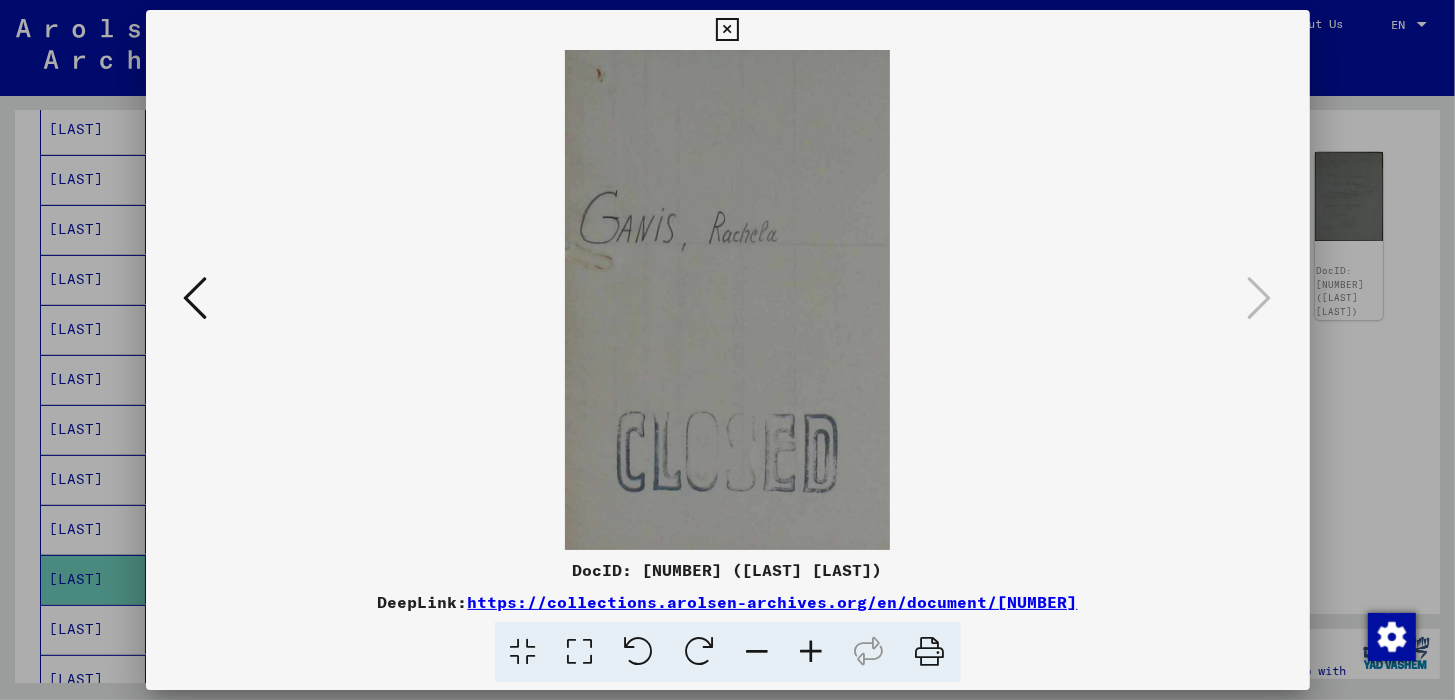 click at bounding box center (196, 298) 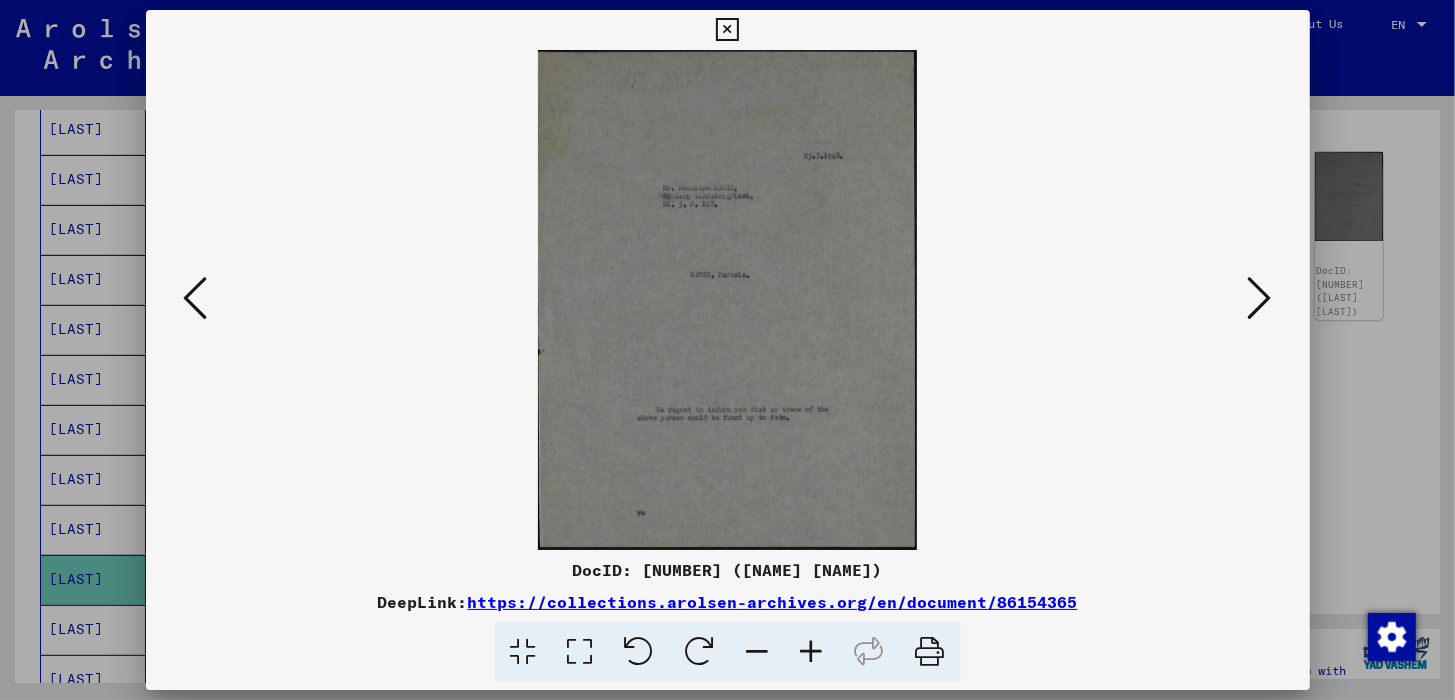 click at bounding box center [196, 298] 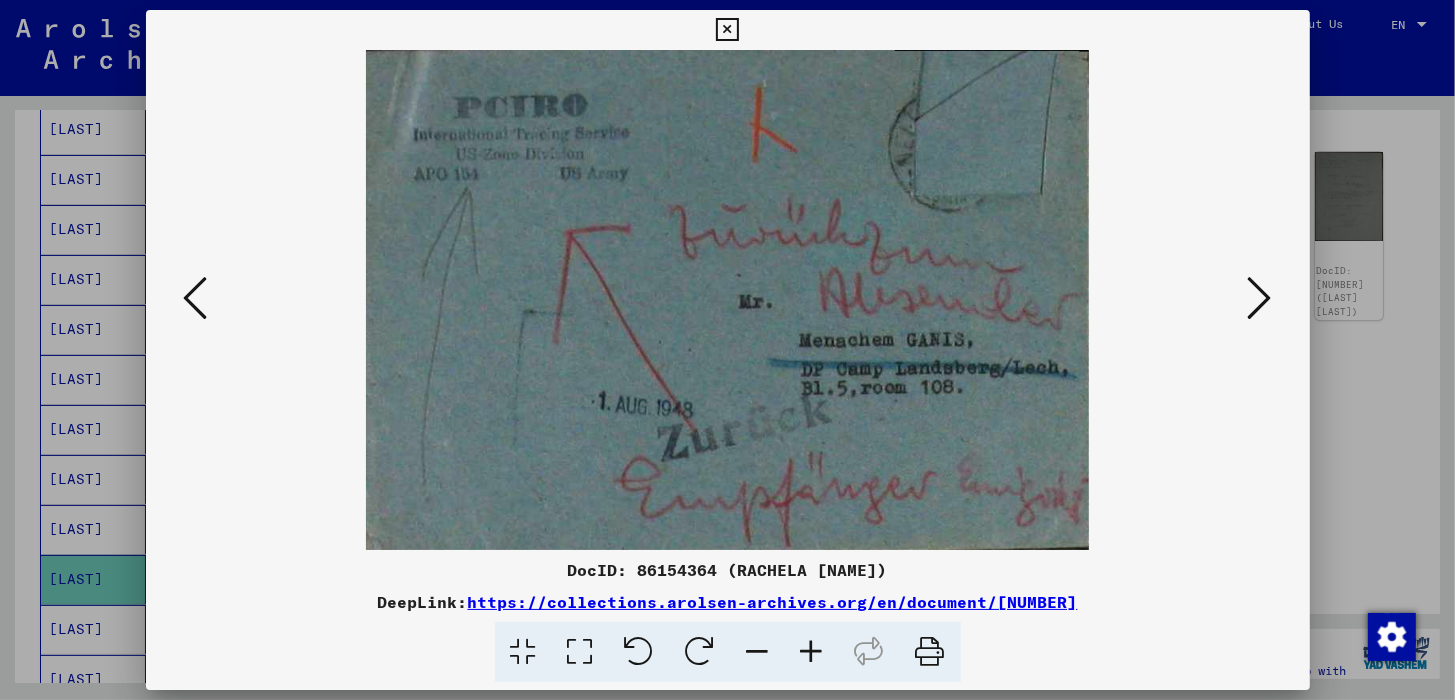 click at bounding box center (196, 298) 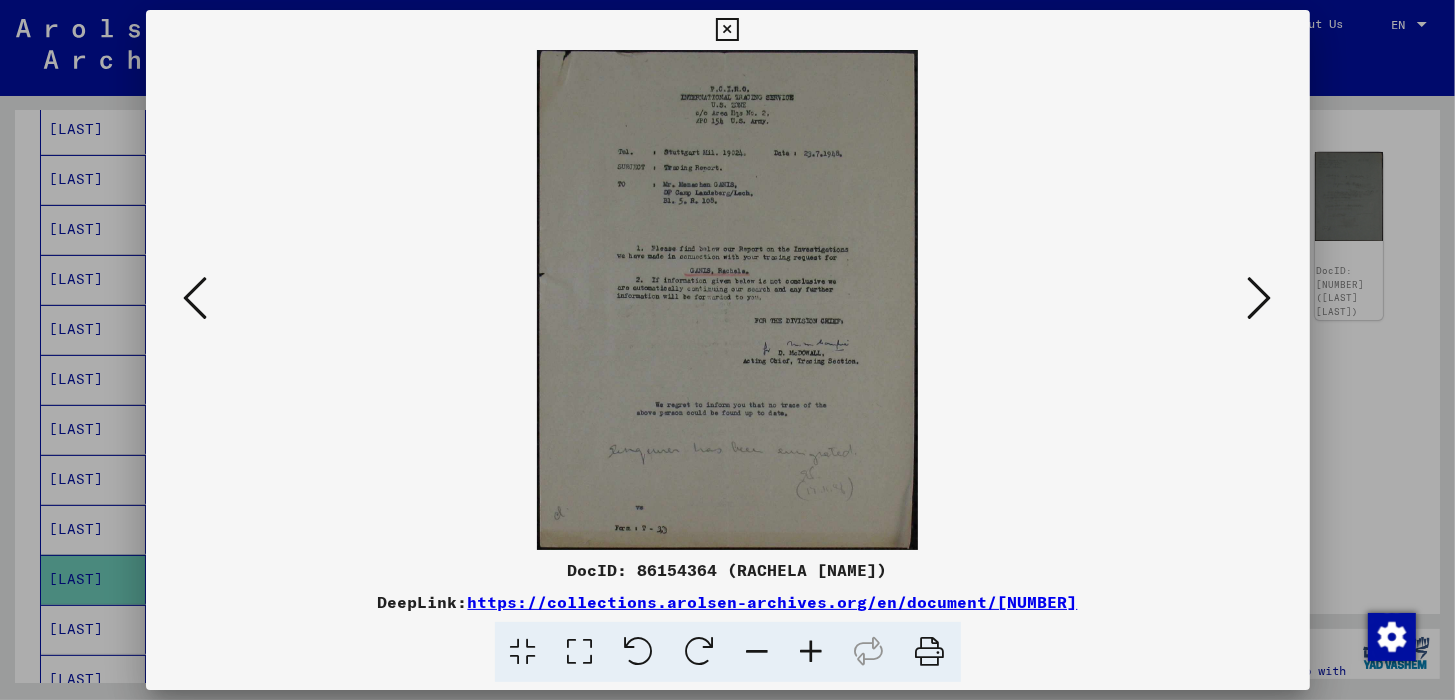 click at bounding box center (812, 652) 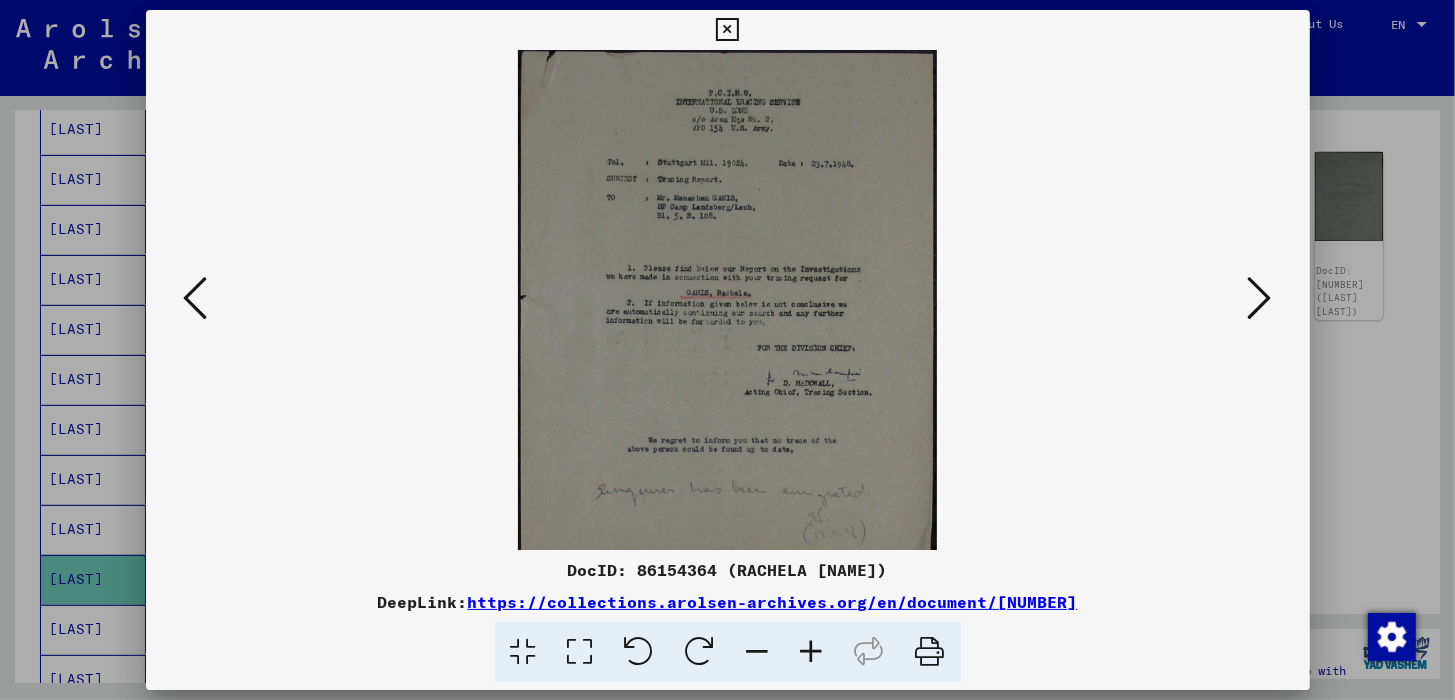 click at bounding box center [812, 652] 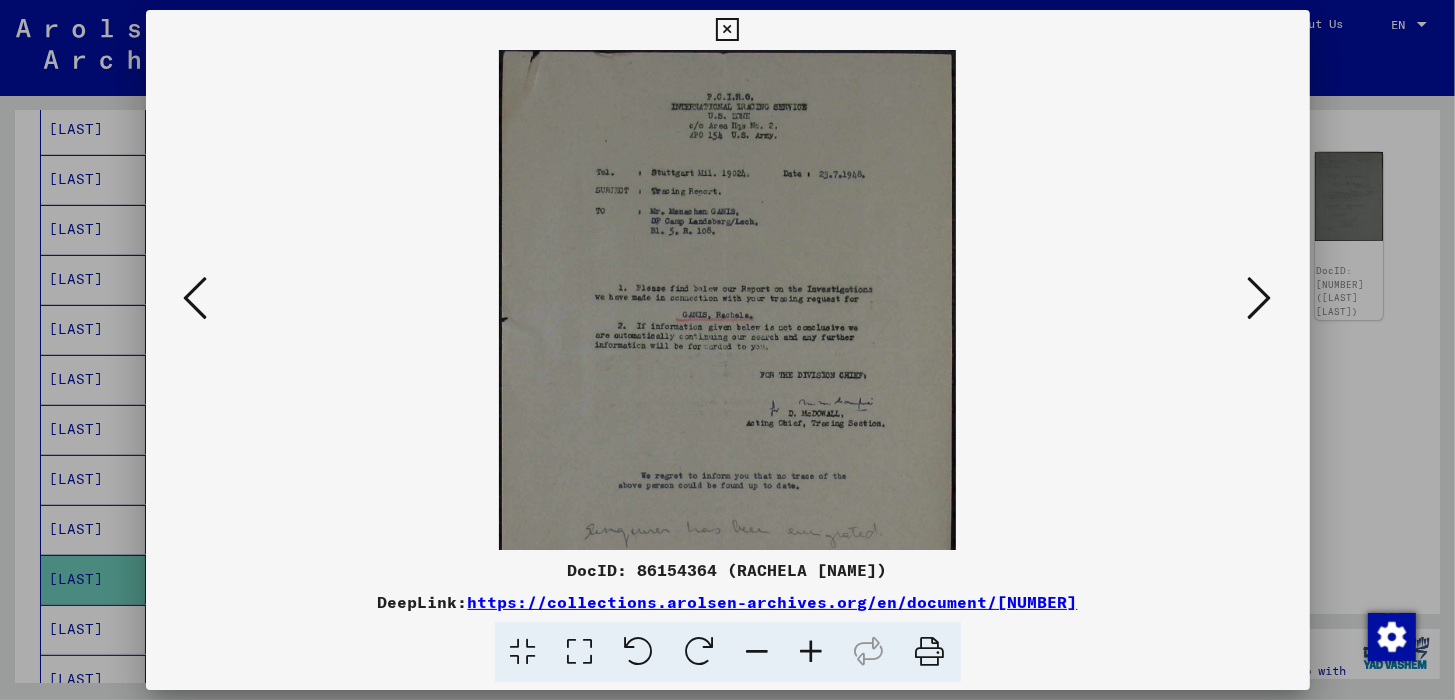 click at bounding box center [812, 652] 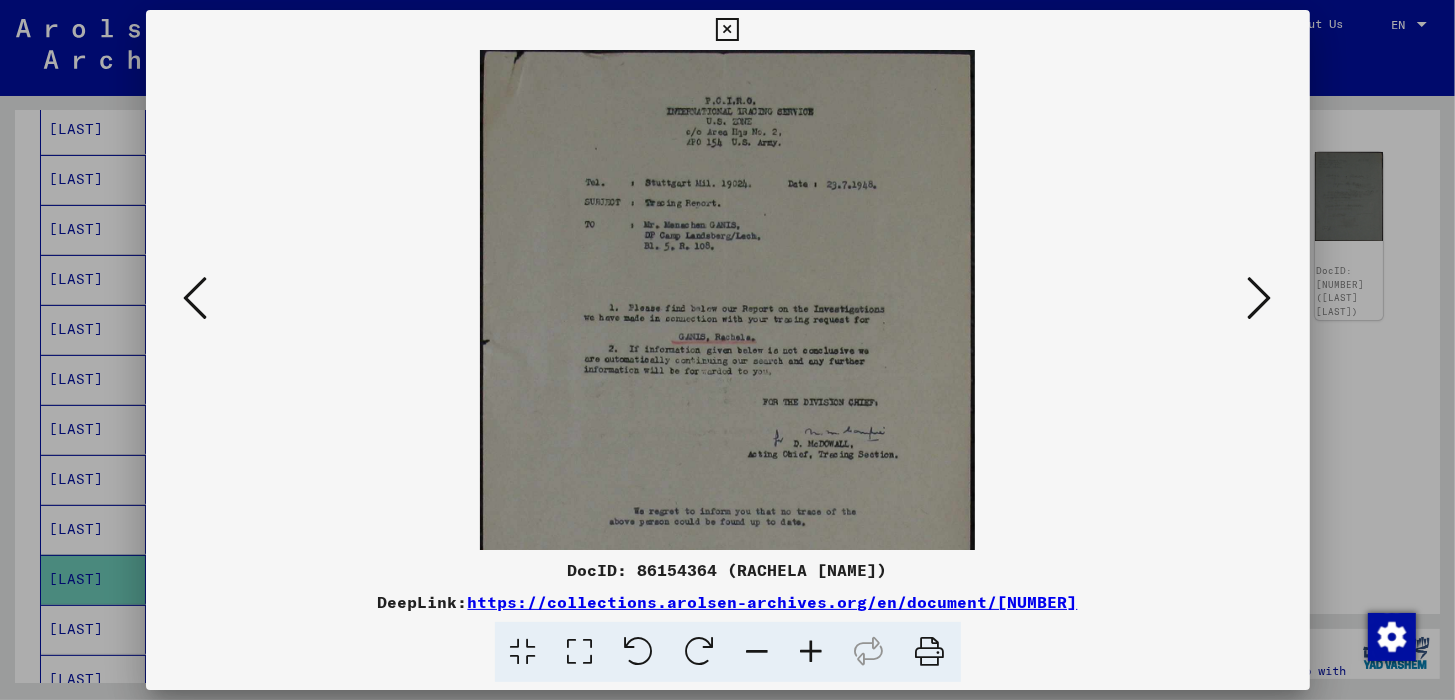 click at bounding box center (812, 652) 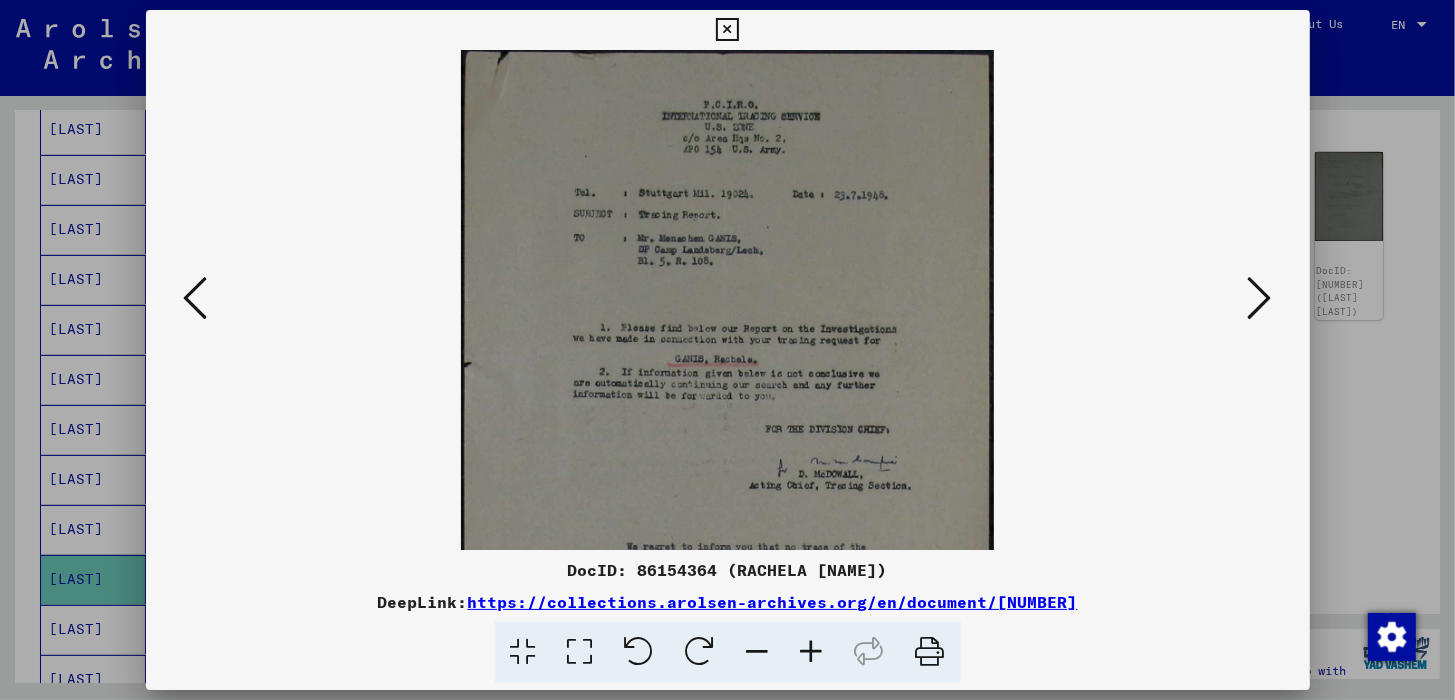 click at bounding box center [812, 652] 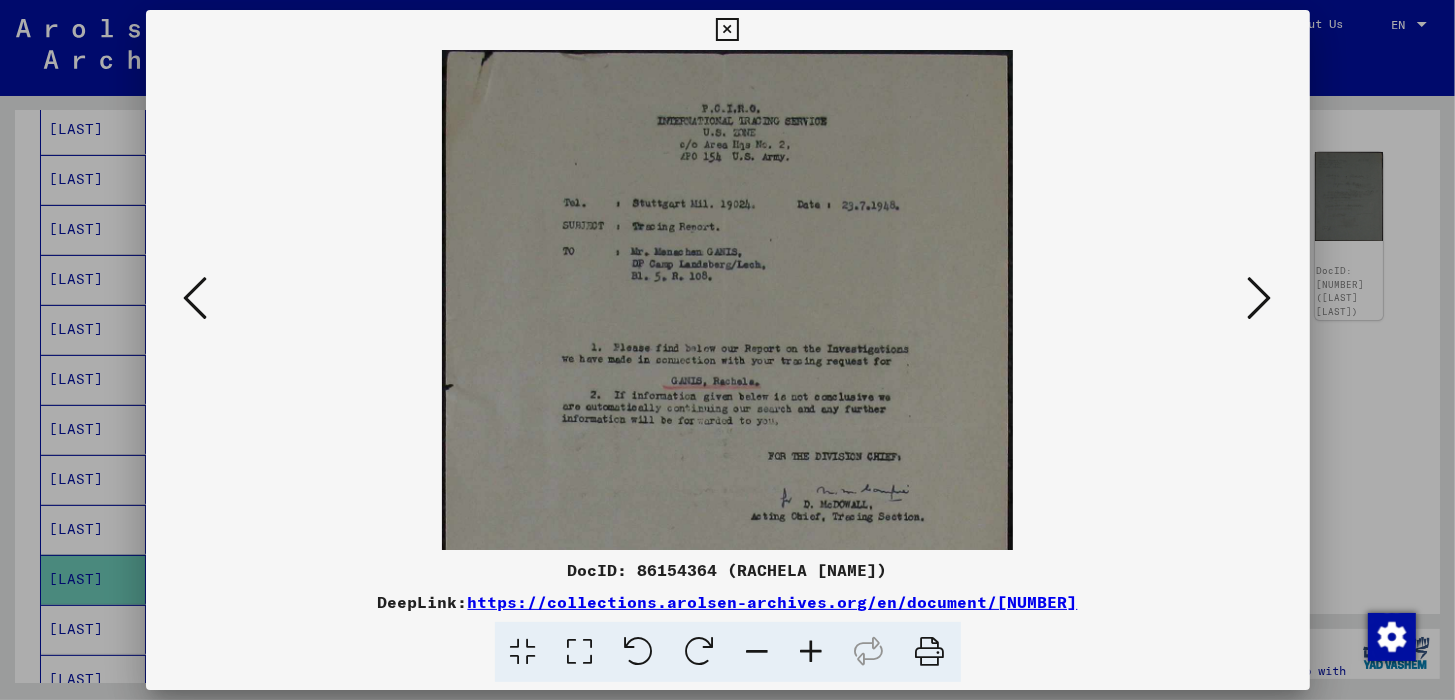 click at bounding box center (812, 652) 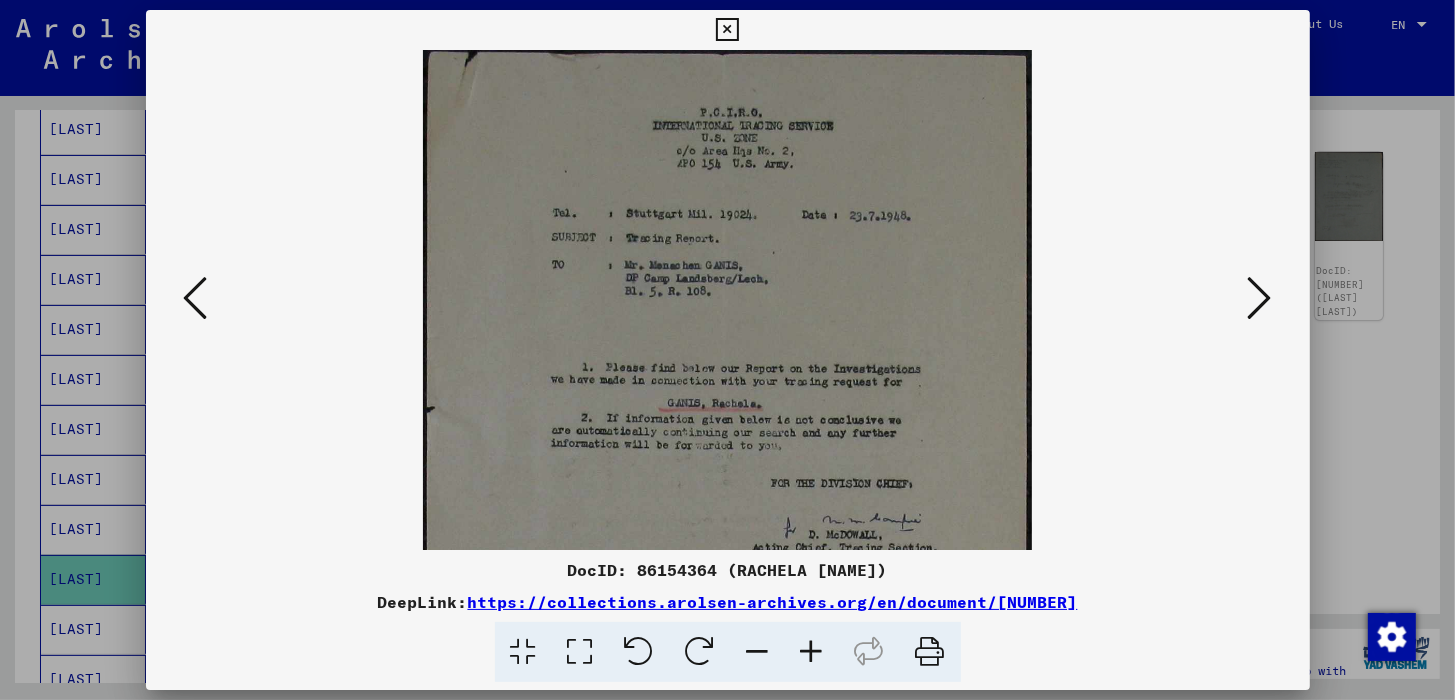click at bounding box center (812, 652) 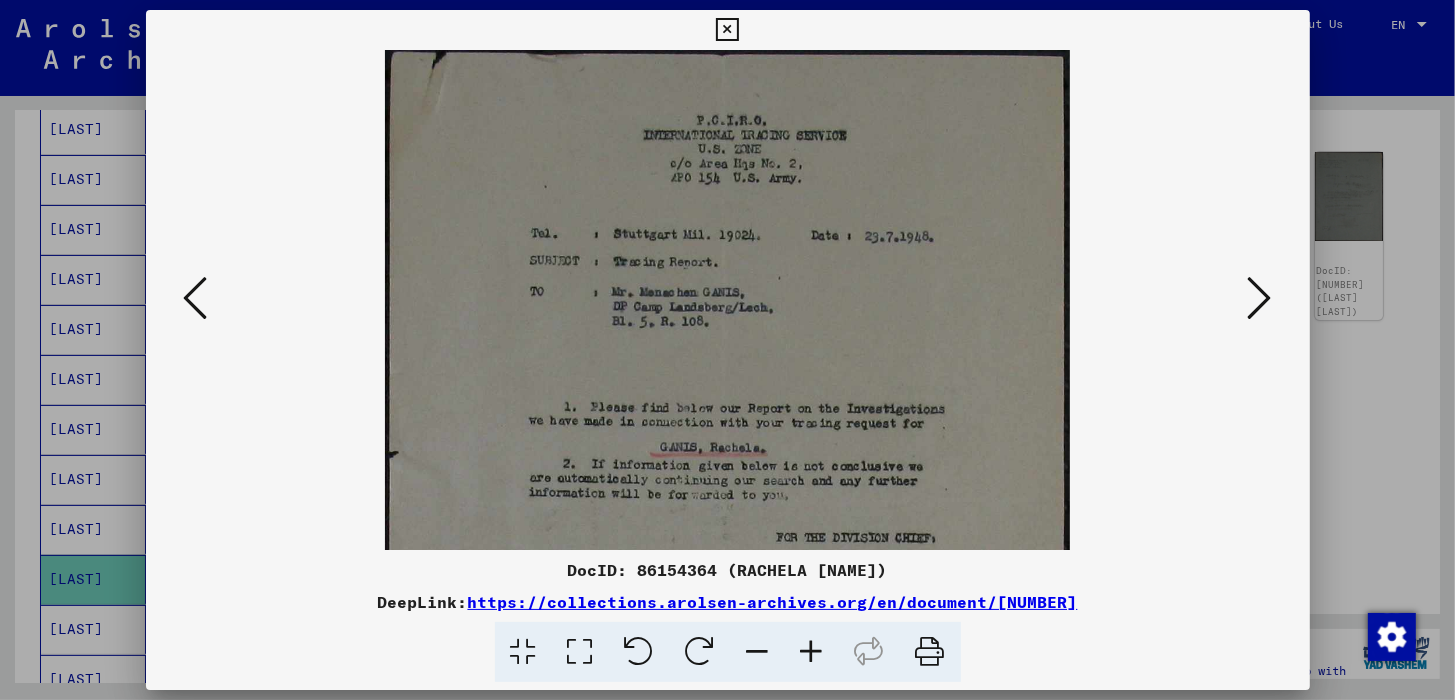 click at bounding box center (812, 652) 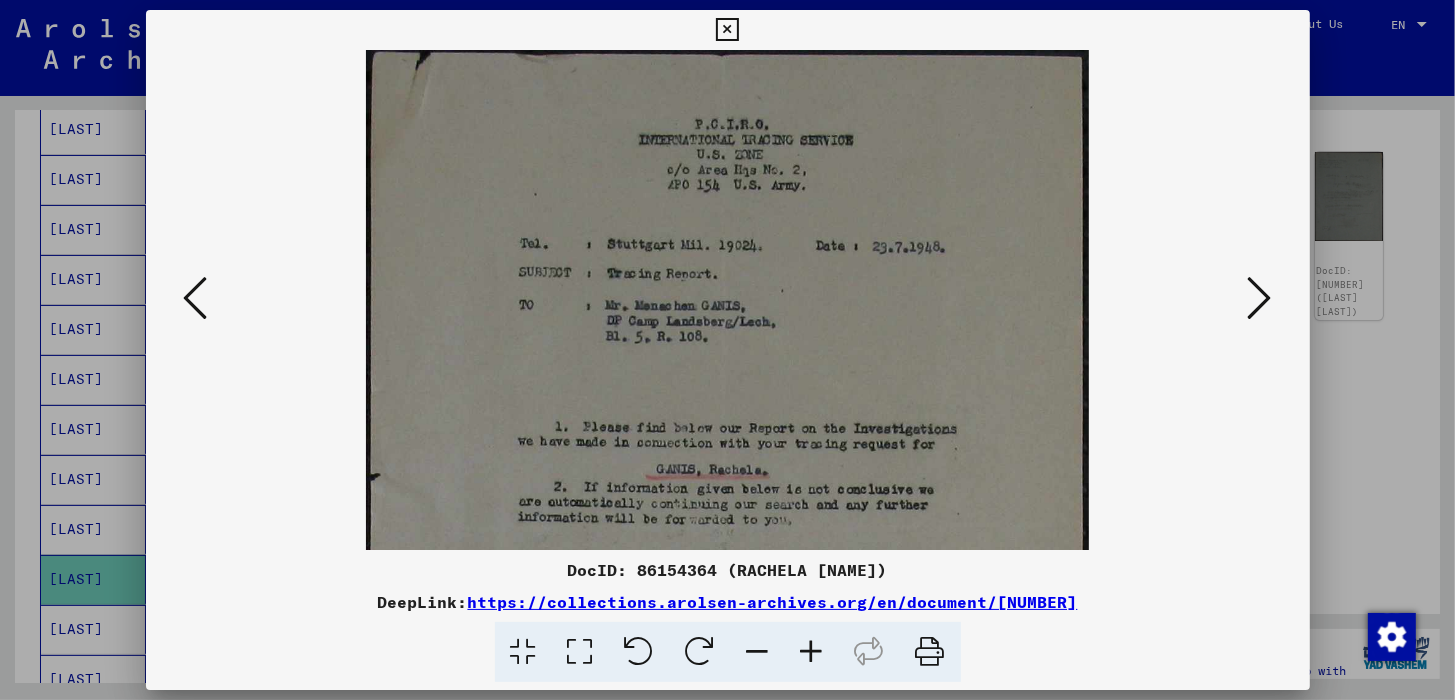 click at bounding box center [812, 652] 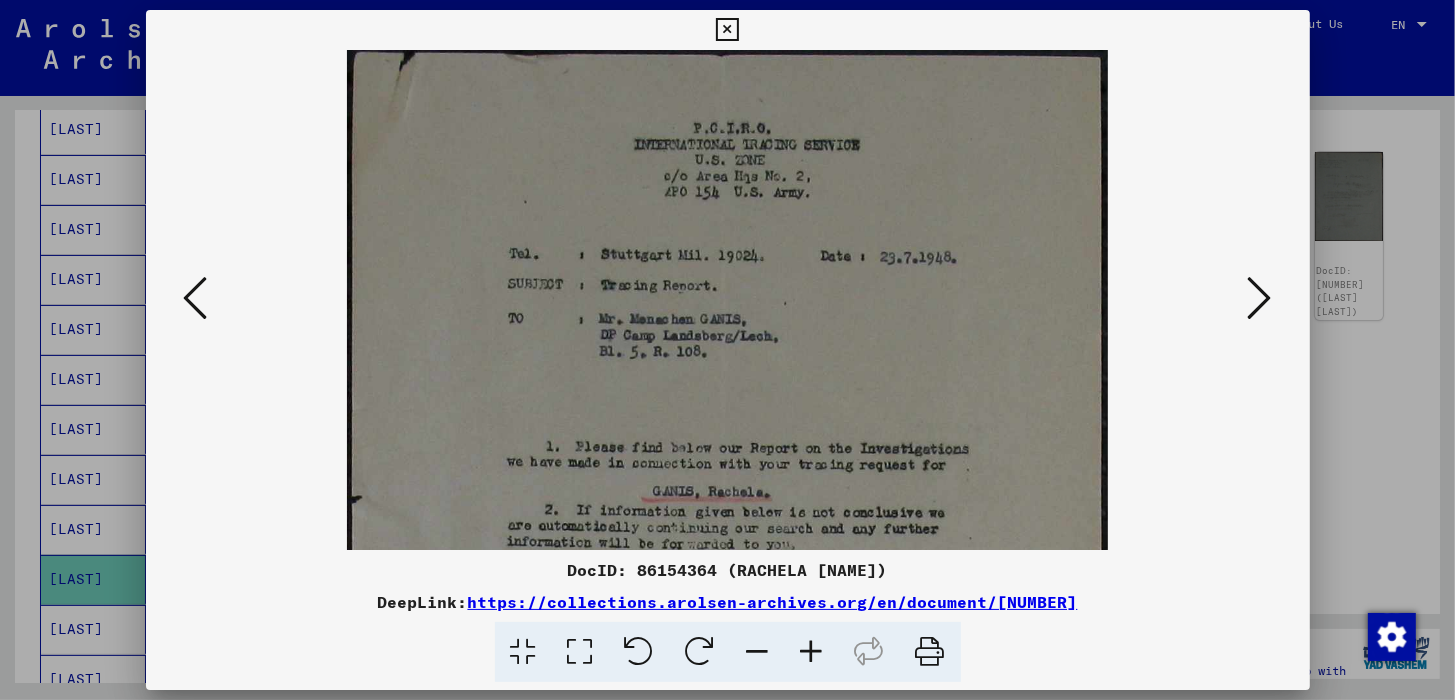 click at bounding box center (812, 652) 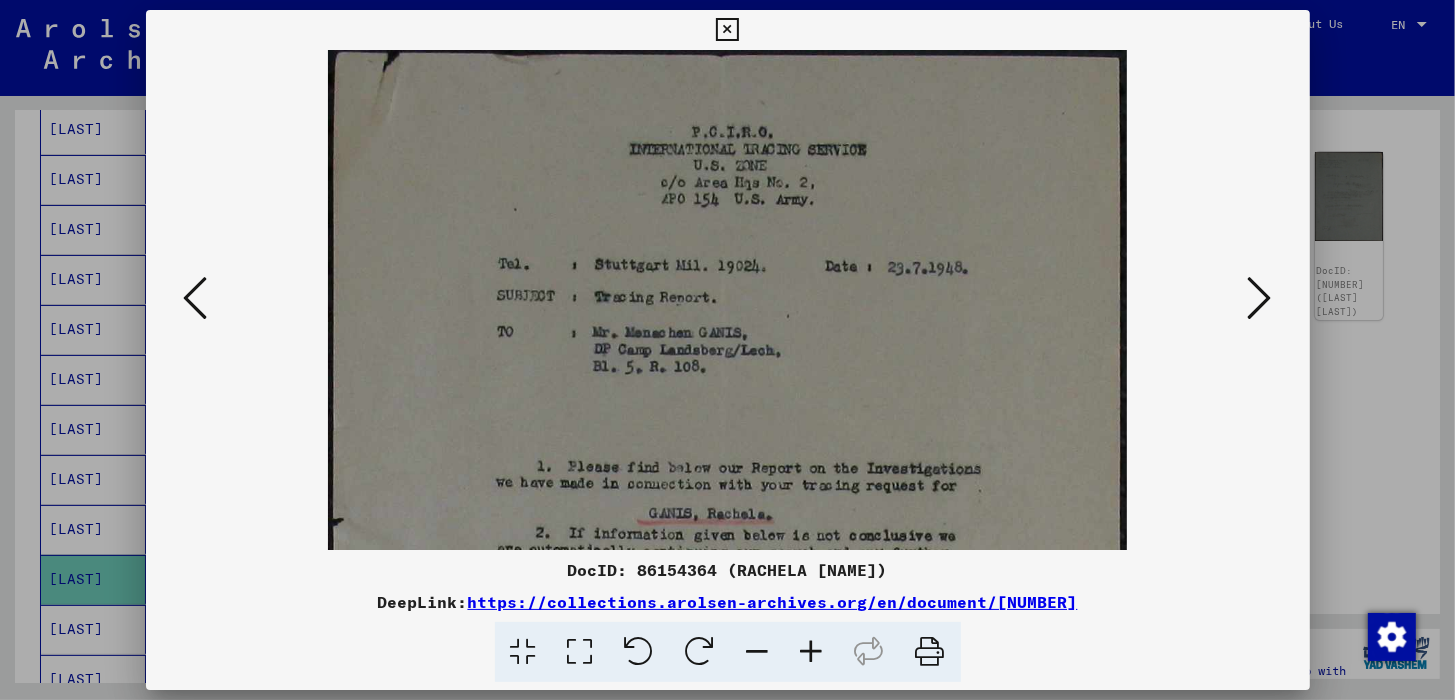click at bounding box center (812, 652) 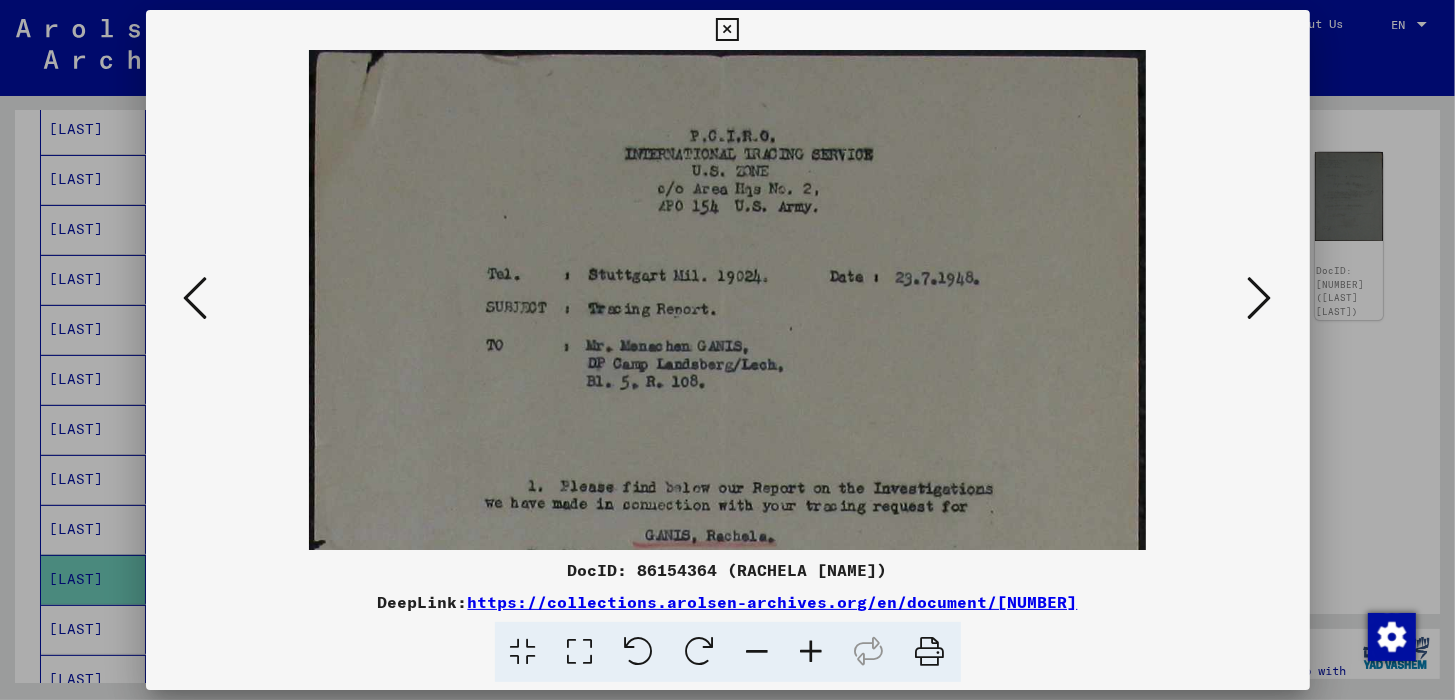 click at bounding box center (812, 652) 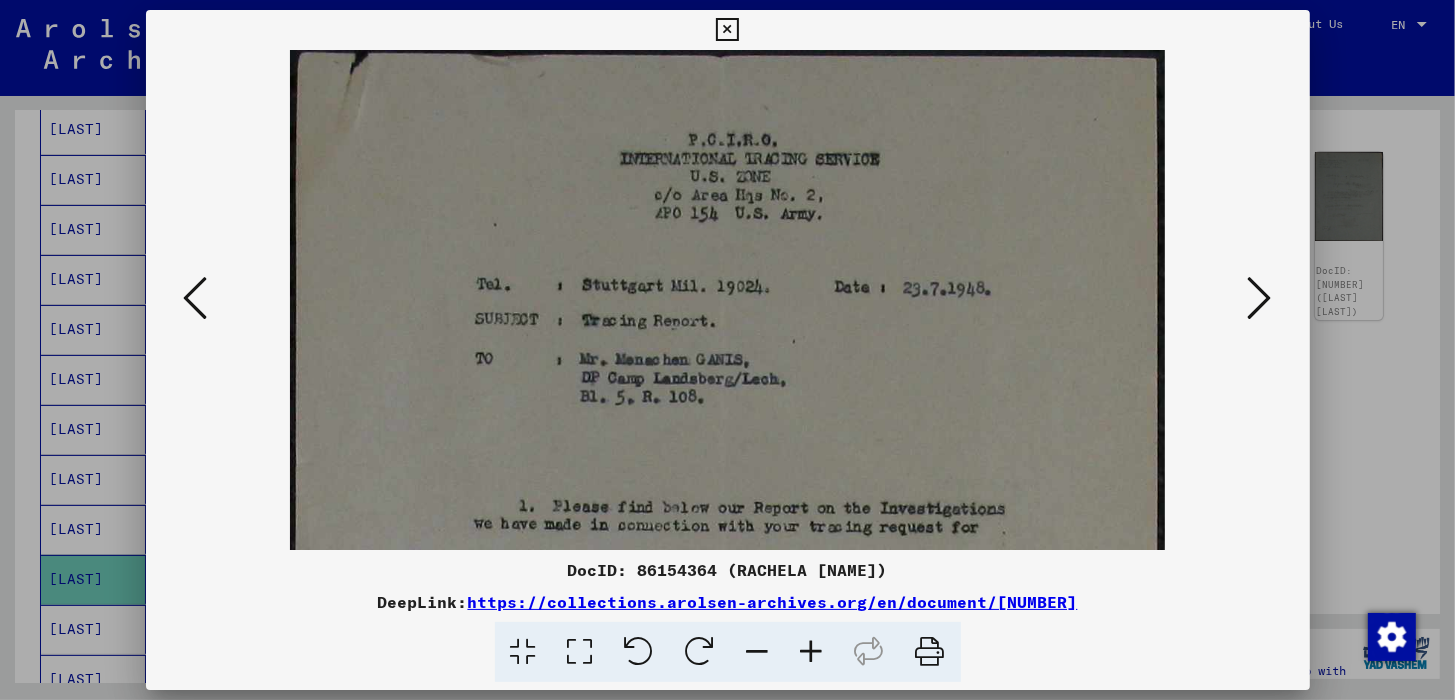 click at bounding box center (812, 652) 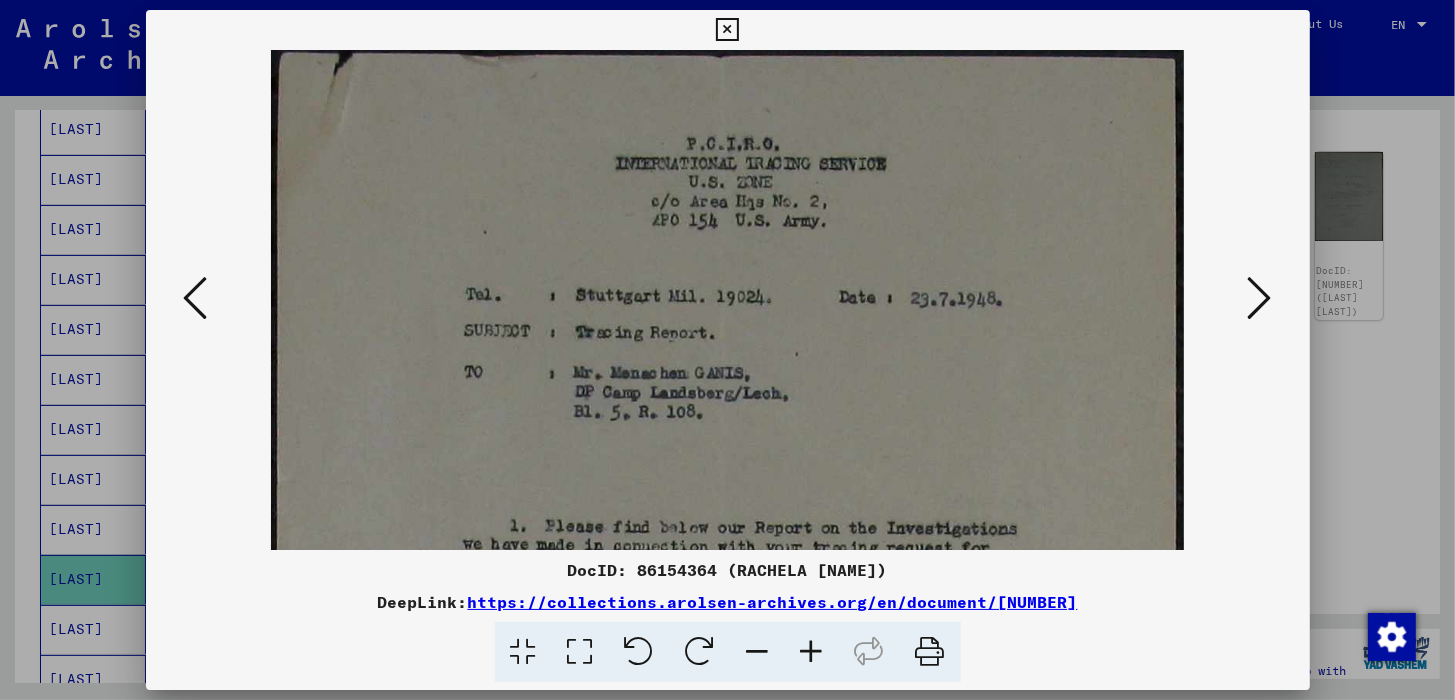 click at bounding box center [812, 652] 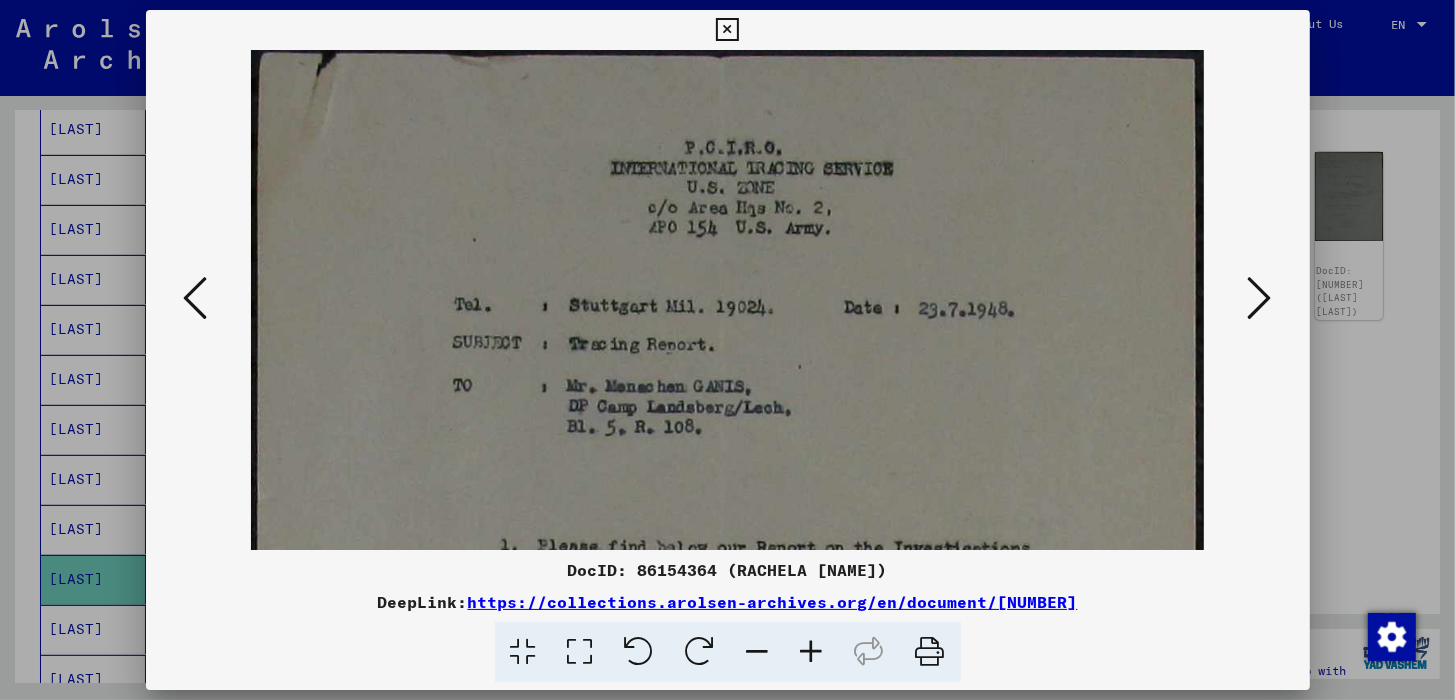 click at bounding box center [812, 652] 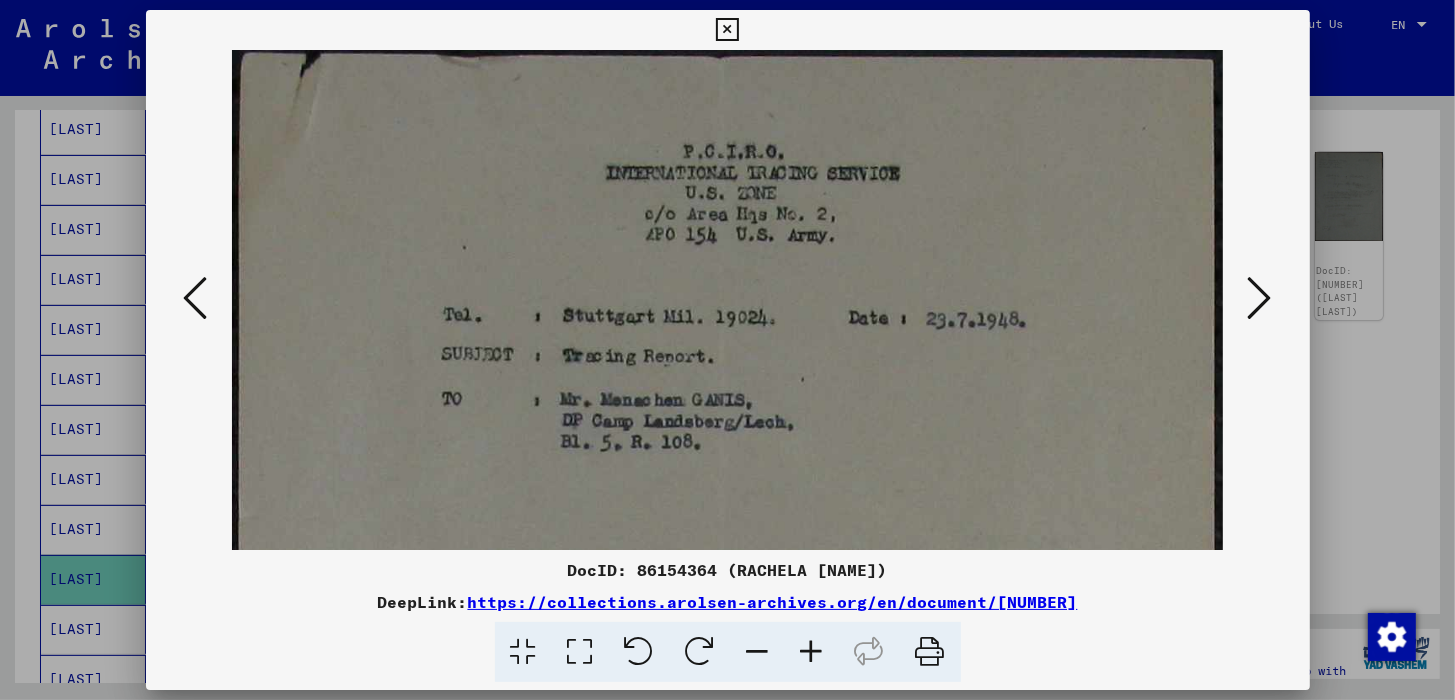 click at bounding box center (812, 652) 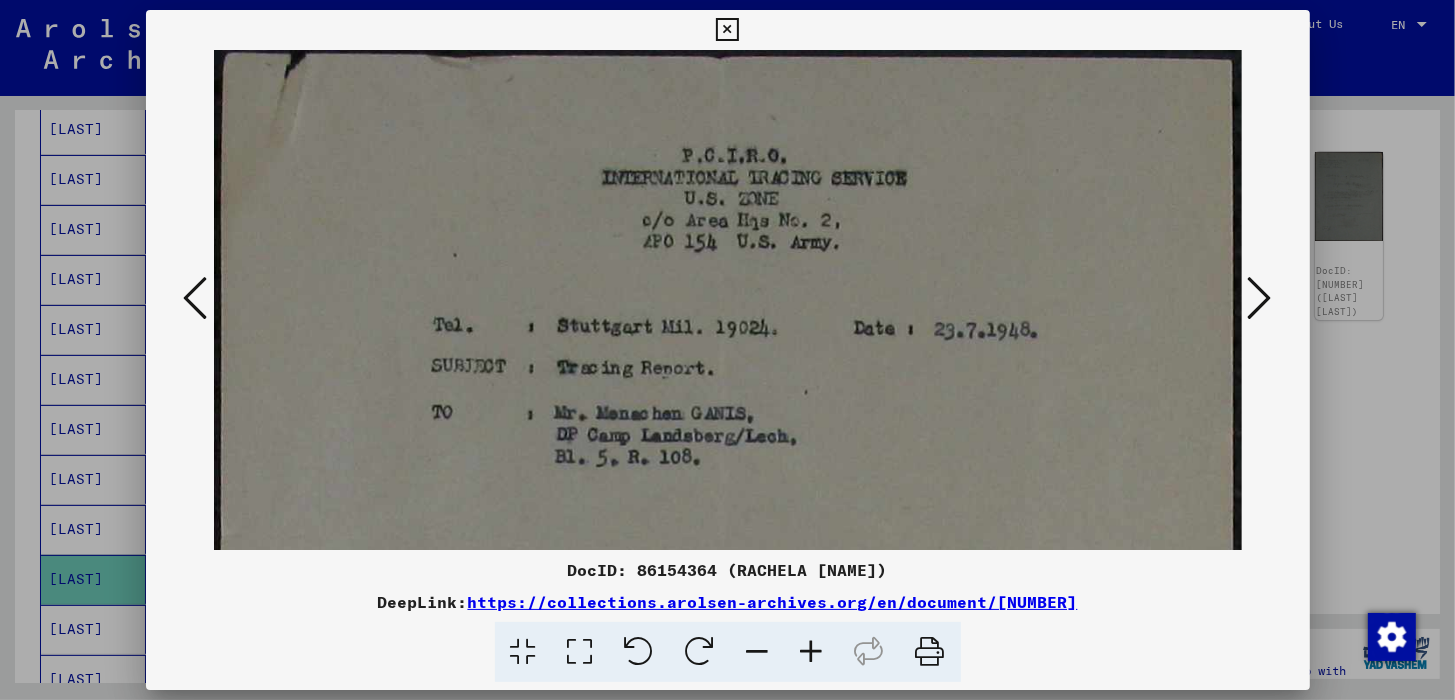 click at bounding box center [812, 652] 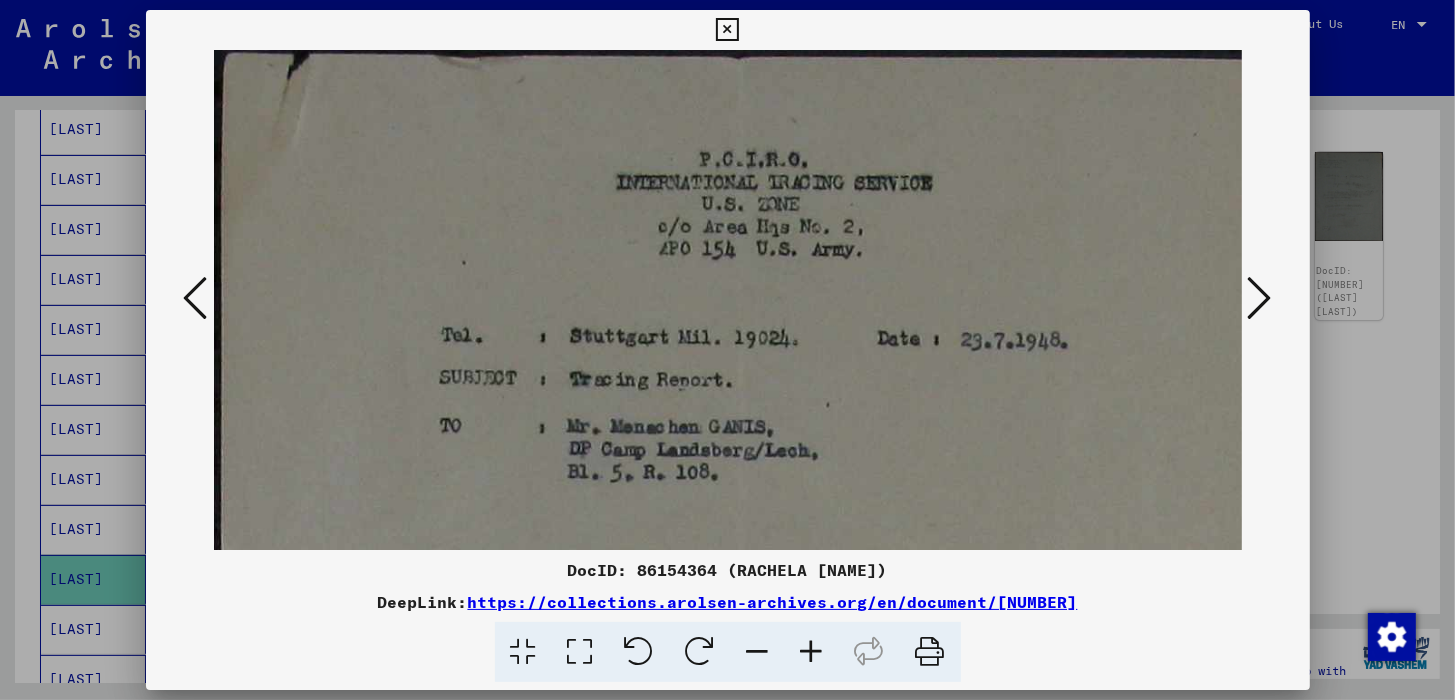 click at bounding box center [812, 652] 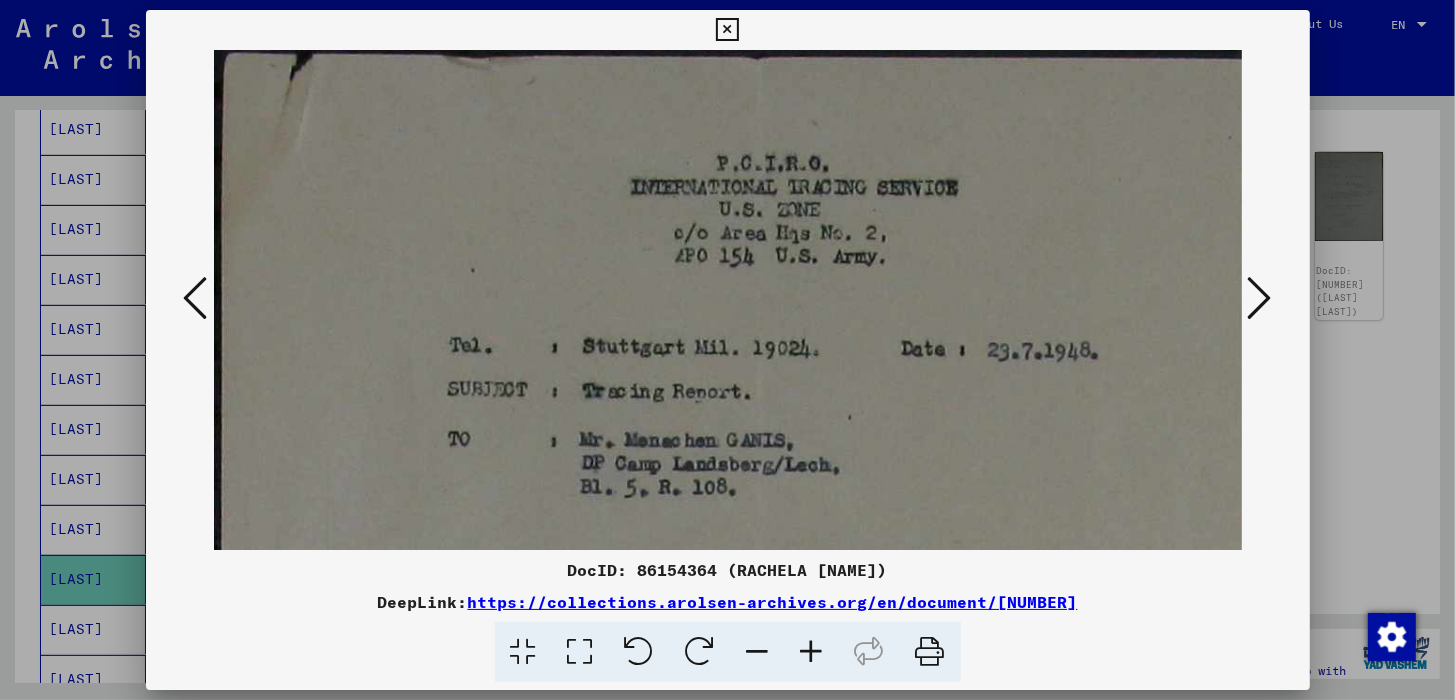 click at bounding box center (812, 652) 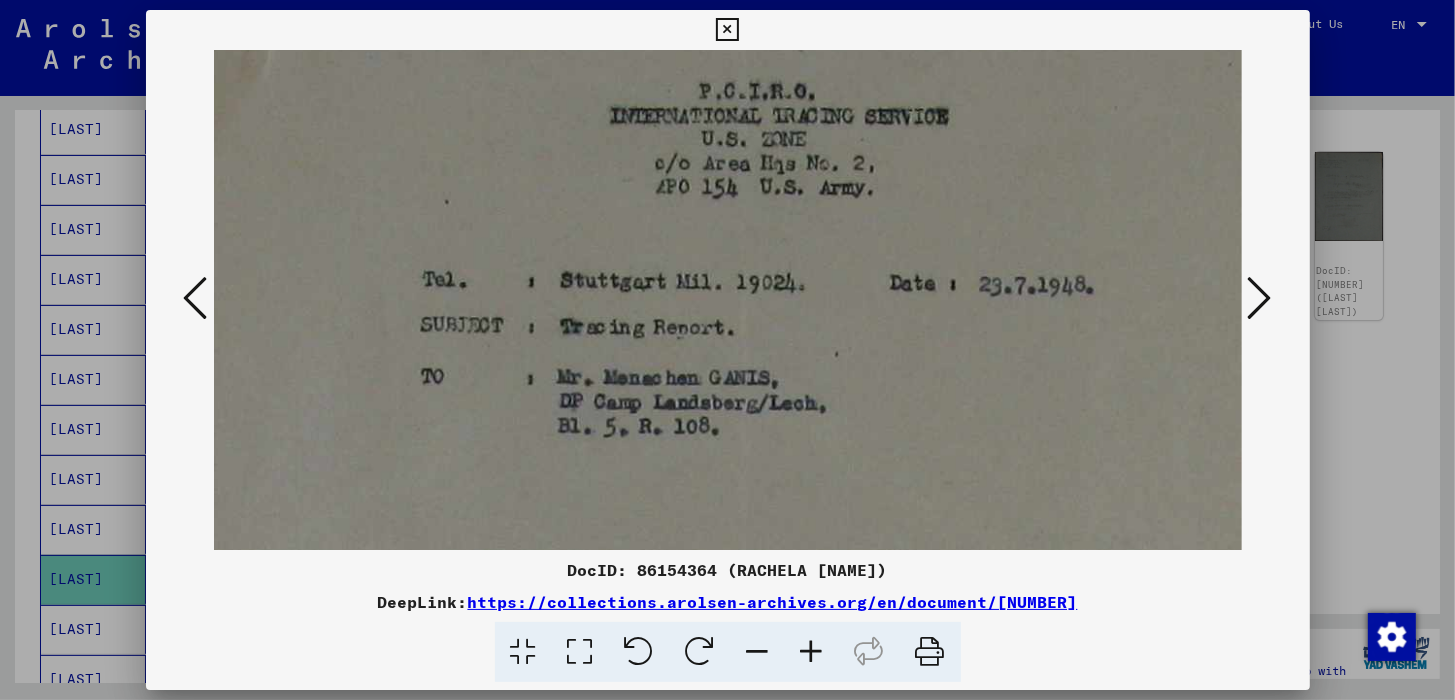 scroll, scrollTop: 200, scrollLeft: 101, axis: both 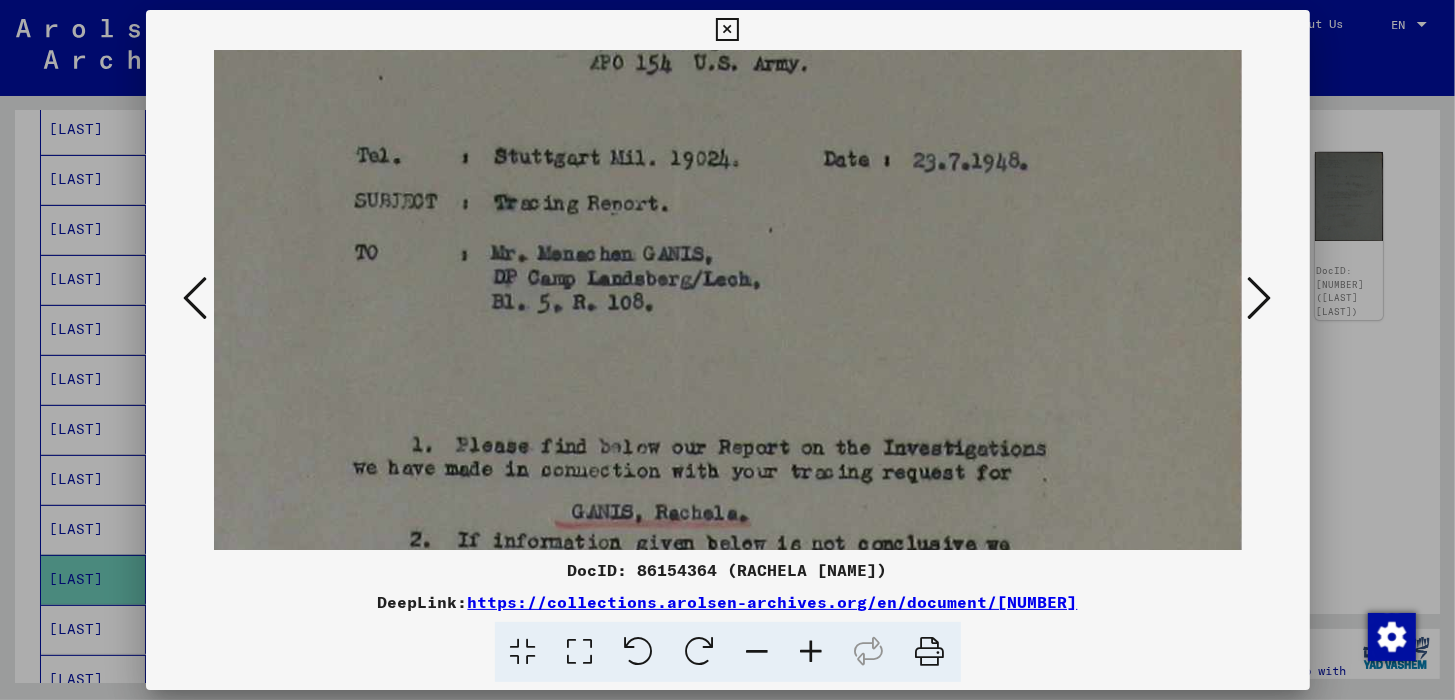 drag, startPoint x: 887, startPoint y: 425, endPoint x: 788, endPoint y: 223, distance: 224.95555 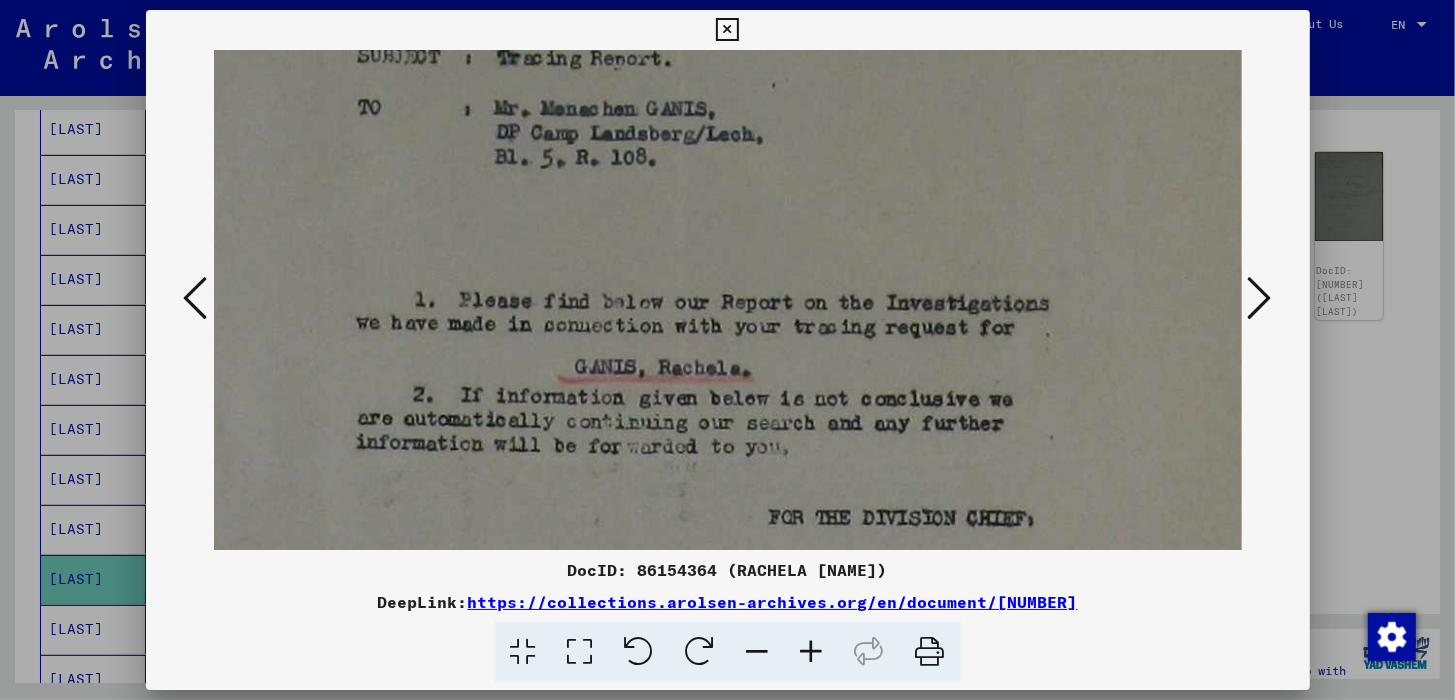 scroll, scrollTop: 388, scrollLeft: 97, axis: both 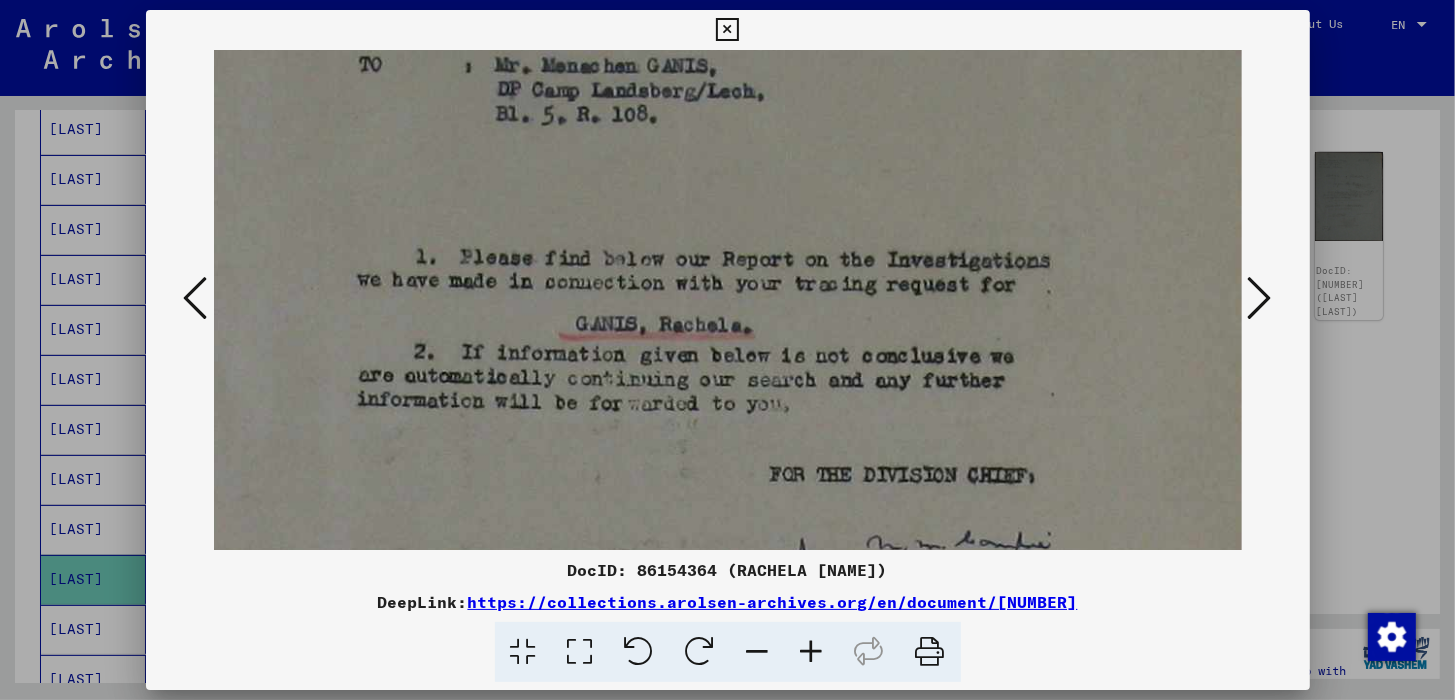 drag, startPoint x: 629, startPoint y: 369, endPoint x: 634, endPoint y: 182, distance: 187.06683 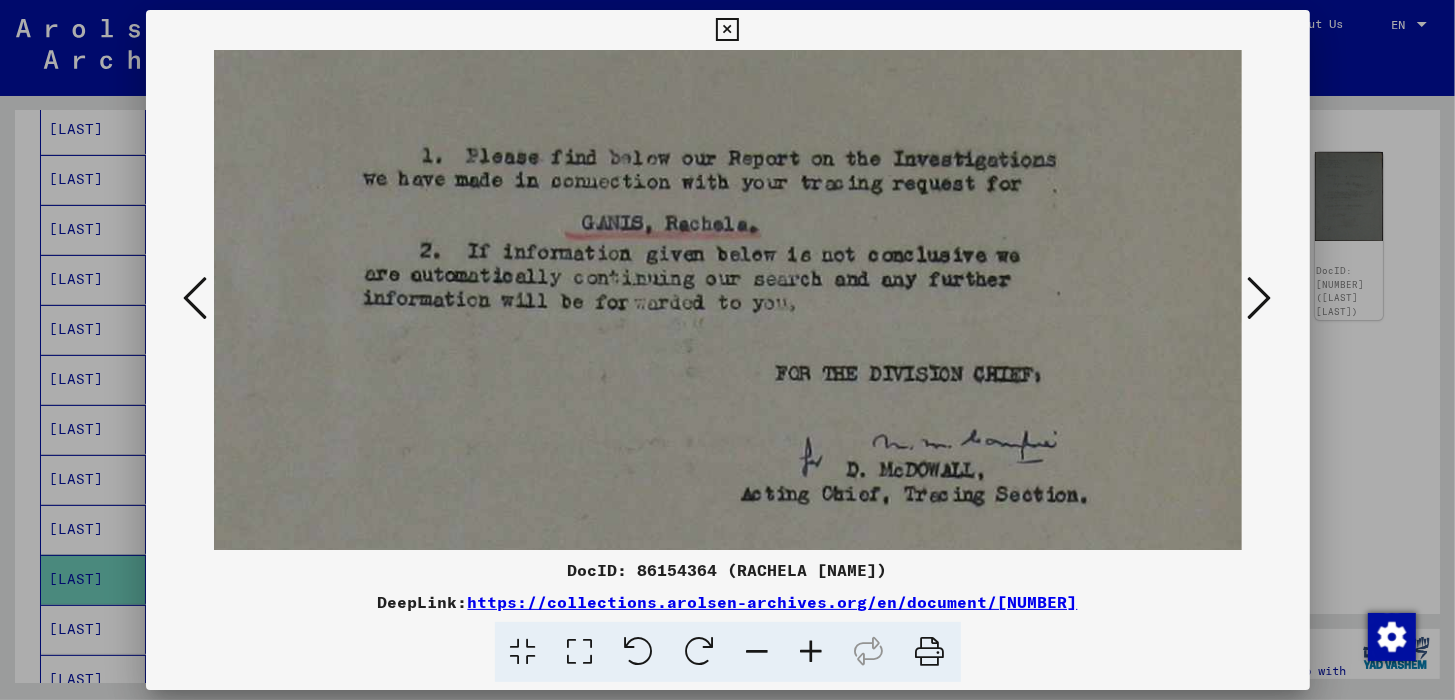 scroll, scrollTop: 501, scrollLeft: 89, axis: both 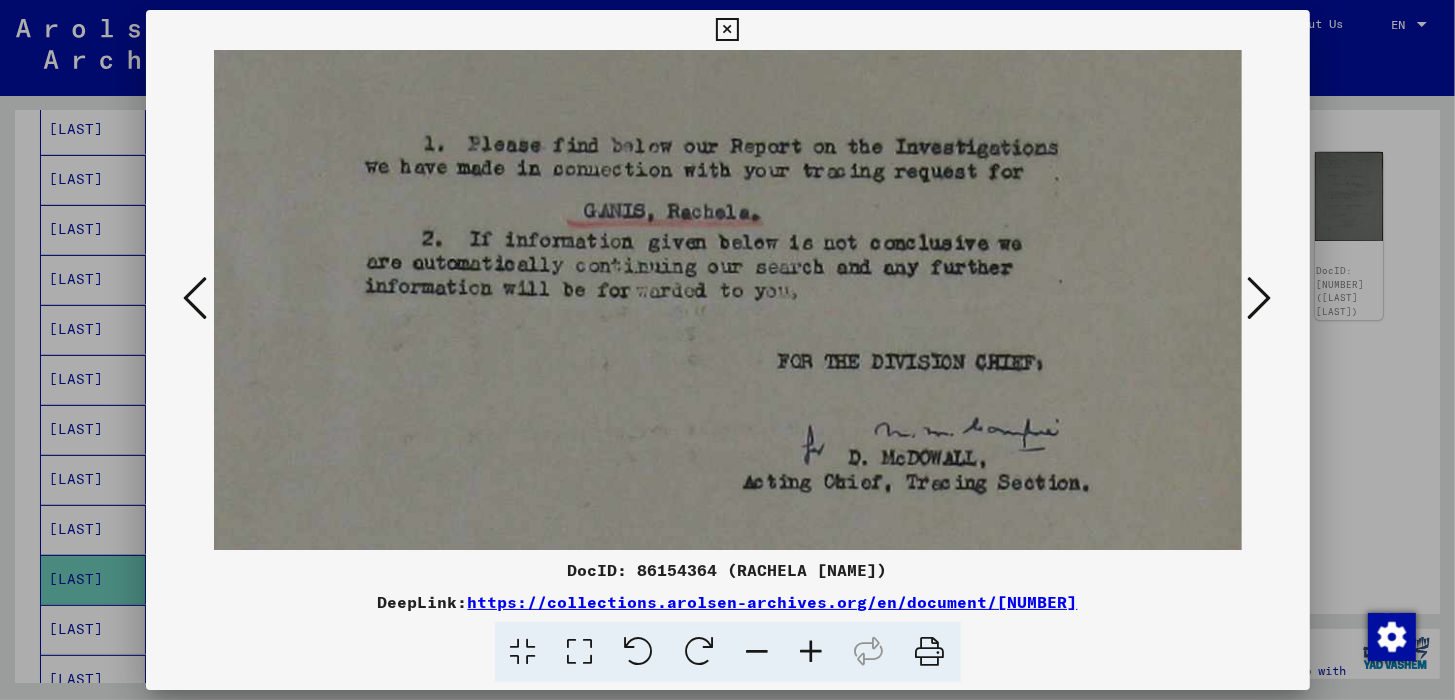 drag, startPoint x: 535, startPoint y: 450, endPoint x: 545, endPoint y: 342, distance: 108.461975 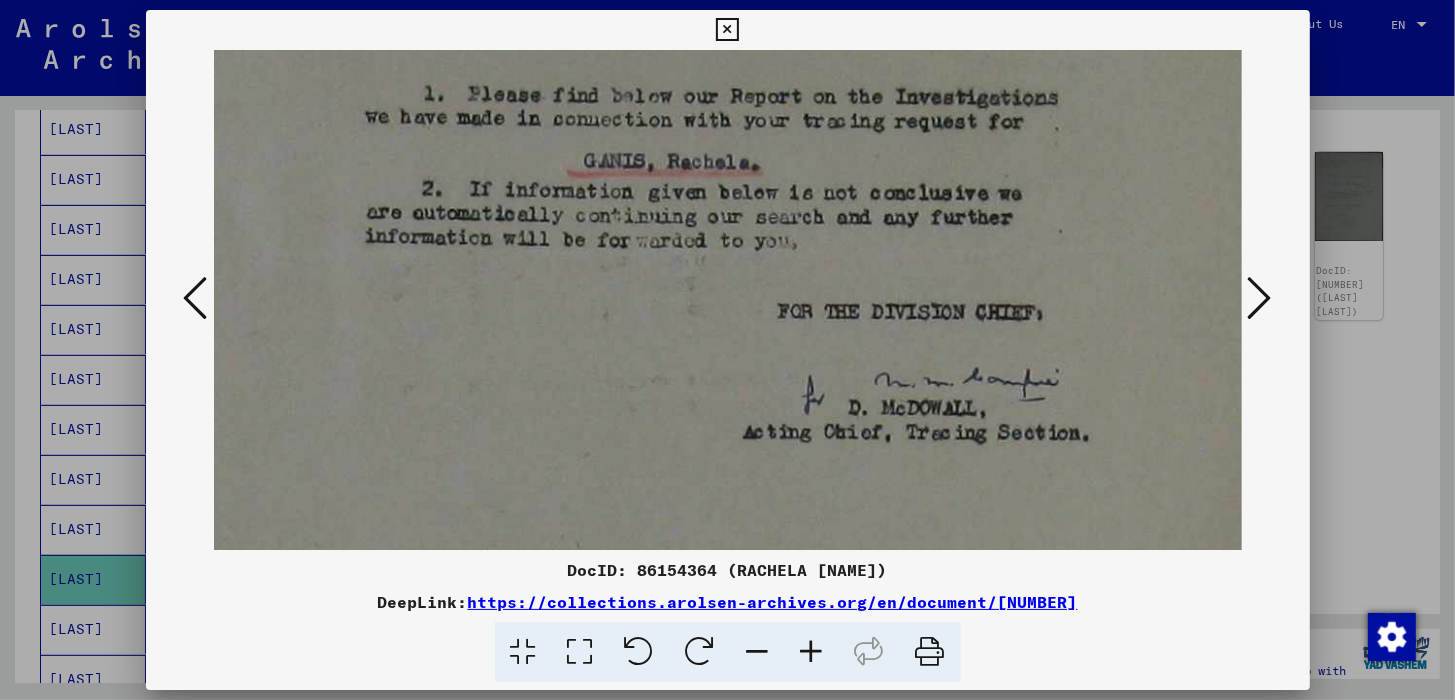 scroll, scrollTop: 559, scrollLeft: 89, axis: both 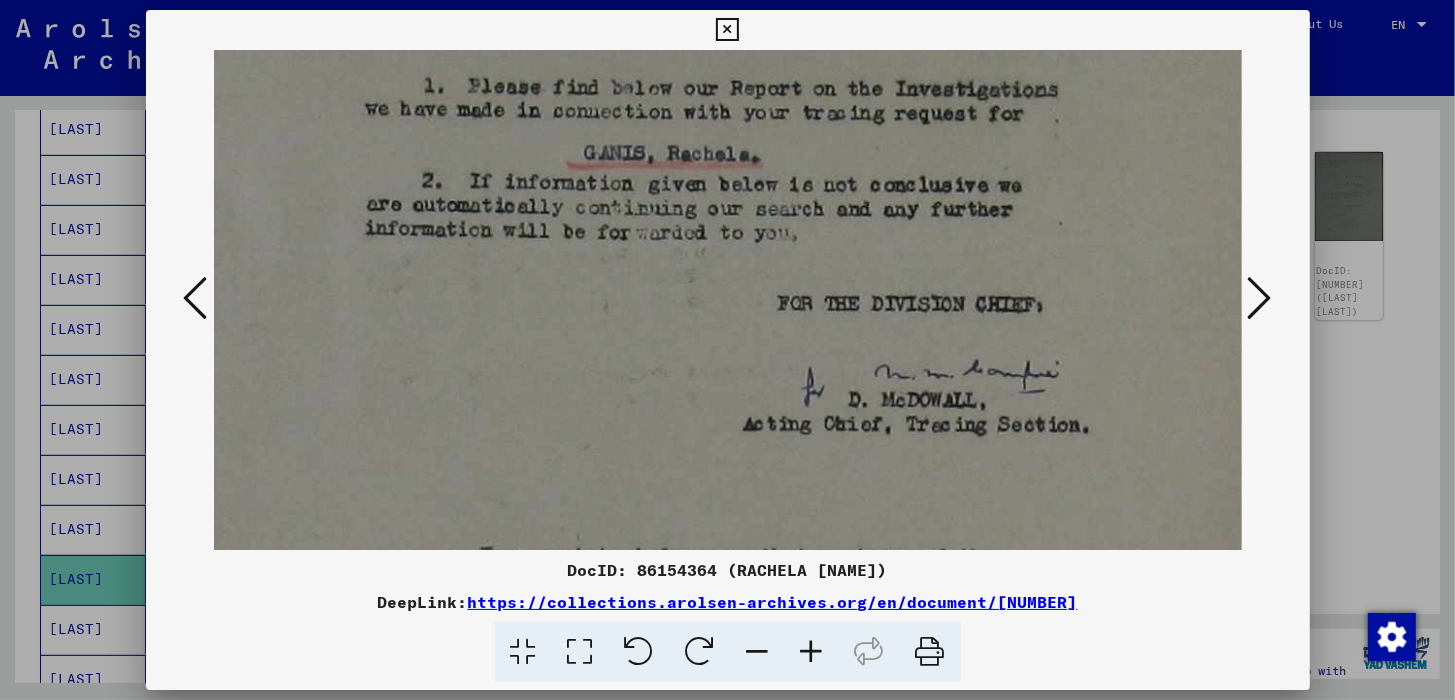 drag, startPoint x: 555, startPoint y: 428, endPoint x: 556, endPoint y: 369, distance: 59.008472 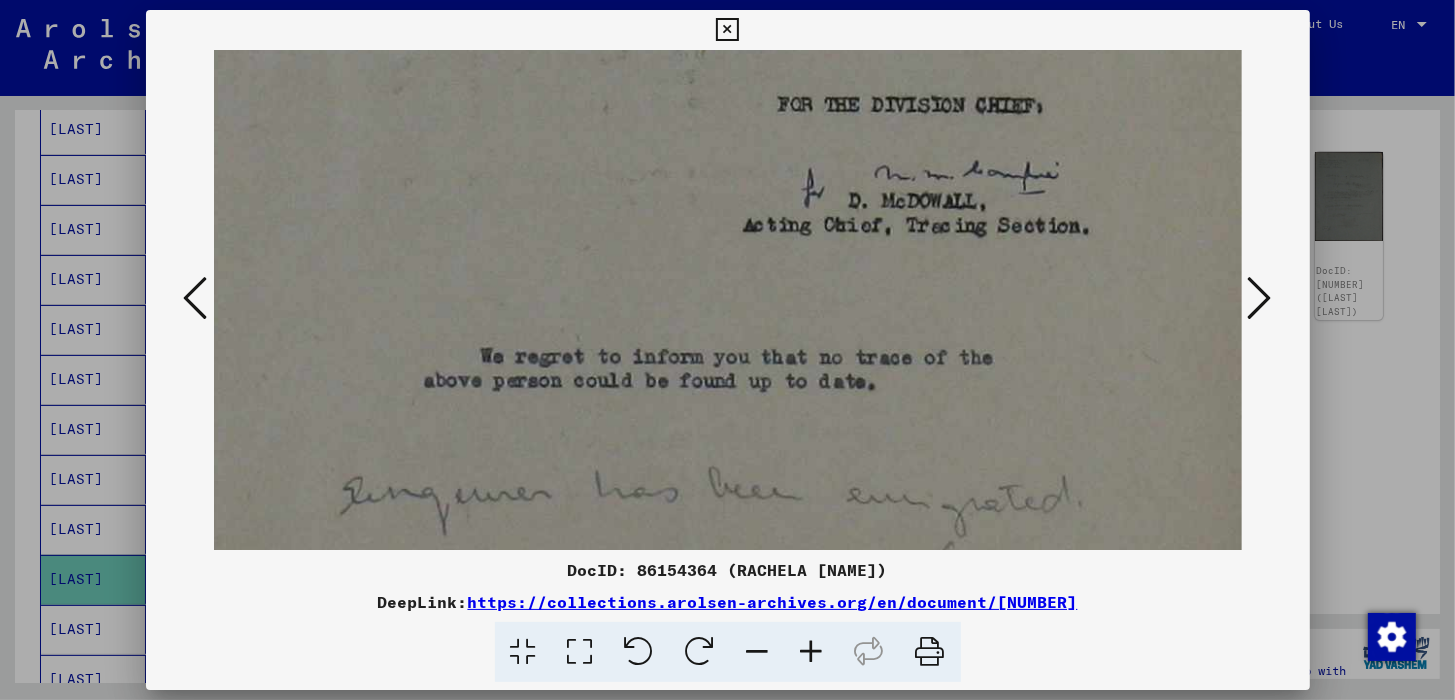 scroll, scrollTop: 766, scrollLeft: 88, axis: both 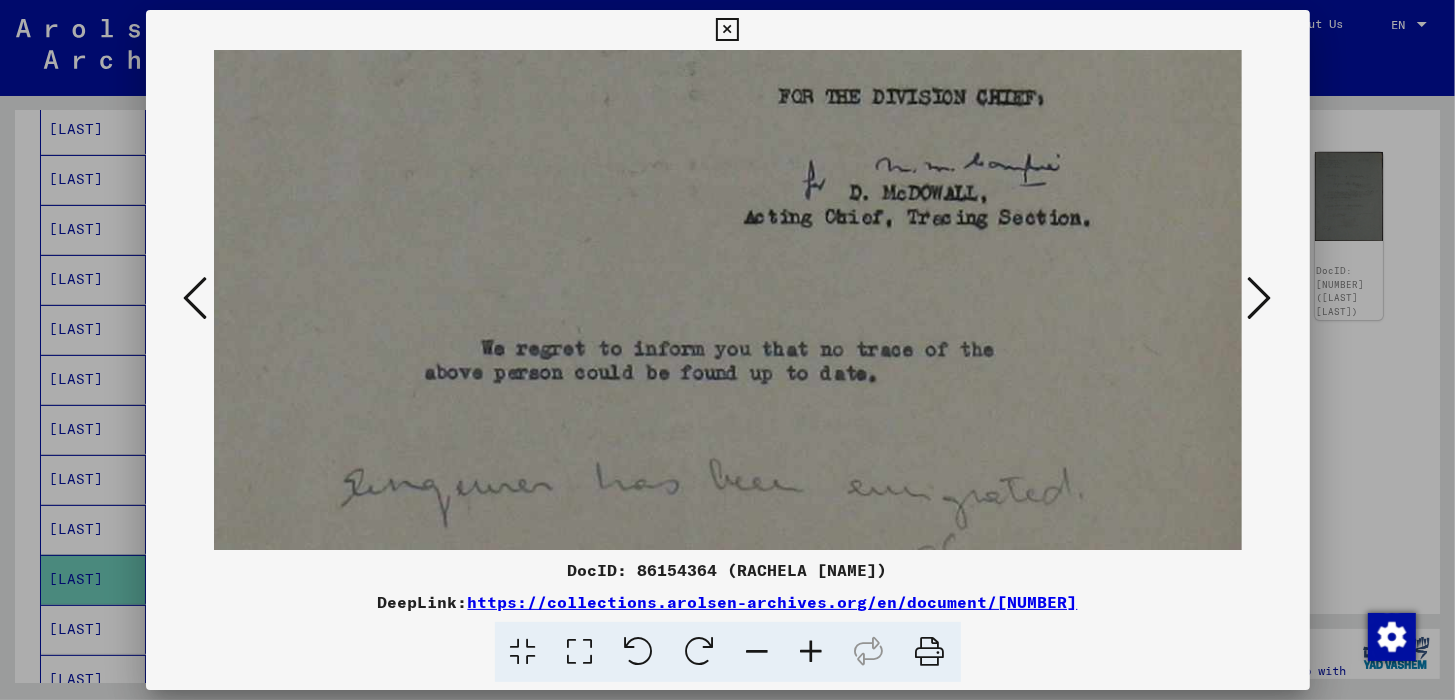 drag, startPoint x: 561, startPoint y: 396, endPoint x: 563, endPoint y: 191, distance: 205.00975 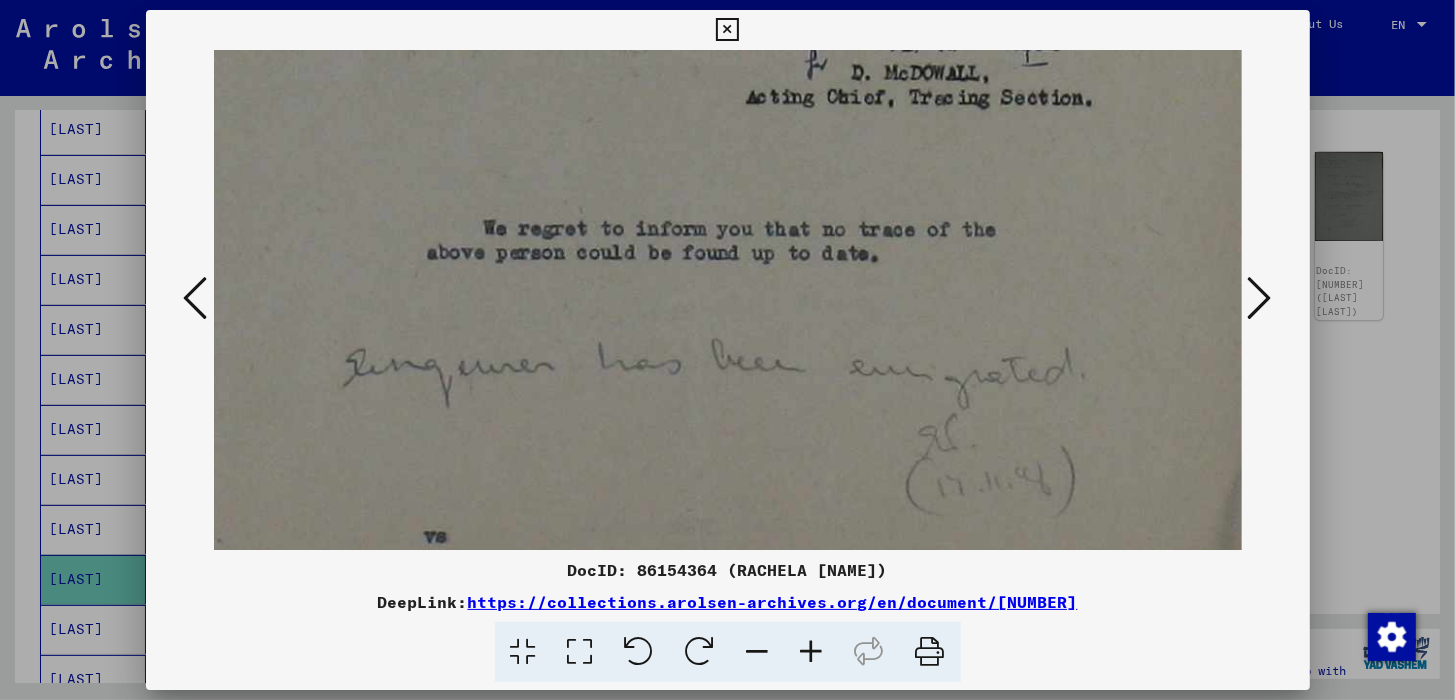 scroll, scrollTop: 895, scrollLeft: 84, axis: both 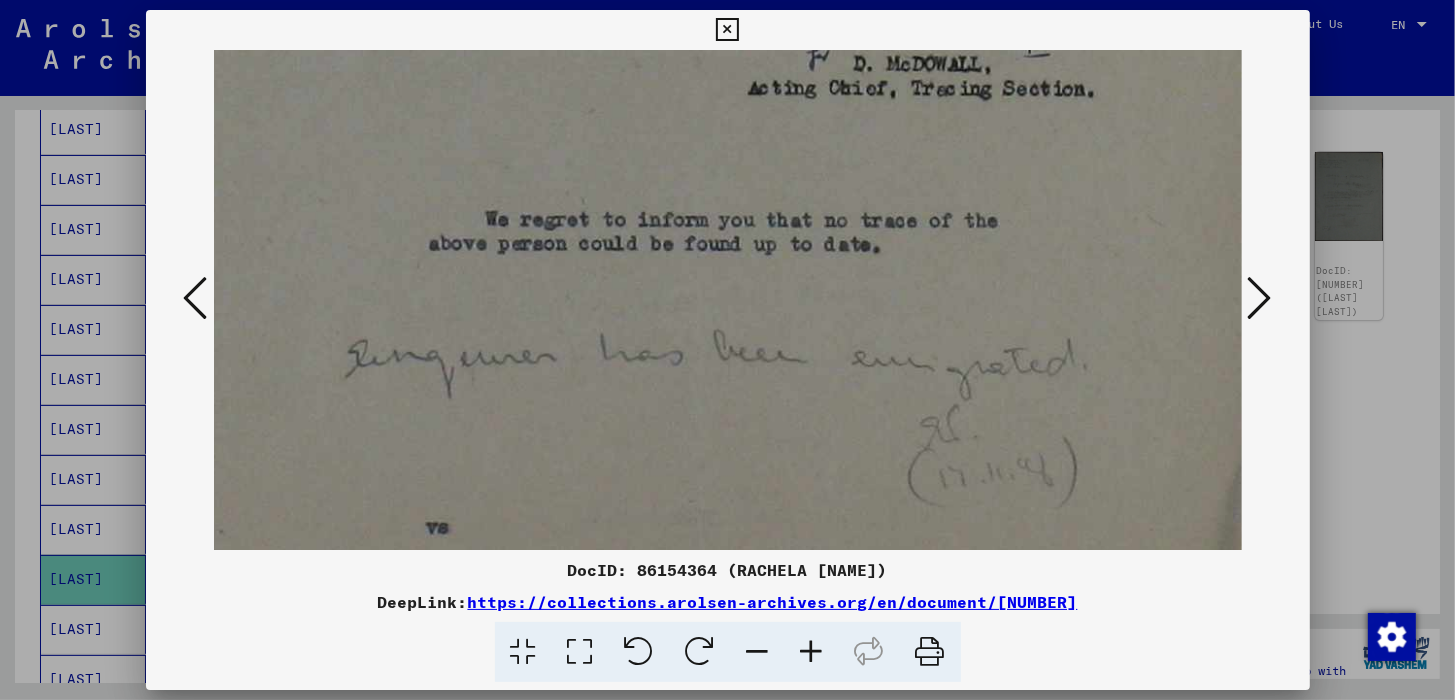 drag, startPoint x: 567, startPoint y: 293, endPoint x: 571, endPoint y: 165, distance: 128.06248 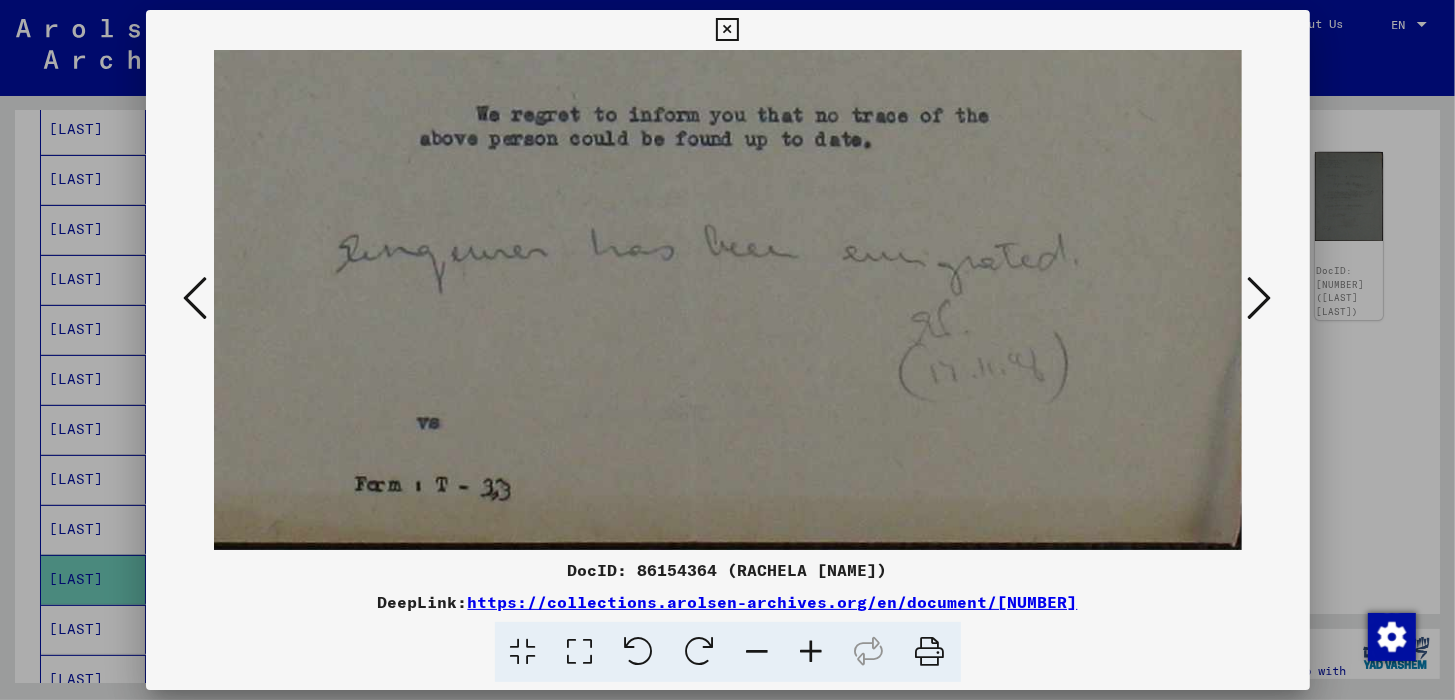 scroll, scrollTop: 1000, scrollLeft: 92, axis: both 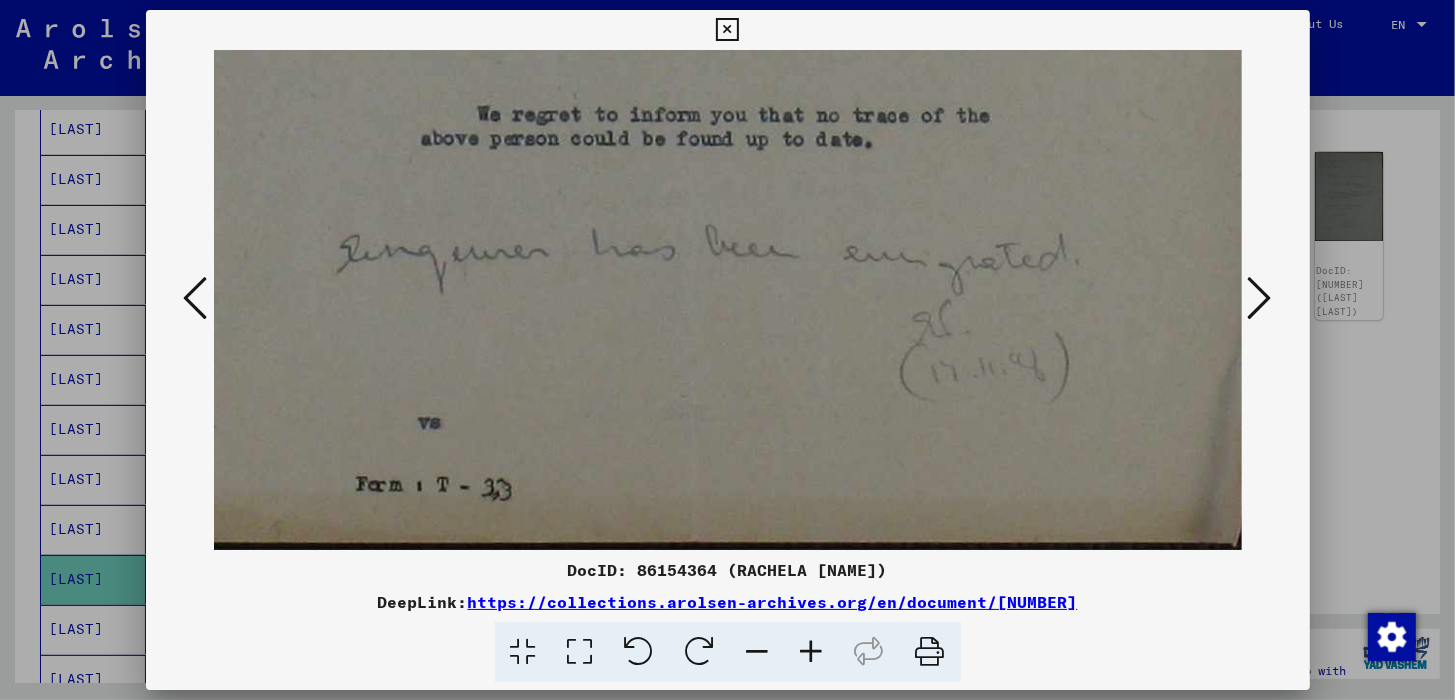 drag, startPoint x: 572, startPoint y: 392, endPoint x: 561, endPoint y: 230, distance: 162.37303 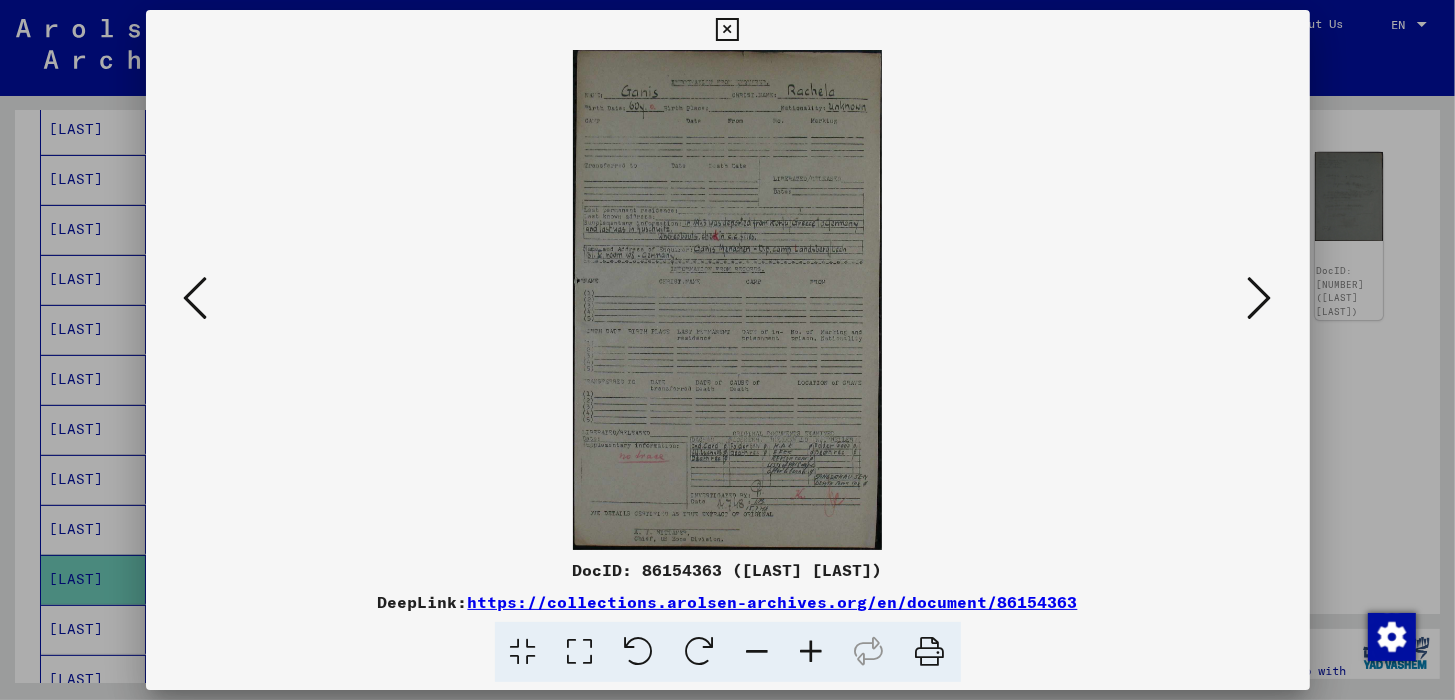 scroll, scrollTop: 0, scrollLeft: 0, axis: both 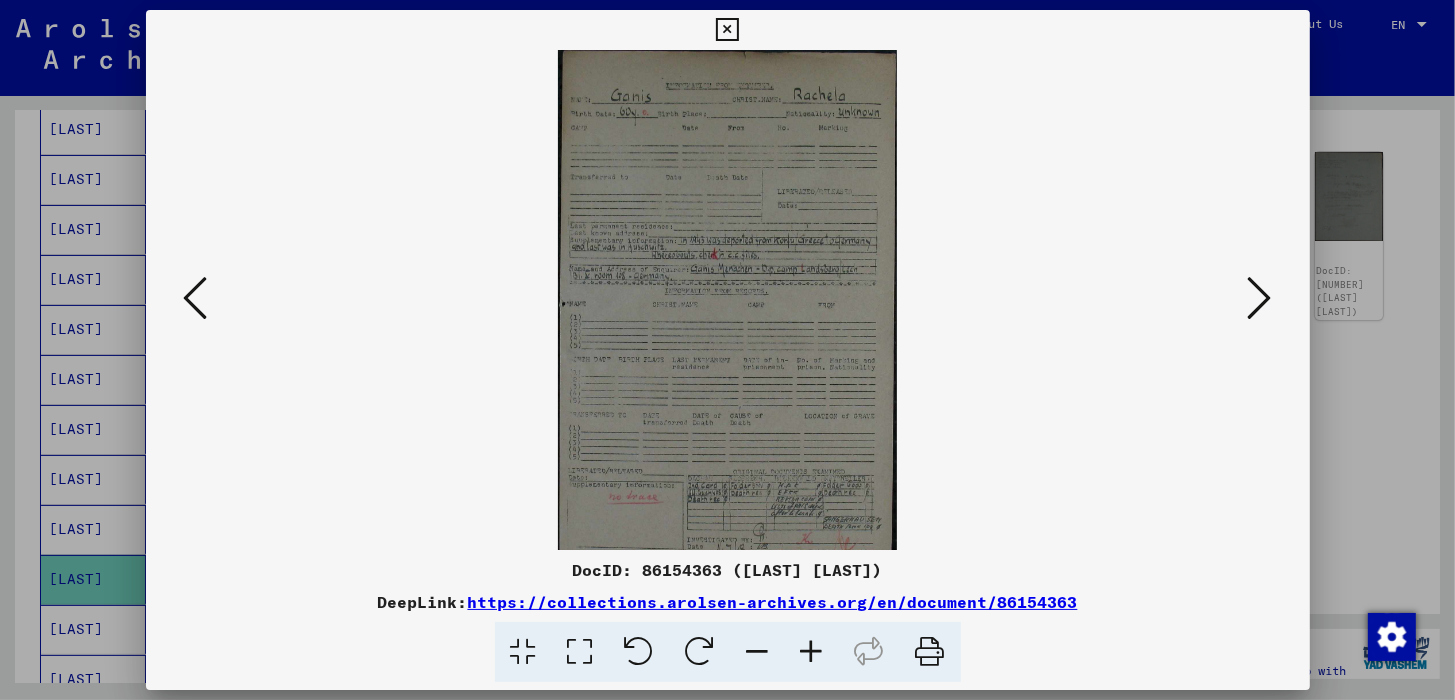 click at bounding box center (812, 652) 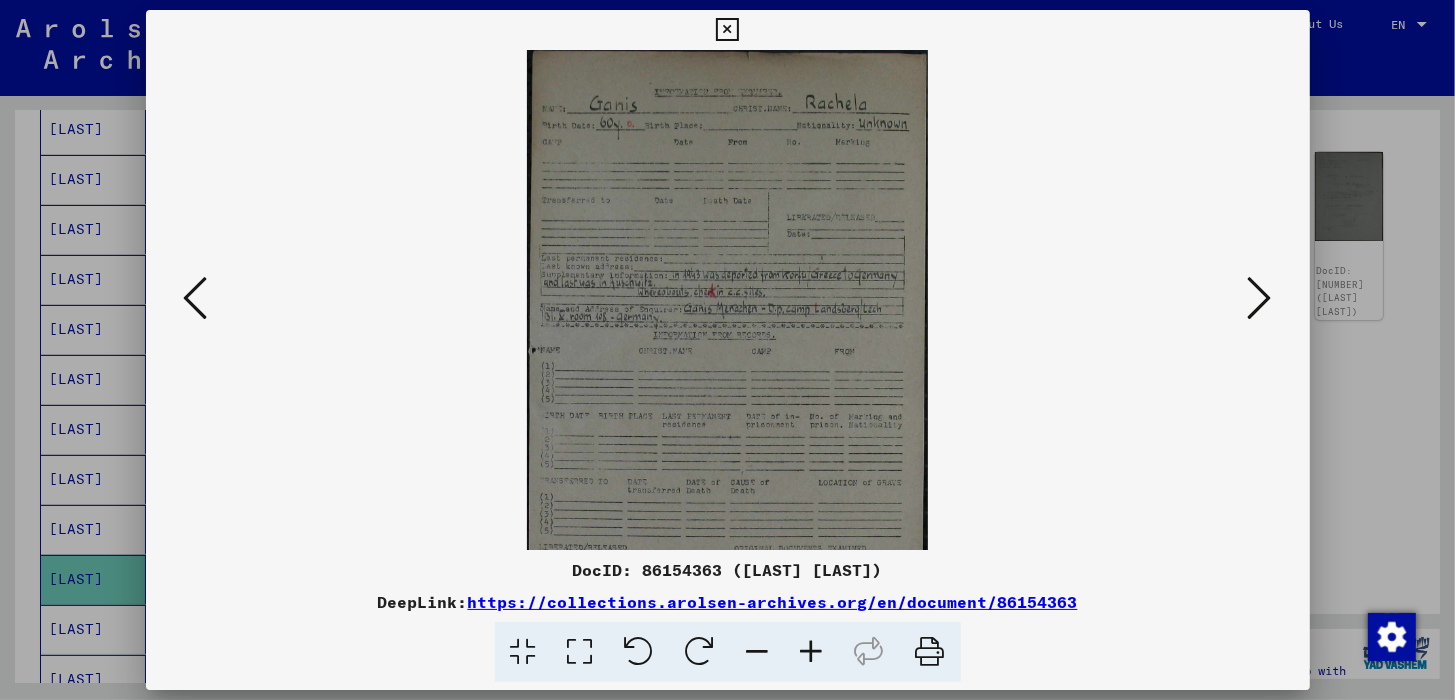 click at bounding box center (812, 652) 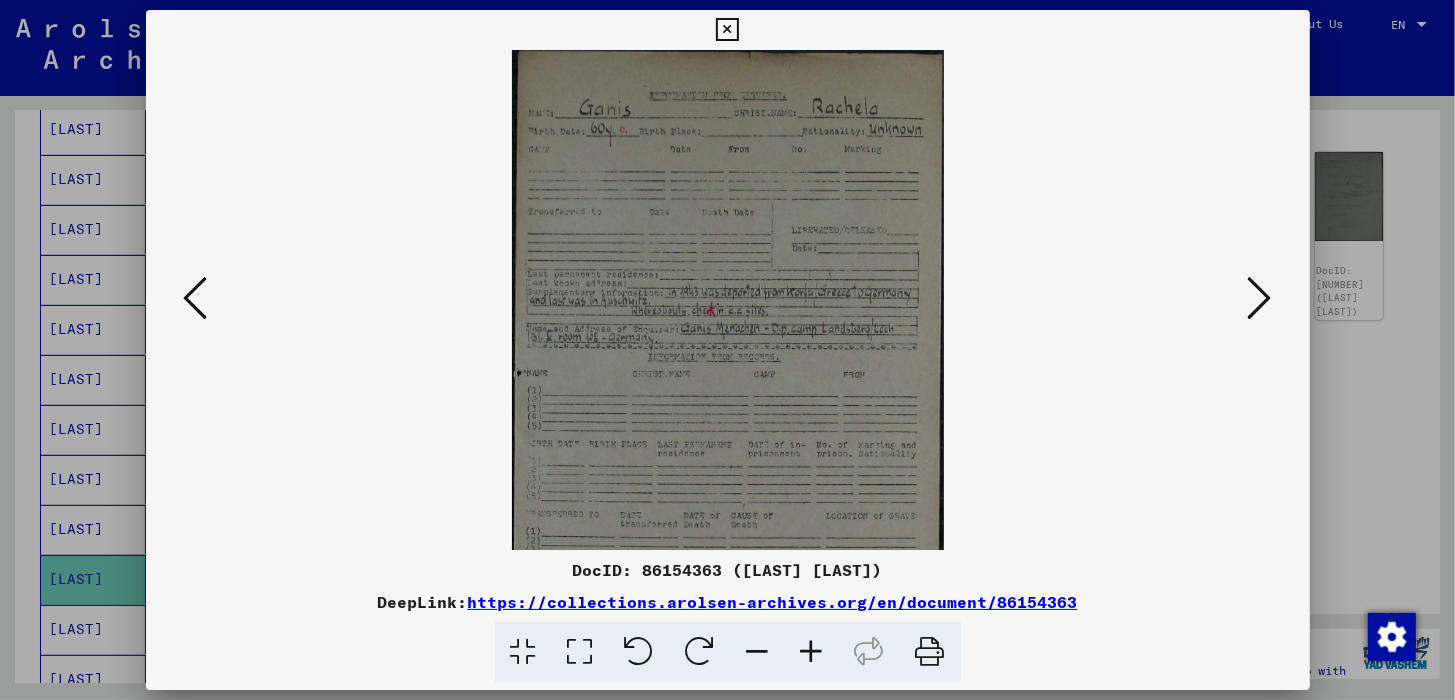 click at bounding box center (812, 652) 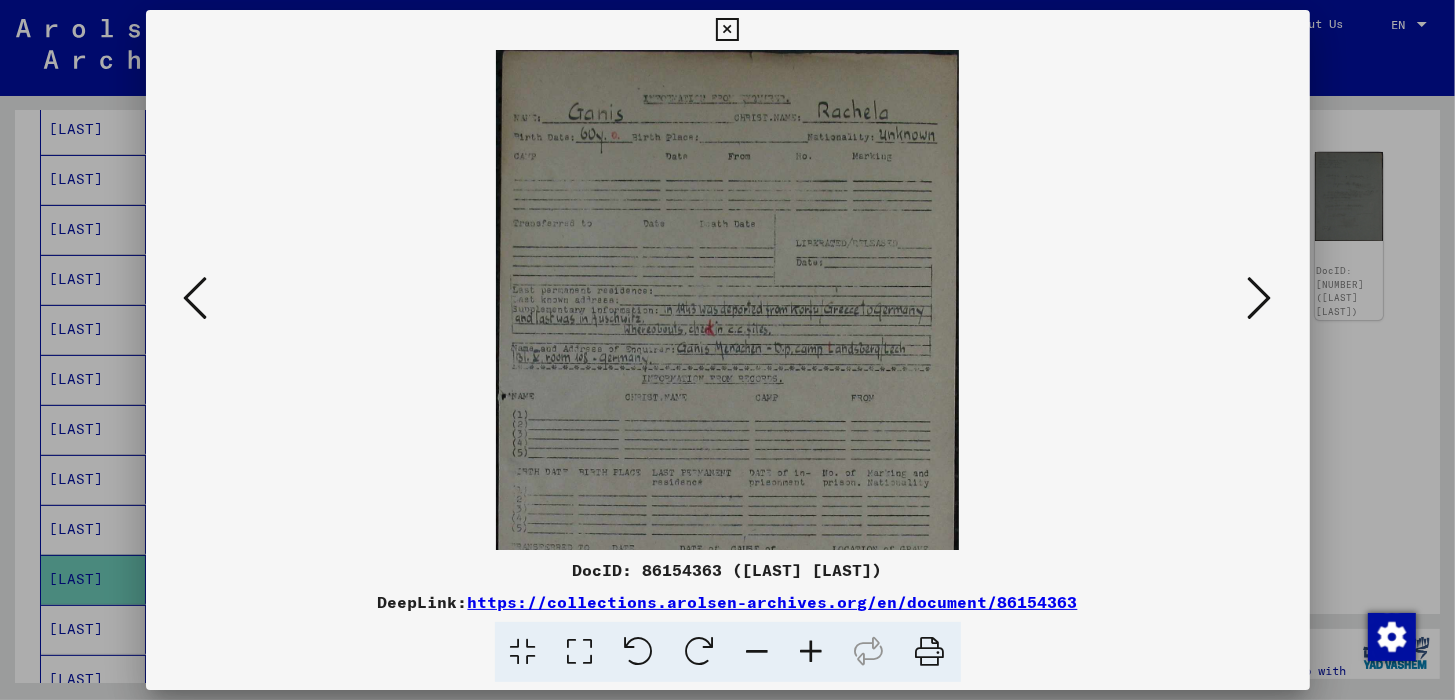 click at bounding box center [812, 652] 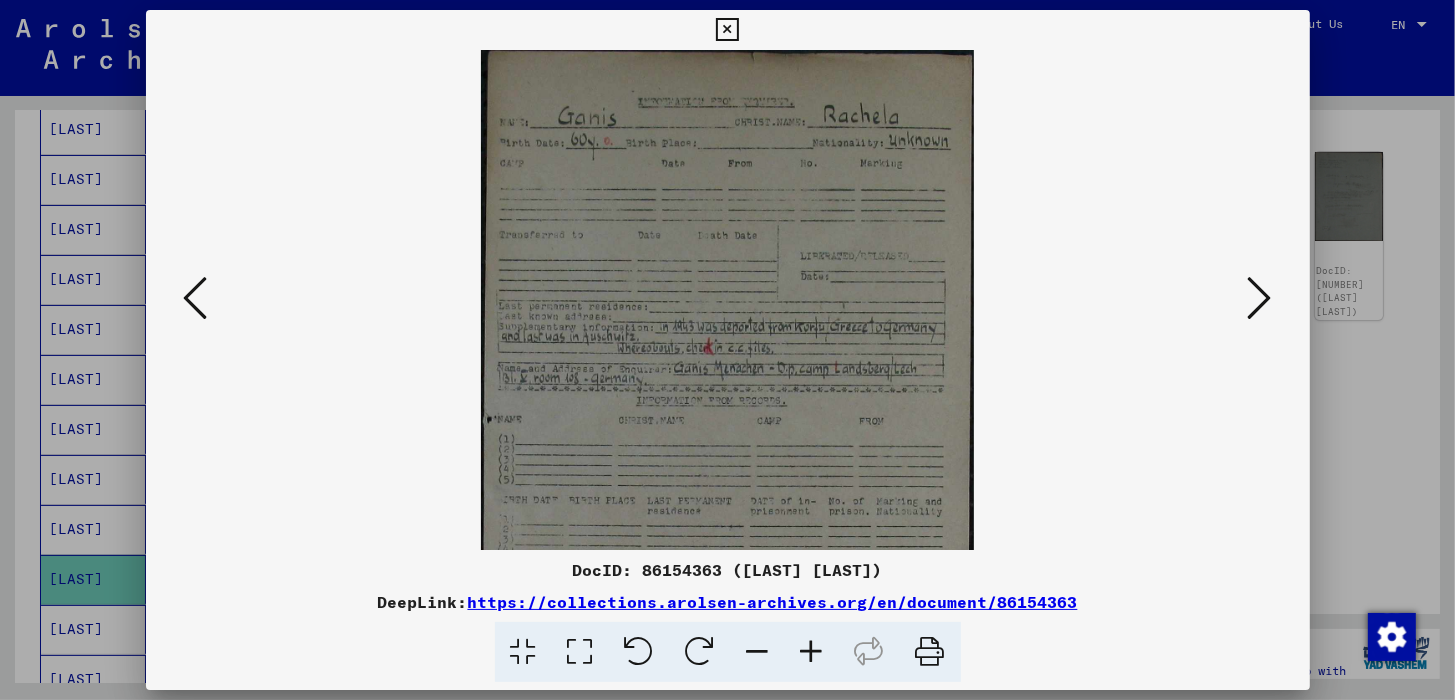click at bounding box center (812, 652) 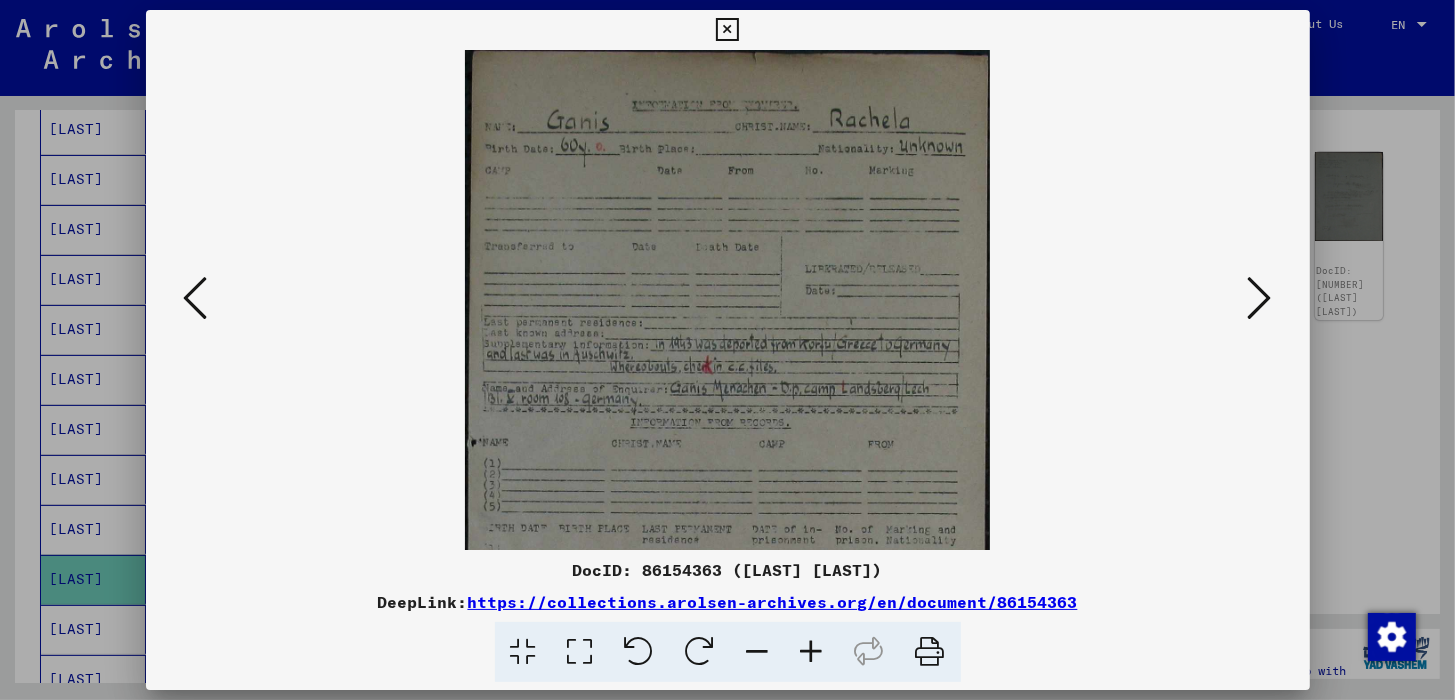 click at bounding box center (812, 652) 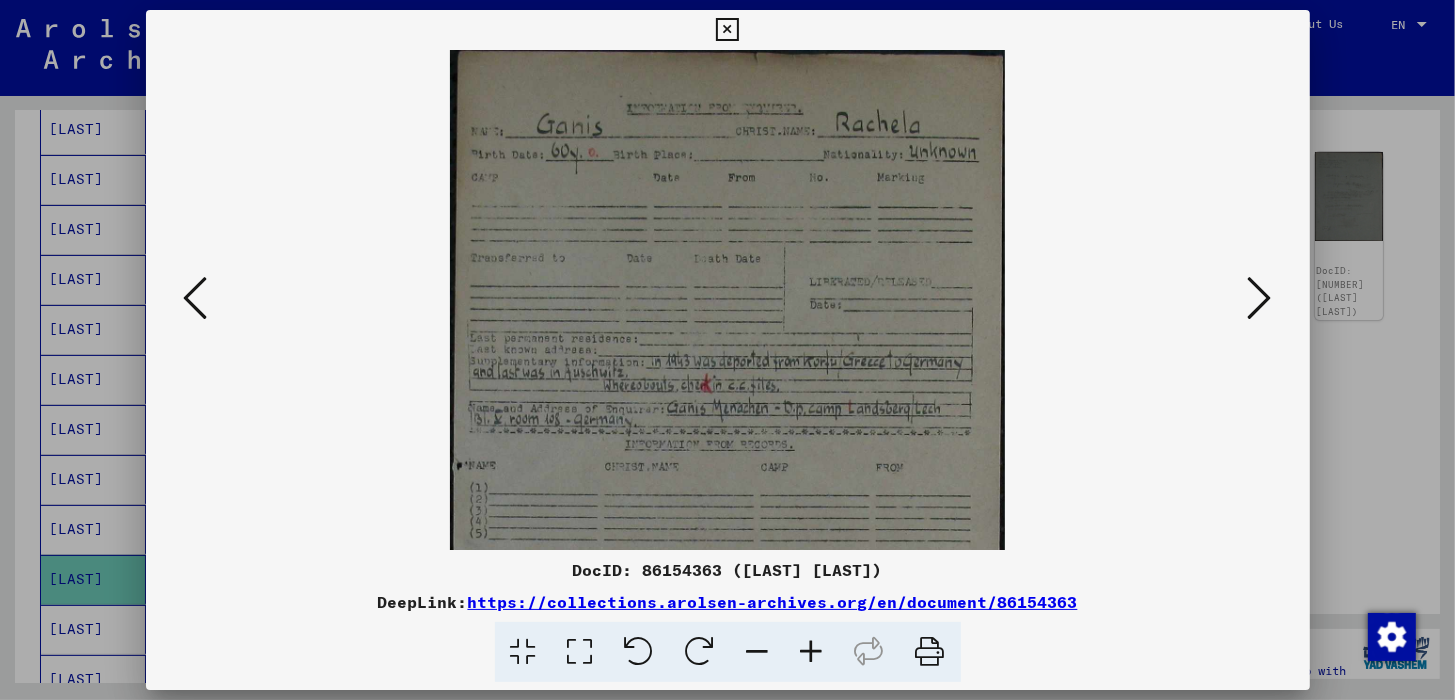 click at bounding box center [812, 652] 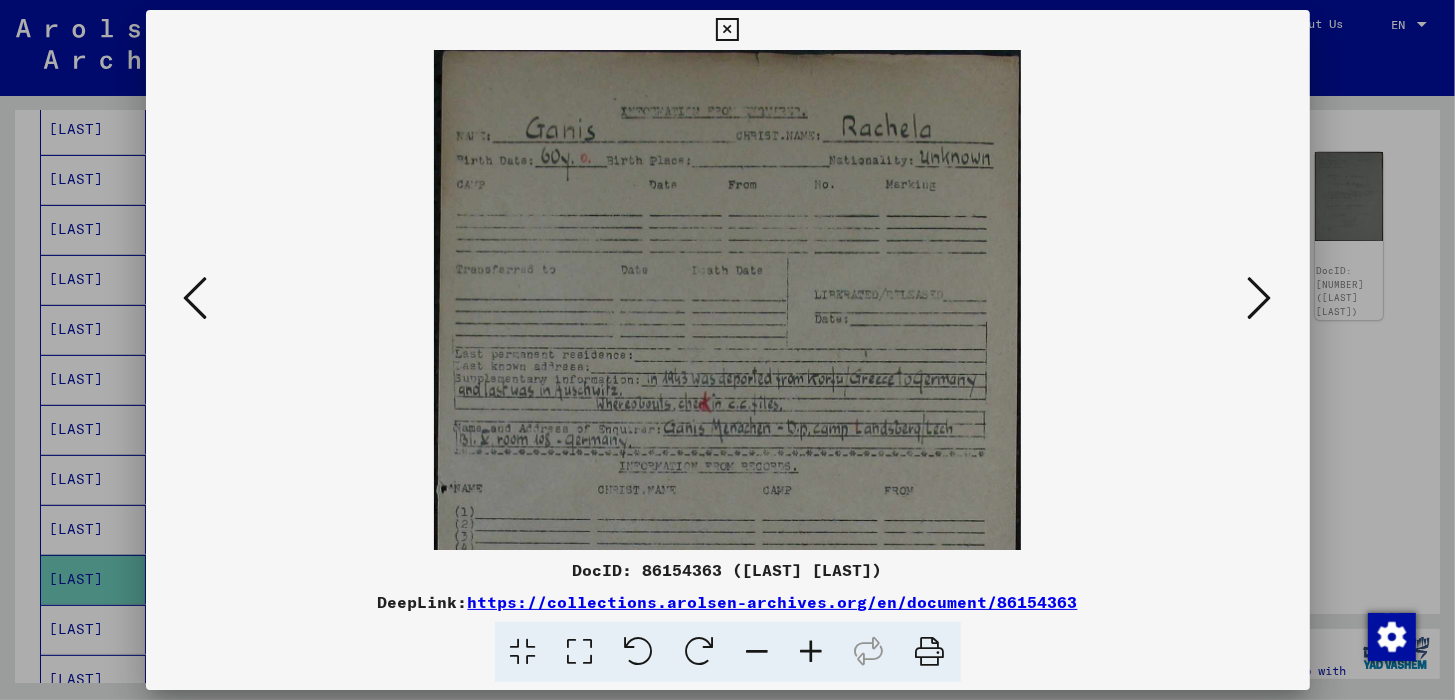 click at bounding box center [812, 652] 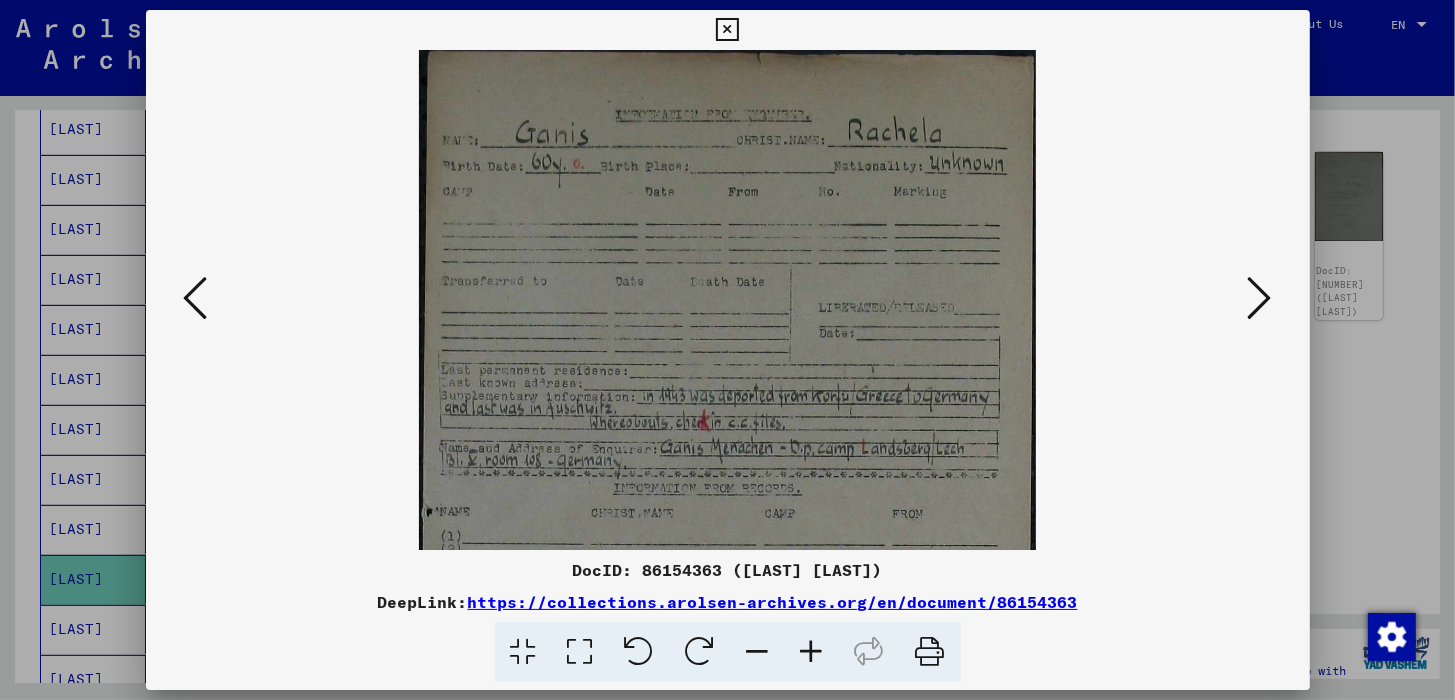 click at bounding box center [812, 652] 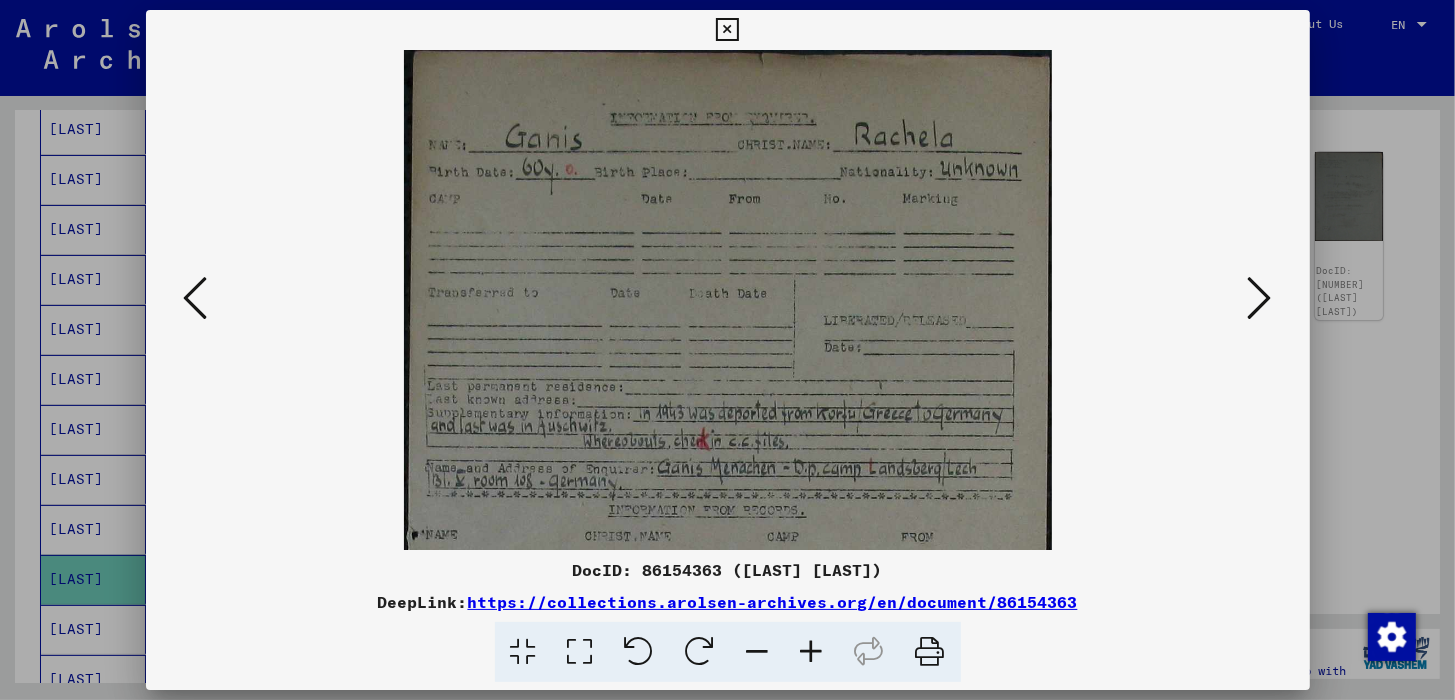 click at bounding box center (812, 652) 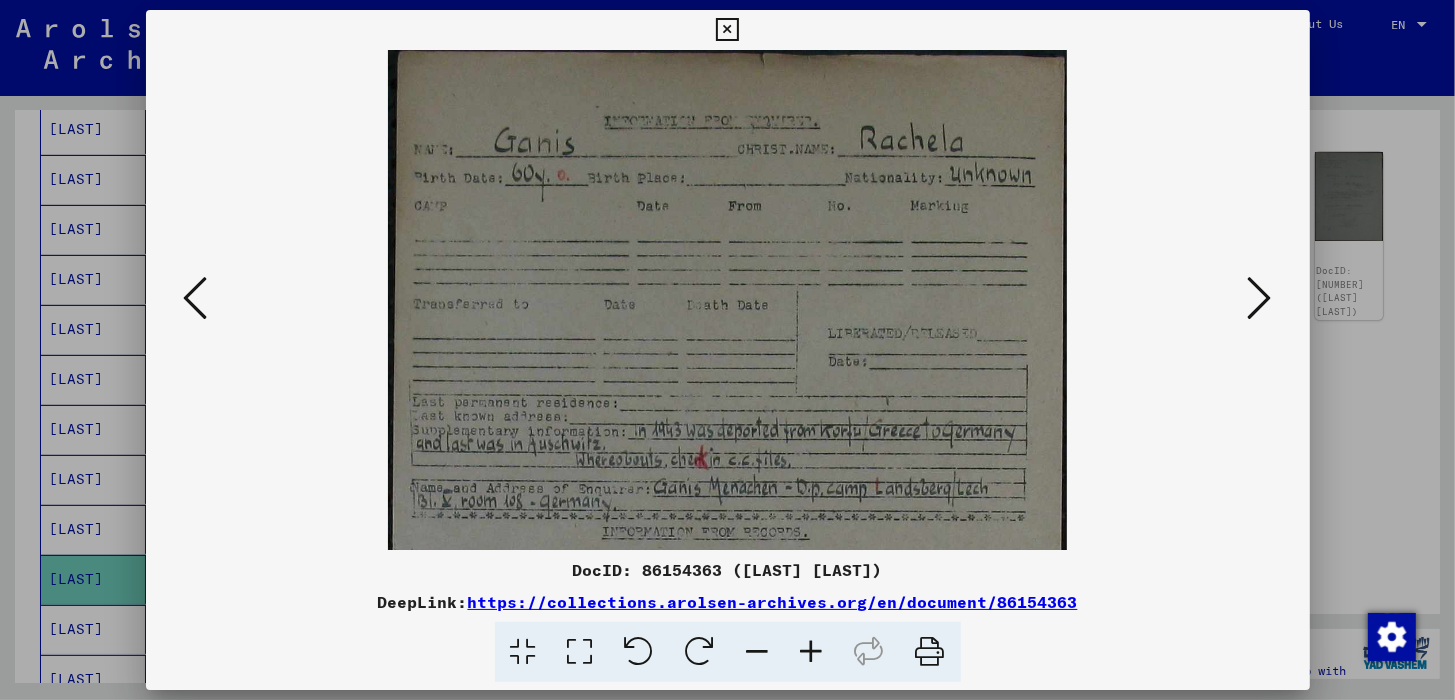 click at bounding box center [812, 652] 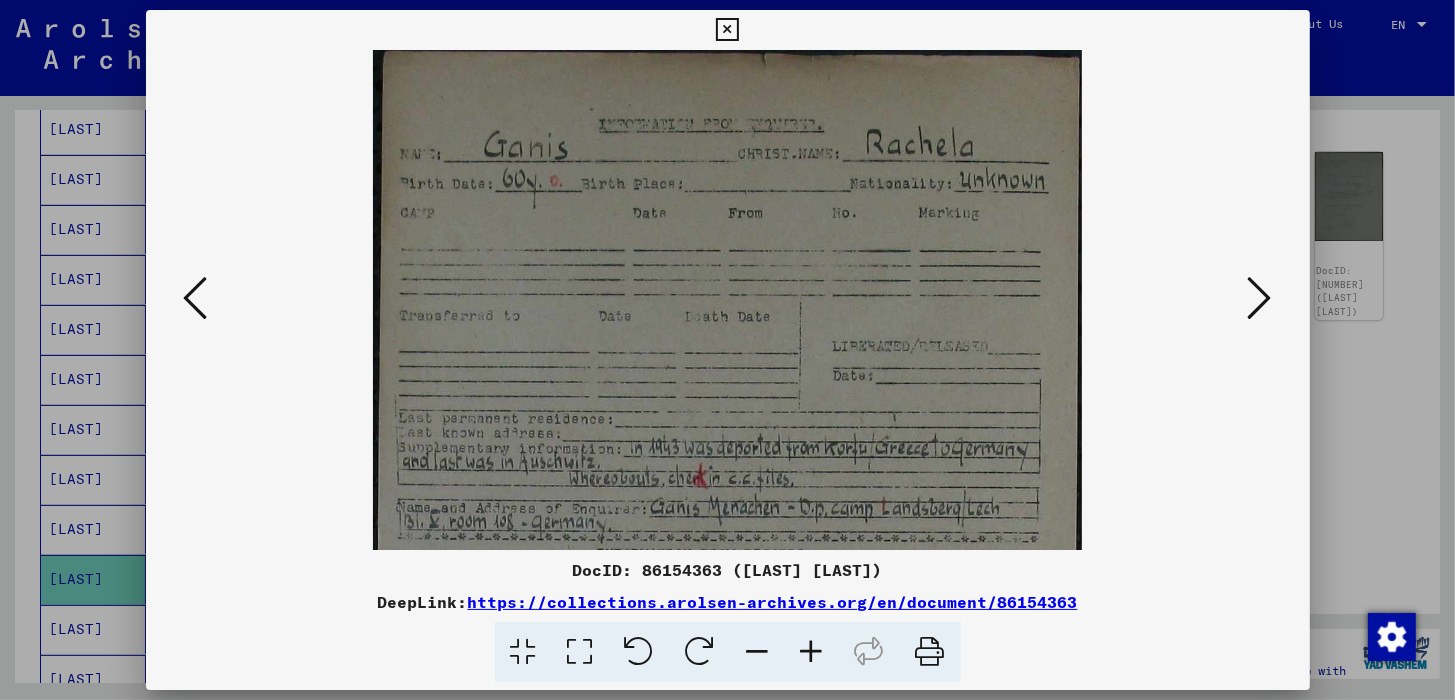 click at bounding box center (812, 652) 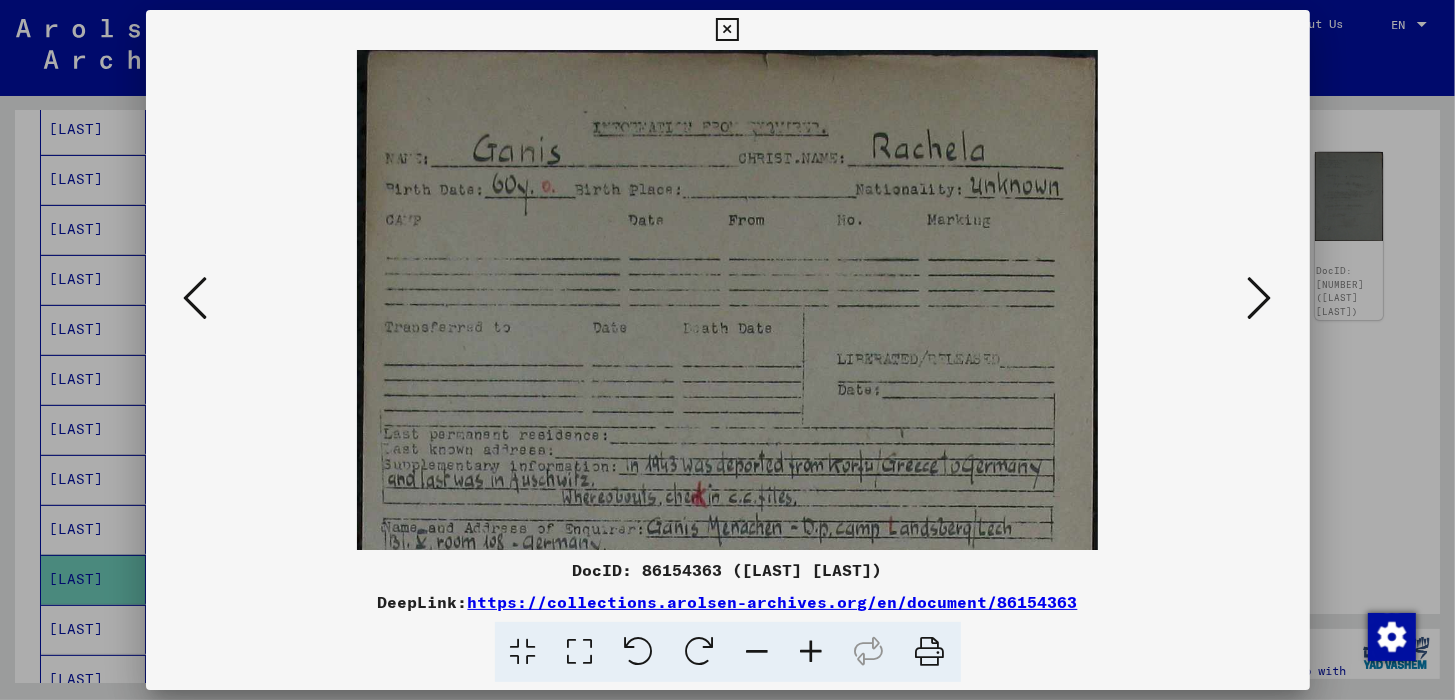 click at bounding box center [812, 652] 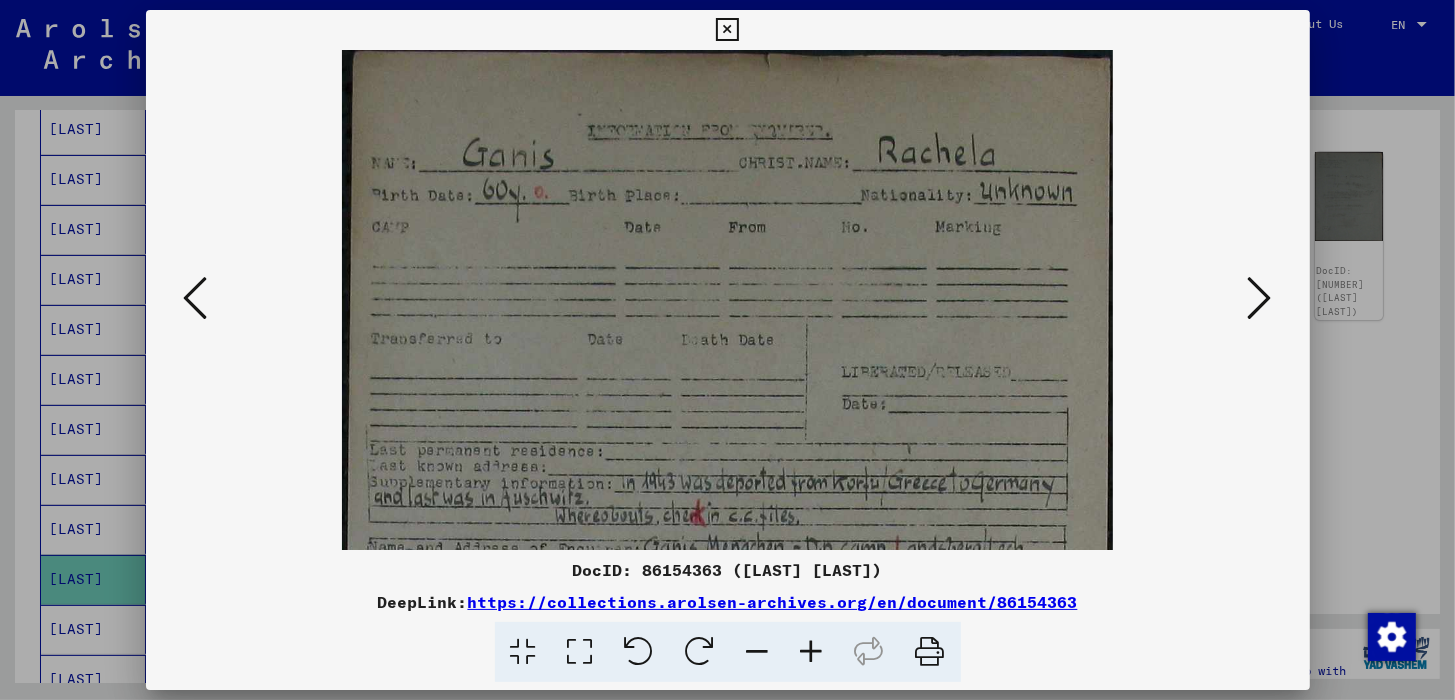 click at bounding box center [812, 652] 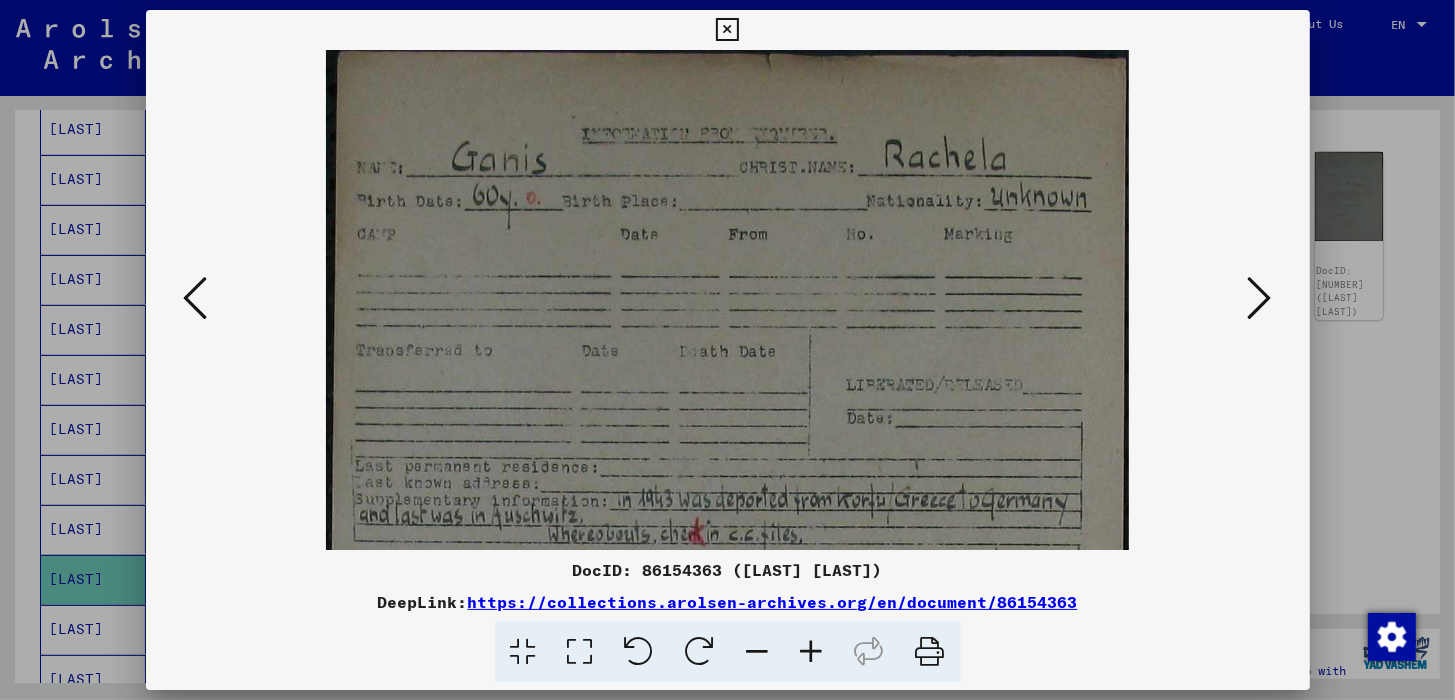 click at bounding box center (812, 652) 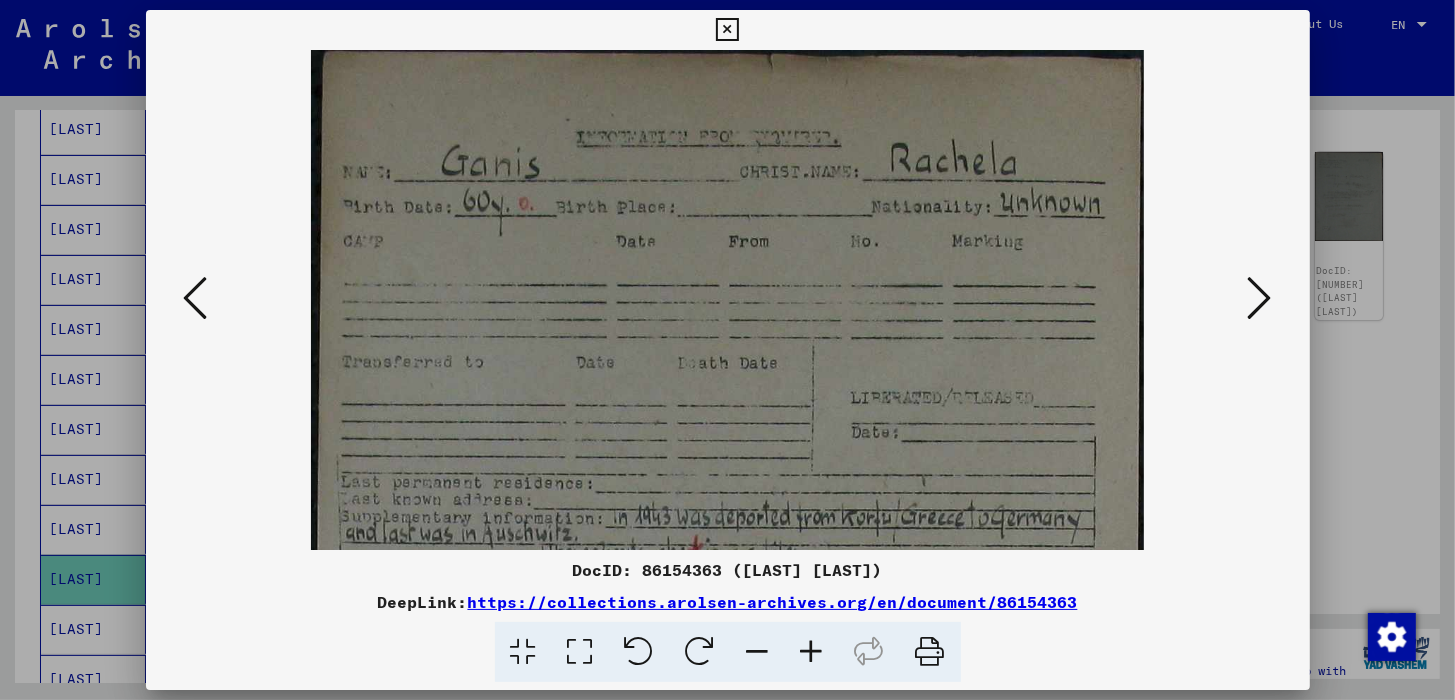 click at bounding box center [812, 652] 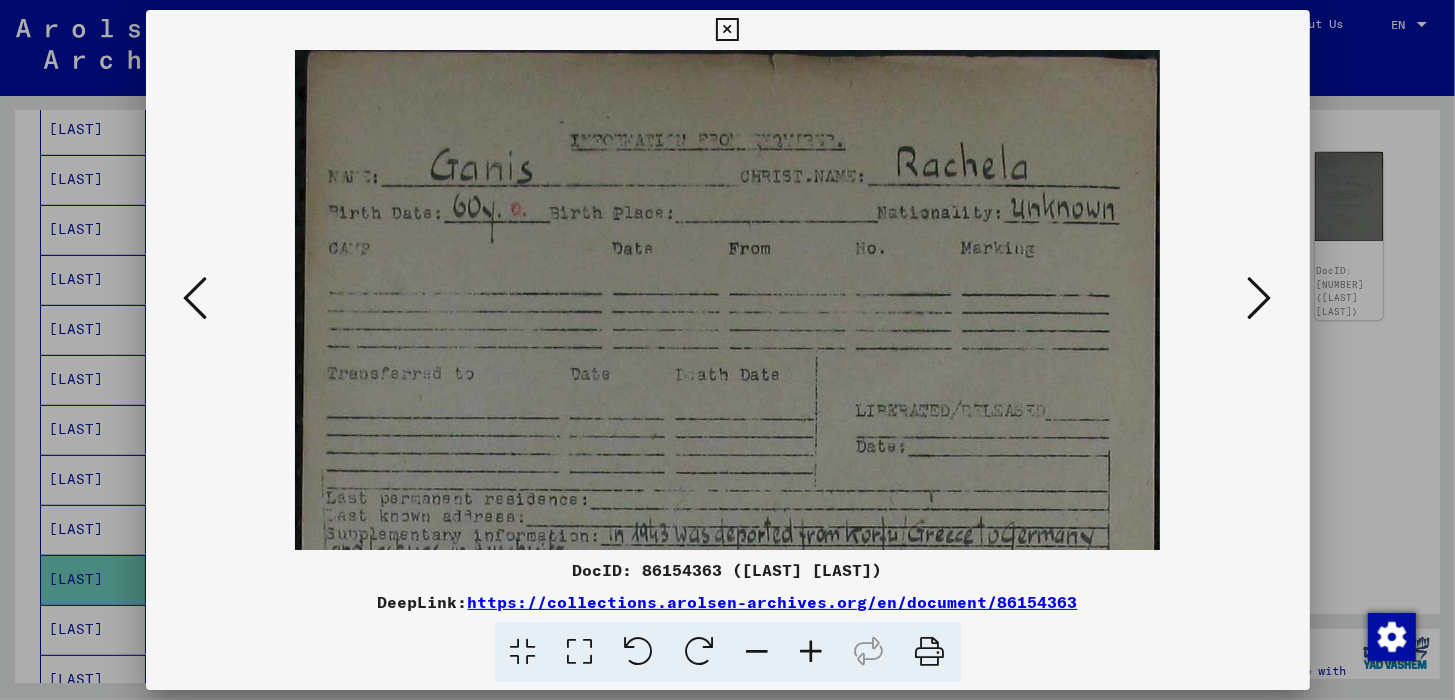 click at bounding box center [812, 652] 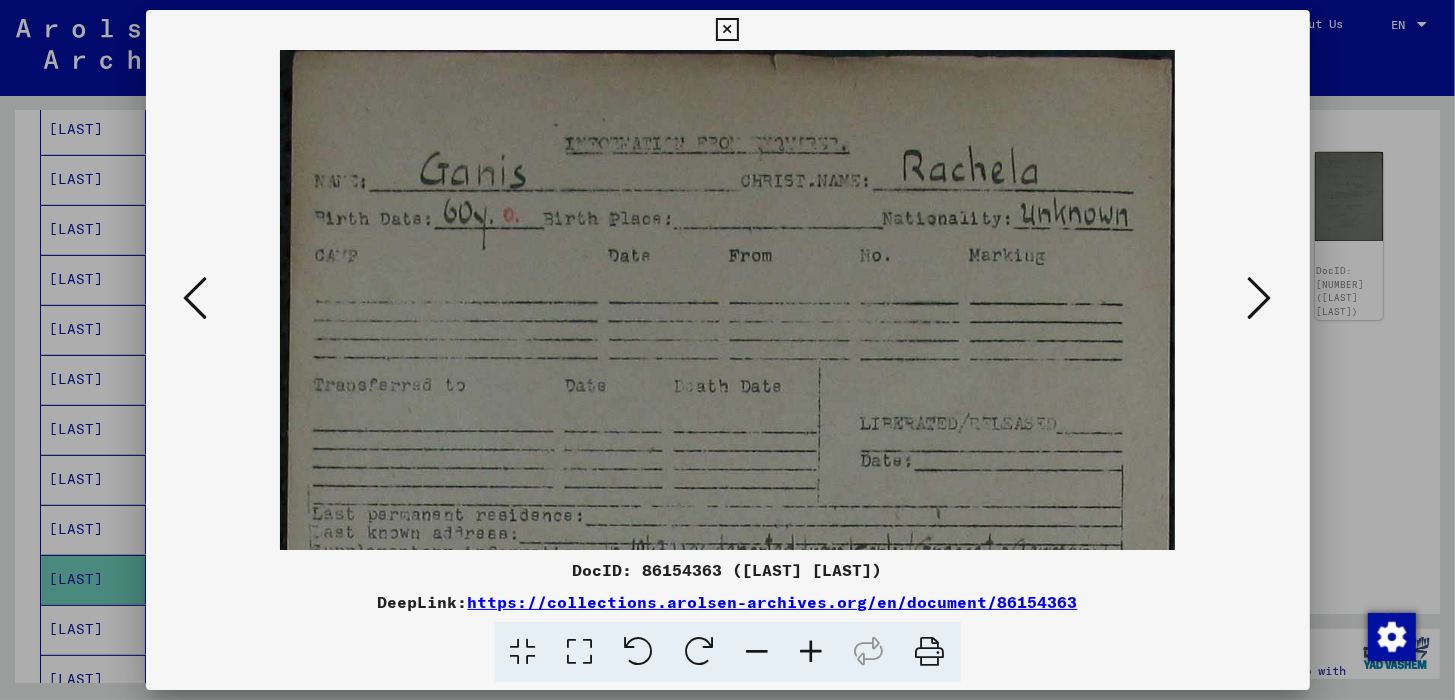 click at bounding box center (812, 652) 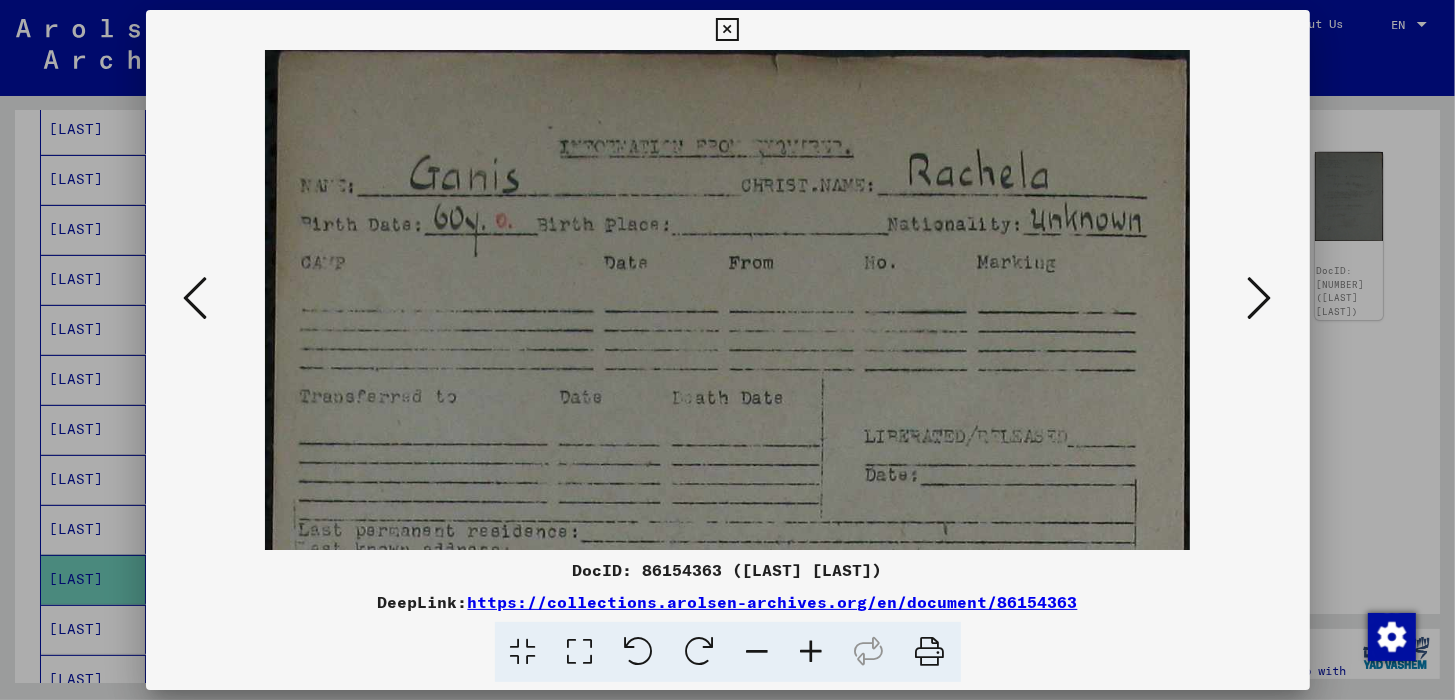 click at bounding box center (812, 652) 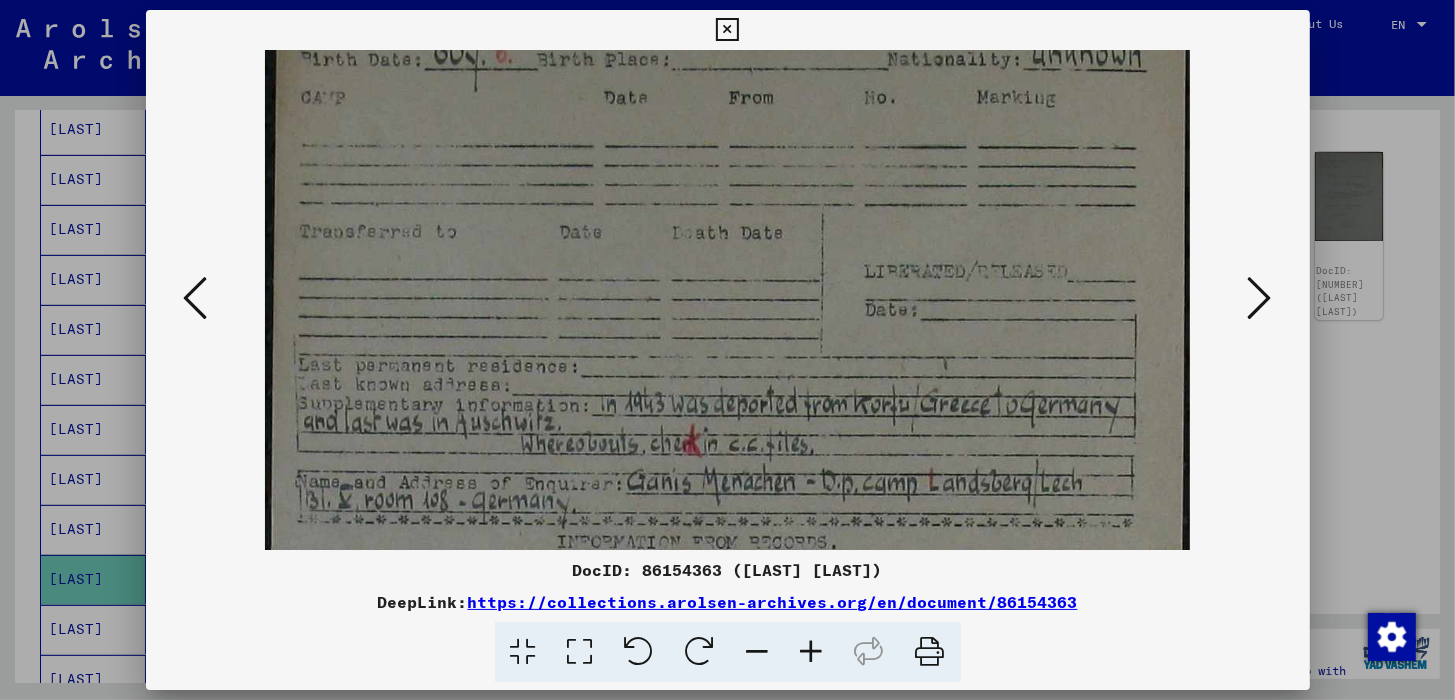 scroll, scrollTop: 367, scrollLeft: 0, axis: vertical 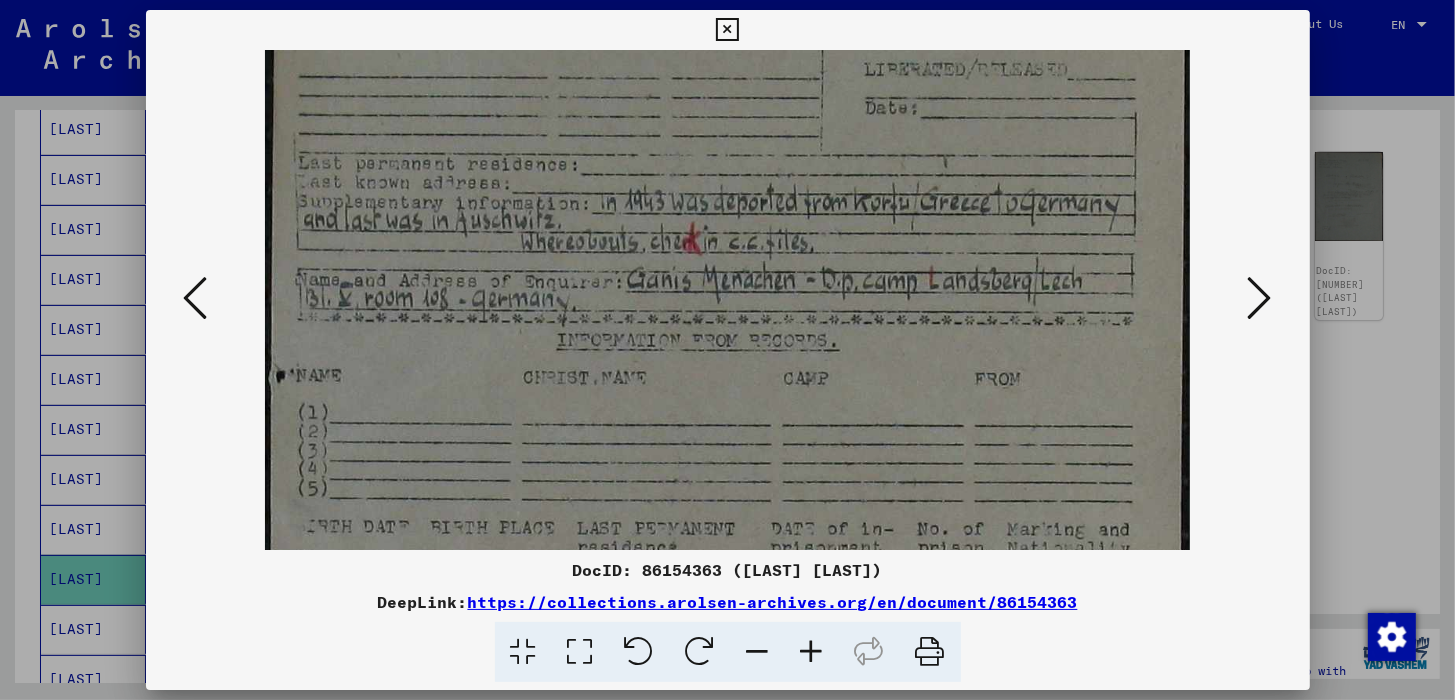 drag, startPoint x: 677, startPoint y: 417, endPoint x: 696, endPoint y: 49, distance: 368.49017 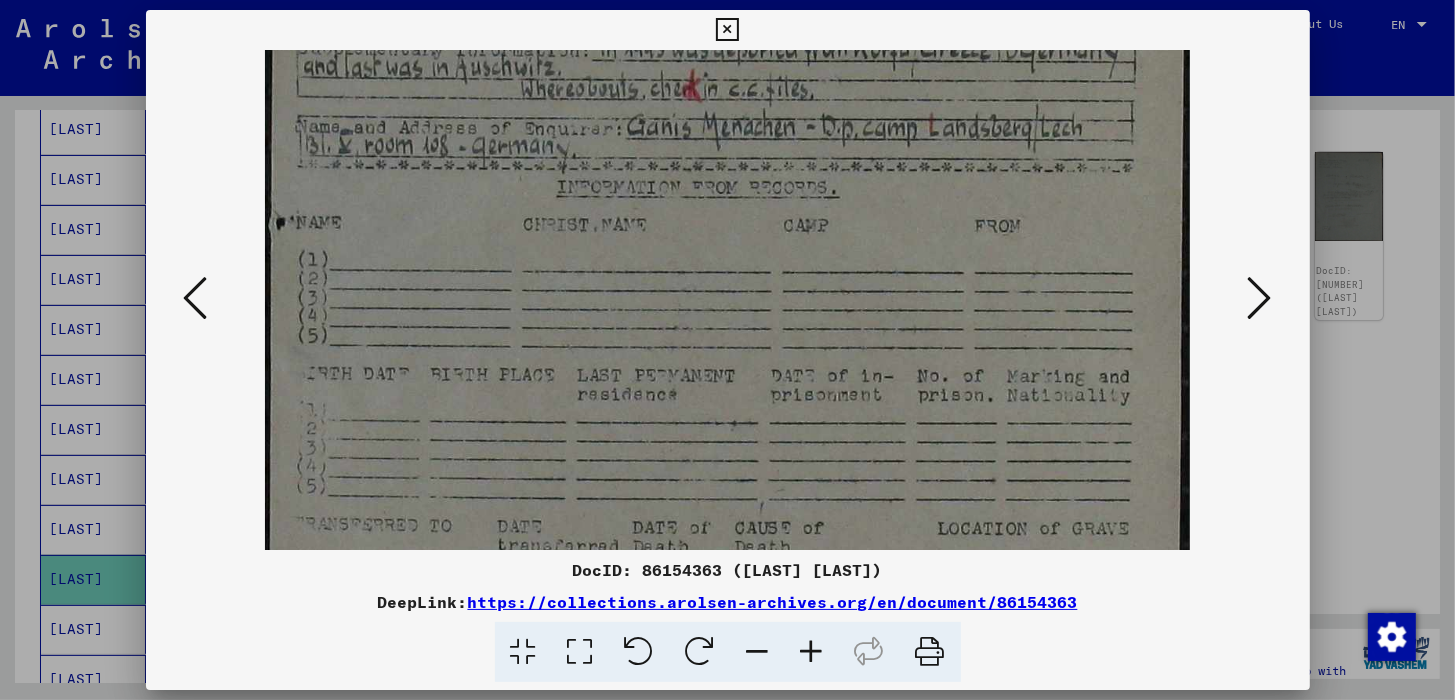 scroll, scrollTop: 528, scrollLeft: 0, axis: vertical 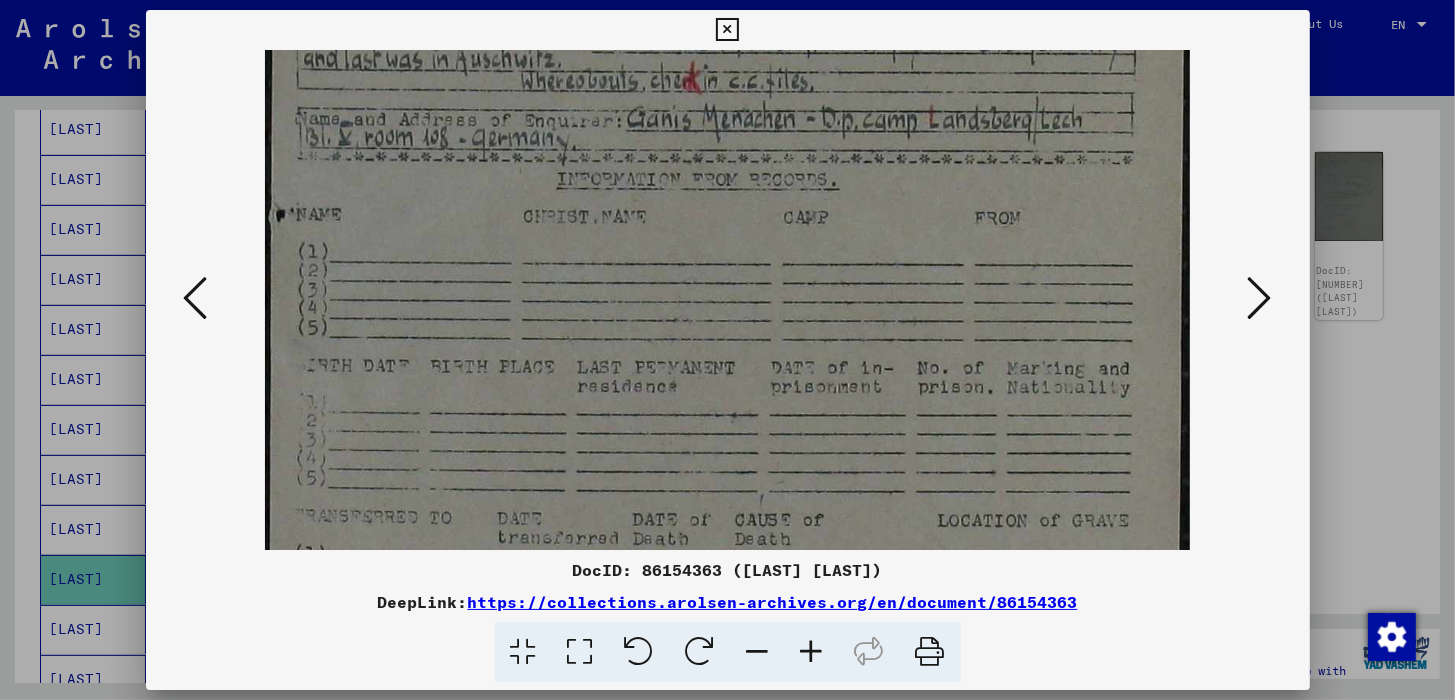 drag, startPoint x: 736, startPoint y: 439, endPoint x: 741, endPoint y: 278, distance: 161.07762 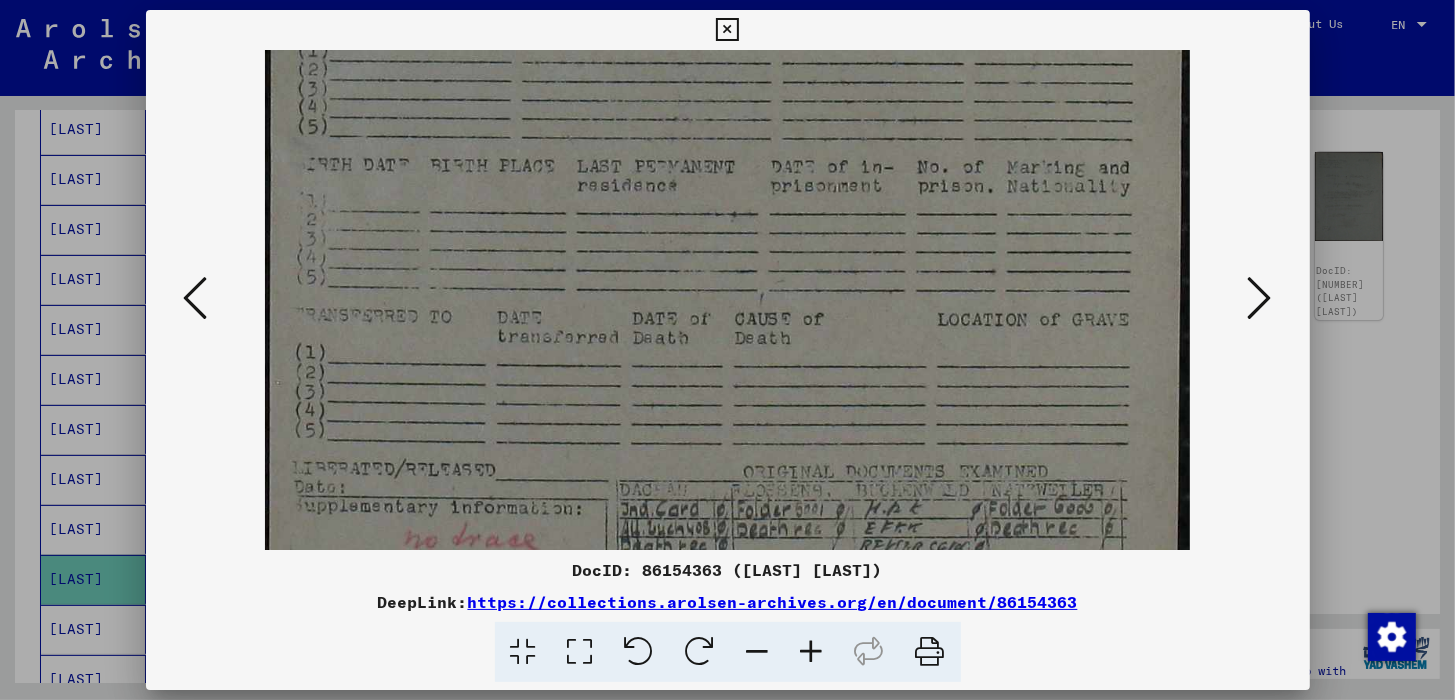 scroll, scrollTop: 745, scrollLeft: 0, axis: vertical 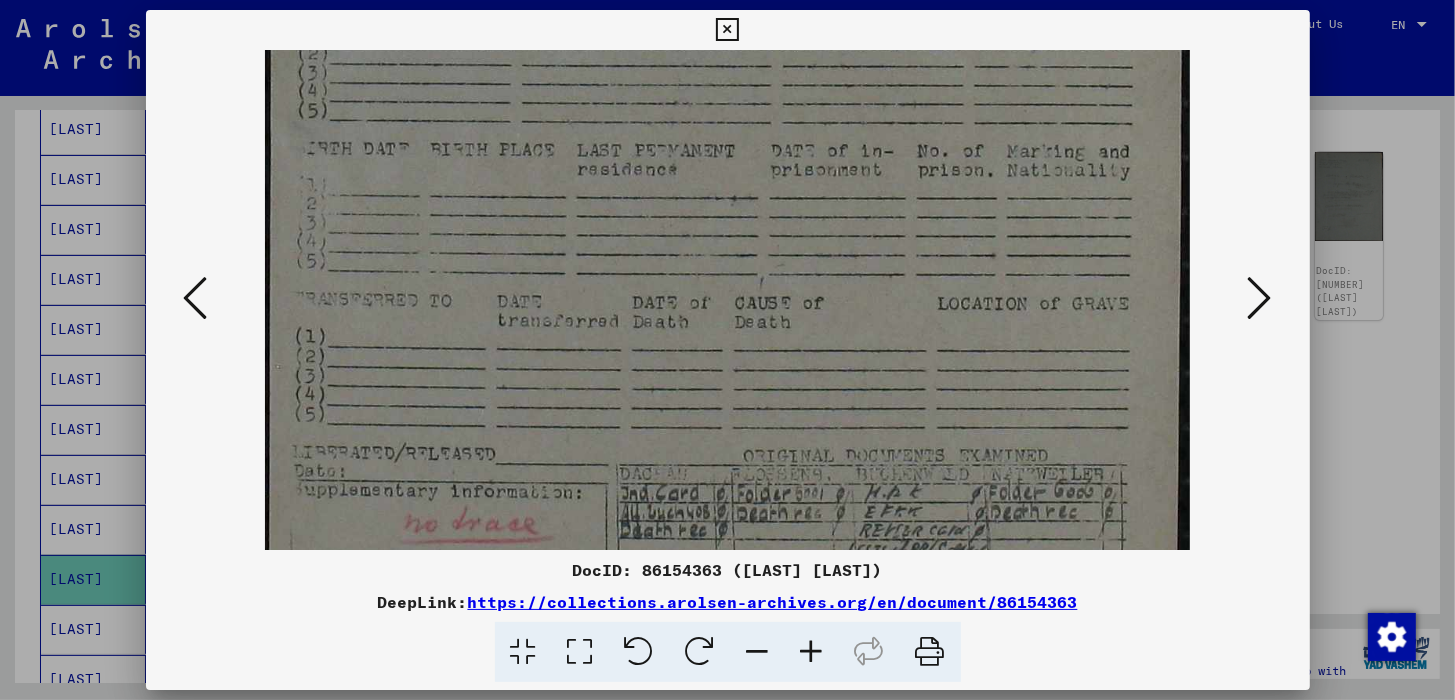 drag, startPoint x: 742, startPoint y: 412, endPoint x: 706, endPoint y: 198, distance: 217.00691 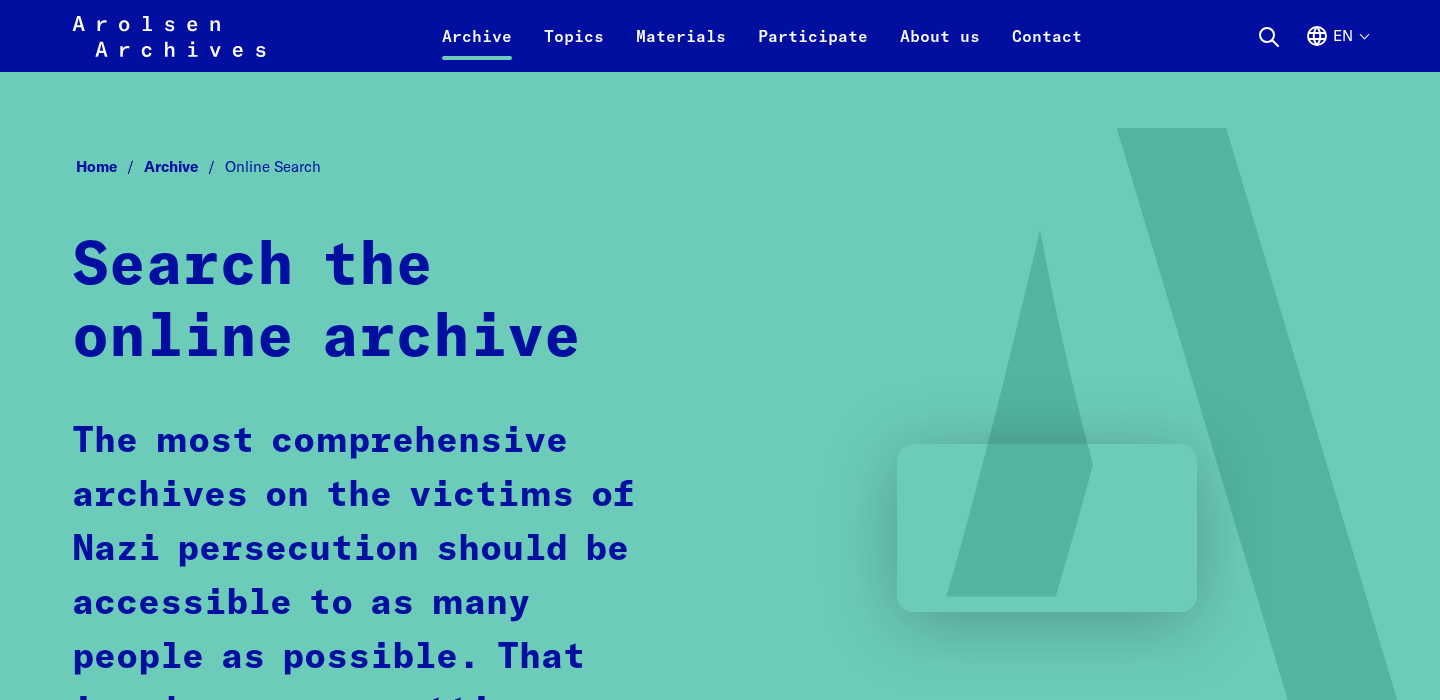scroll, scrollTop: 1100, scrollLeft: 0, axis: vertical 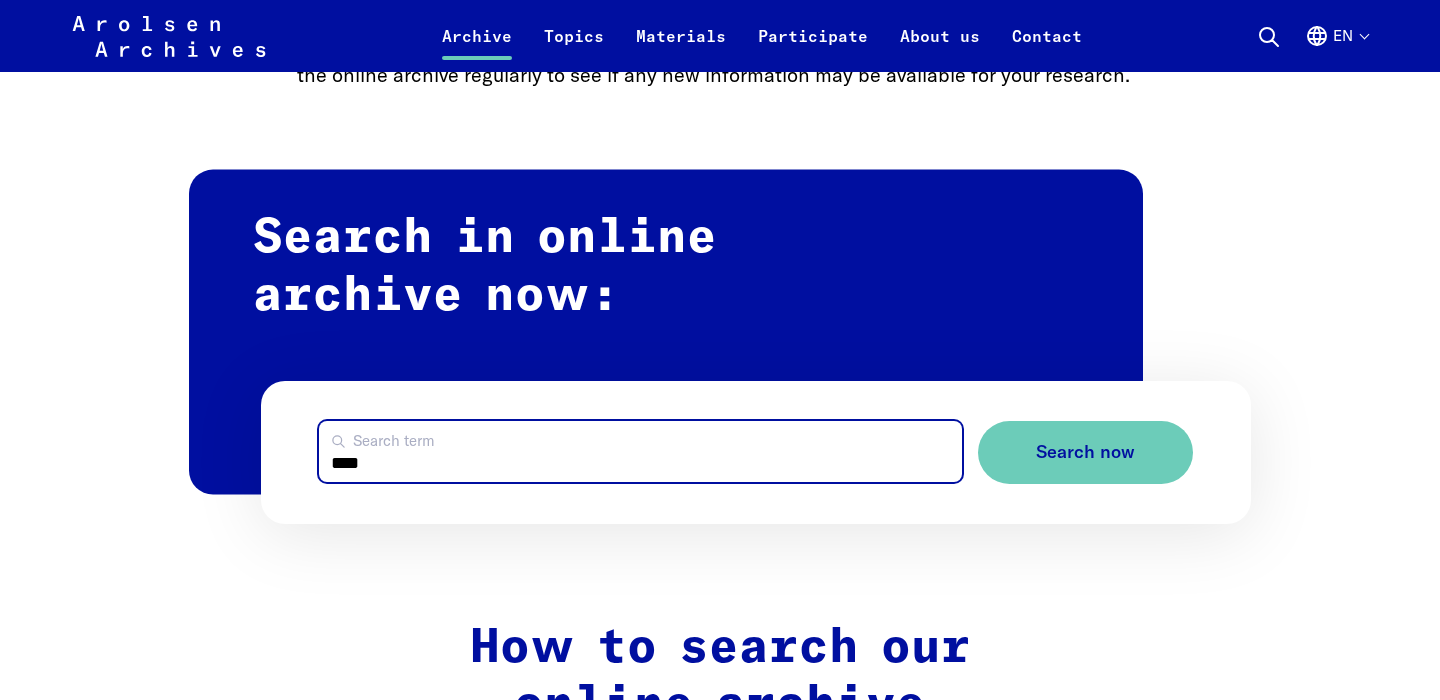 click on "****" at bounding box center (641, 451) 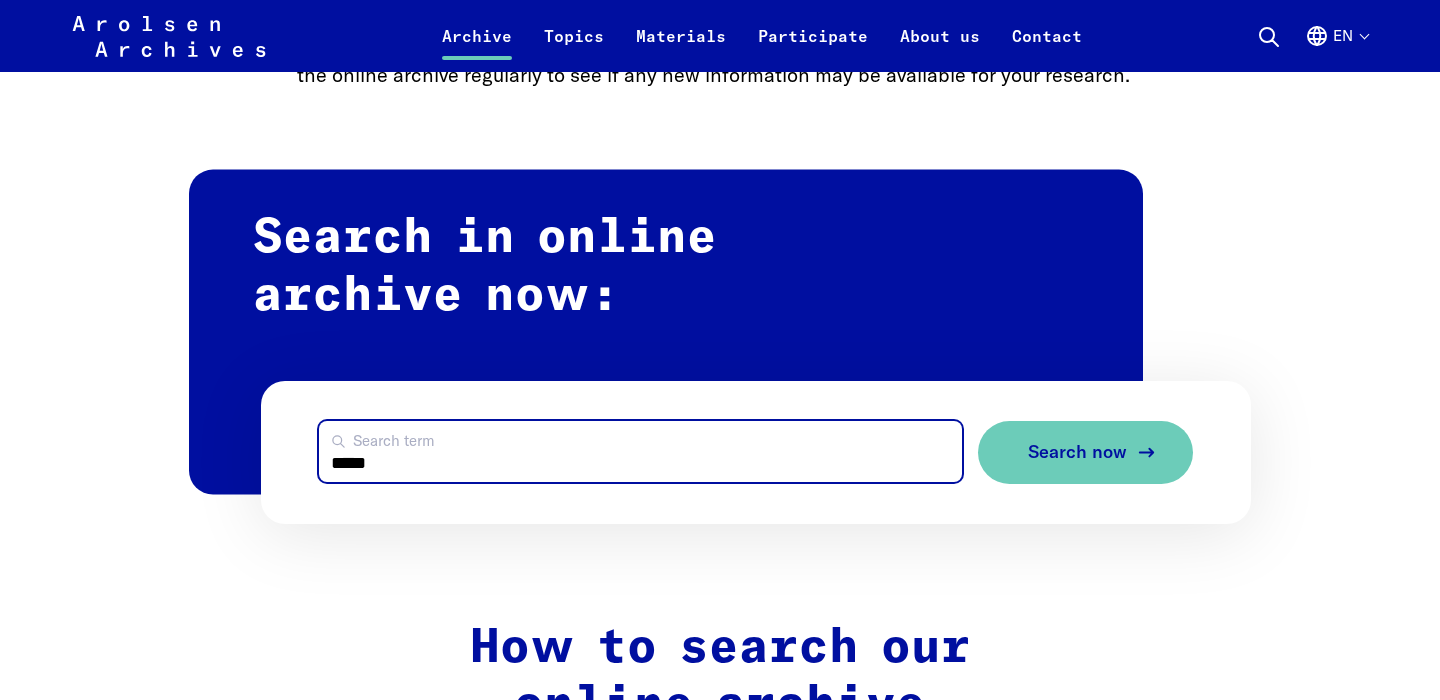 type on "*****" 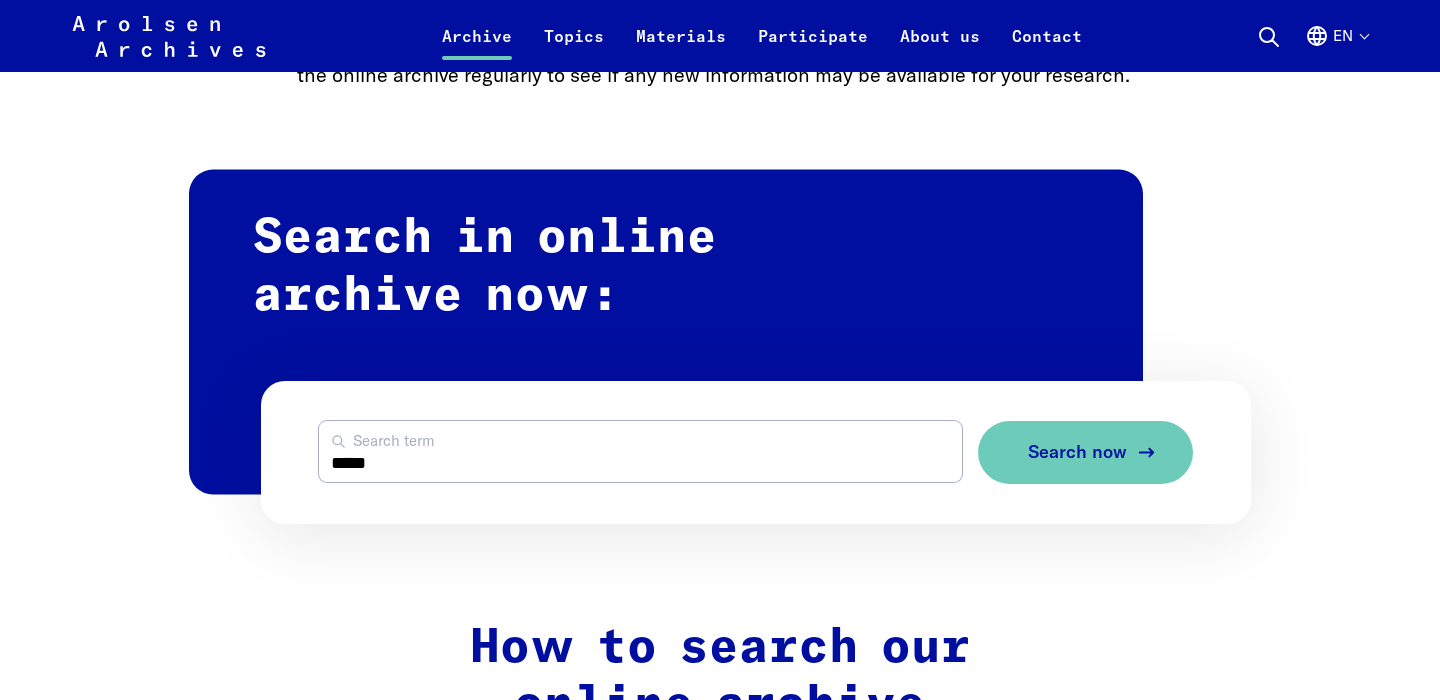 click on "Search now" at bounding box center [1077, 452] 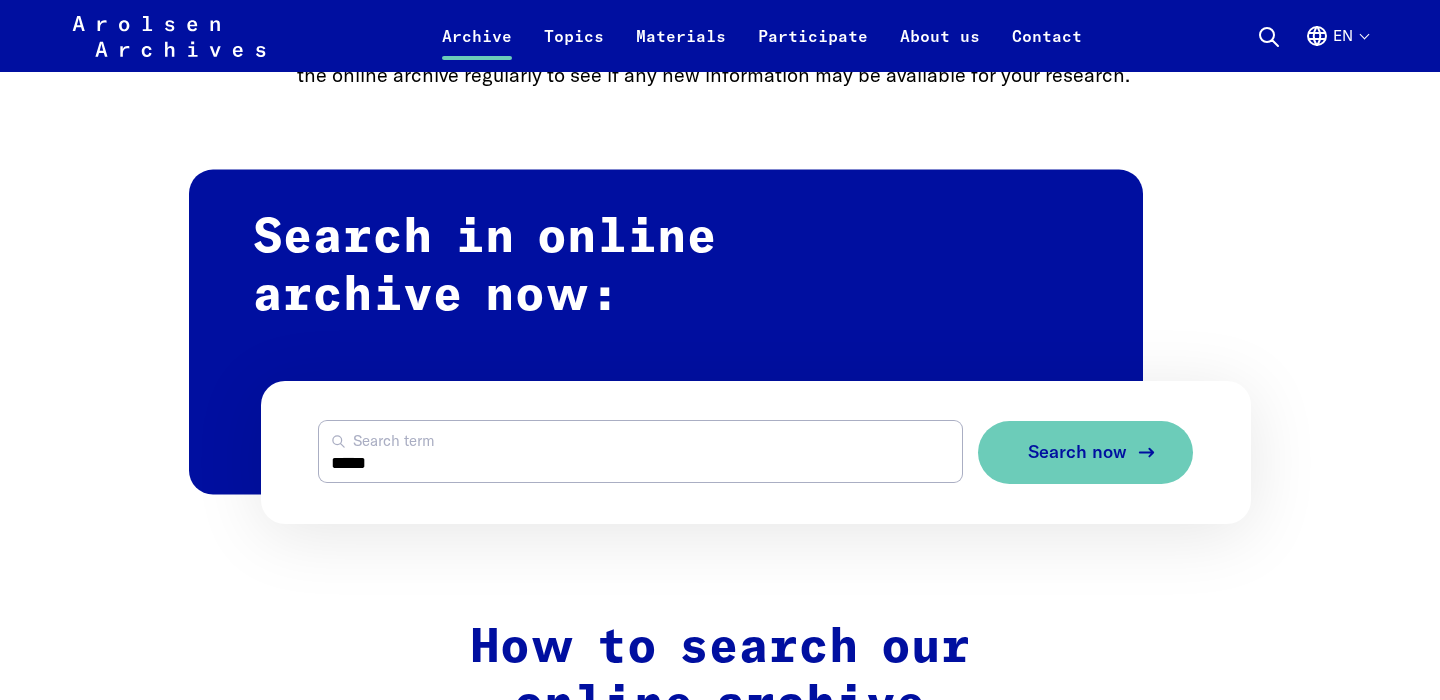 click on "Search now" at bounding box center (1085, 452) 